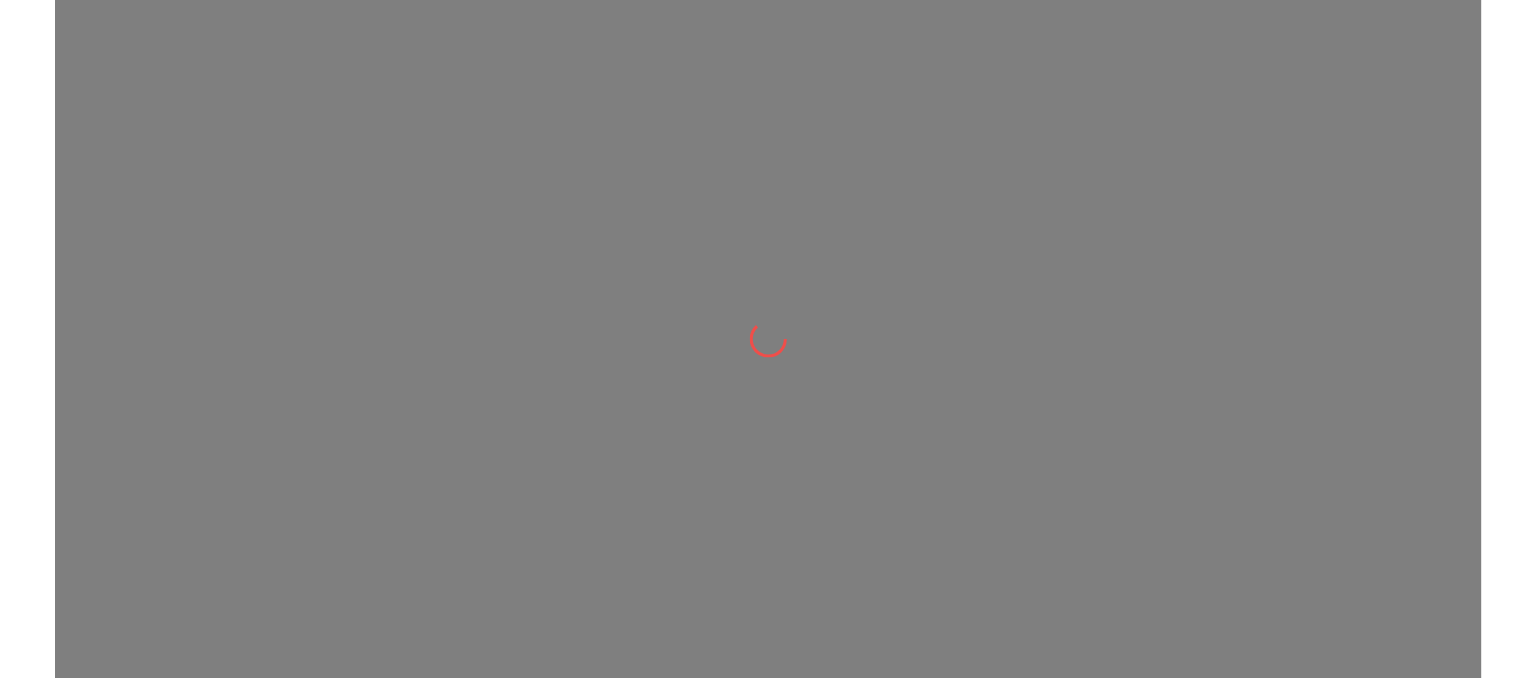 scroll, scrollTop: 0, scrollLeft: 0, axis: both 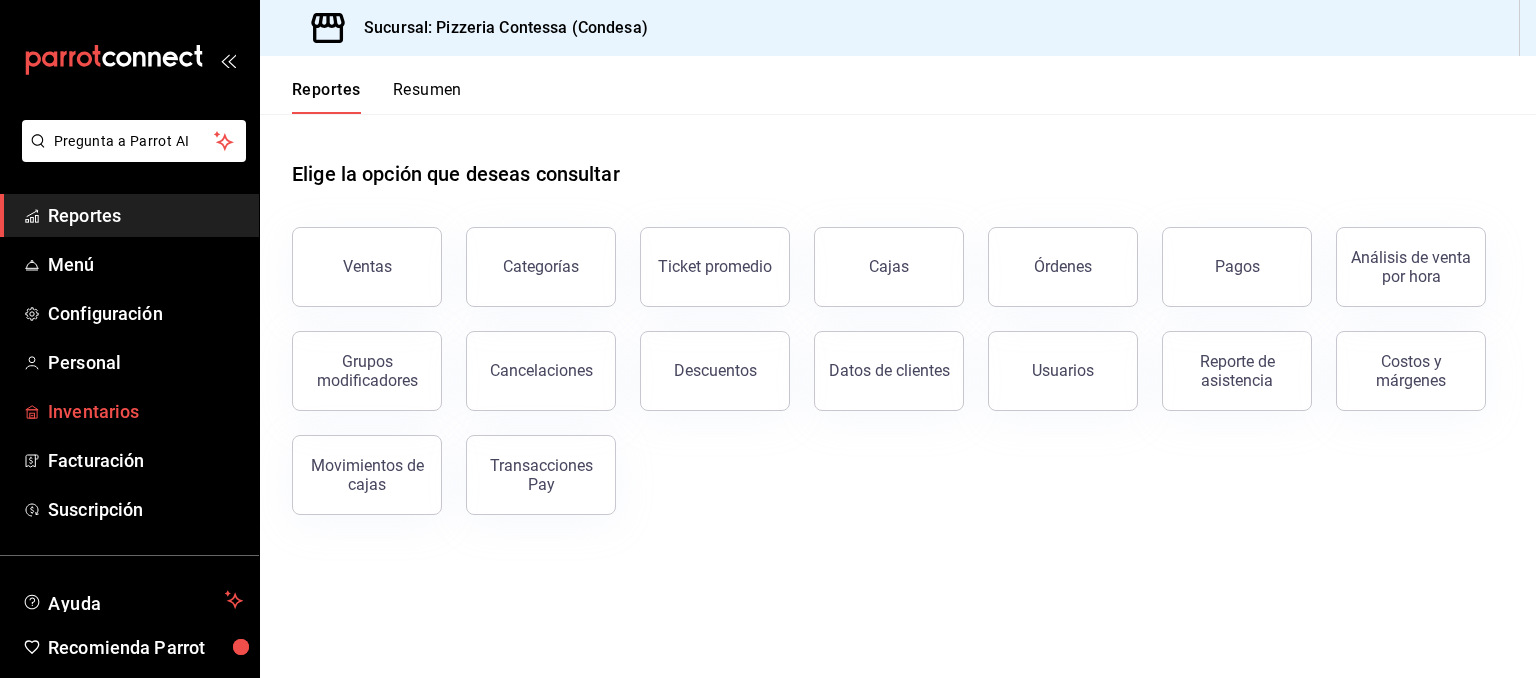 click on "Inventarios" at bounding box center (145, 411) 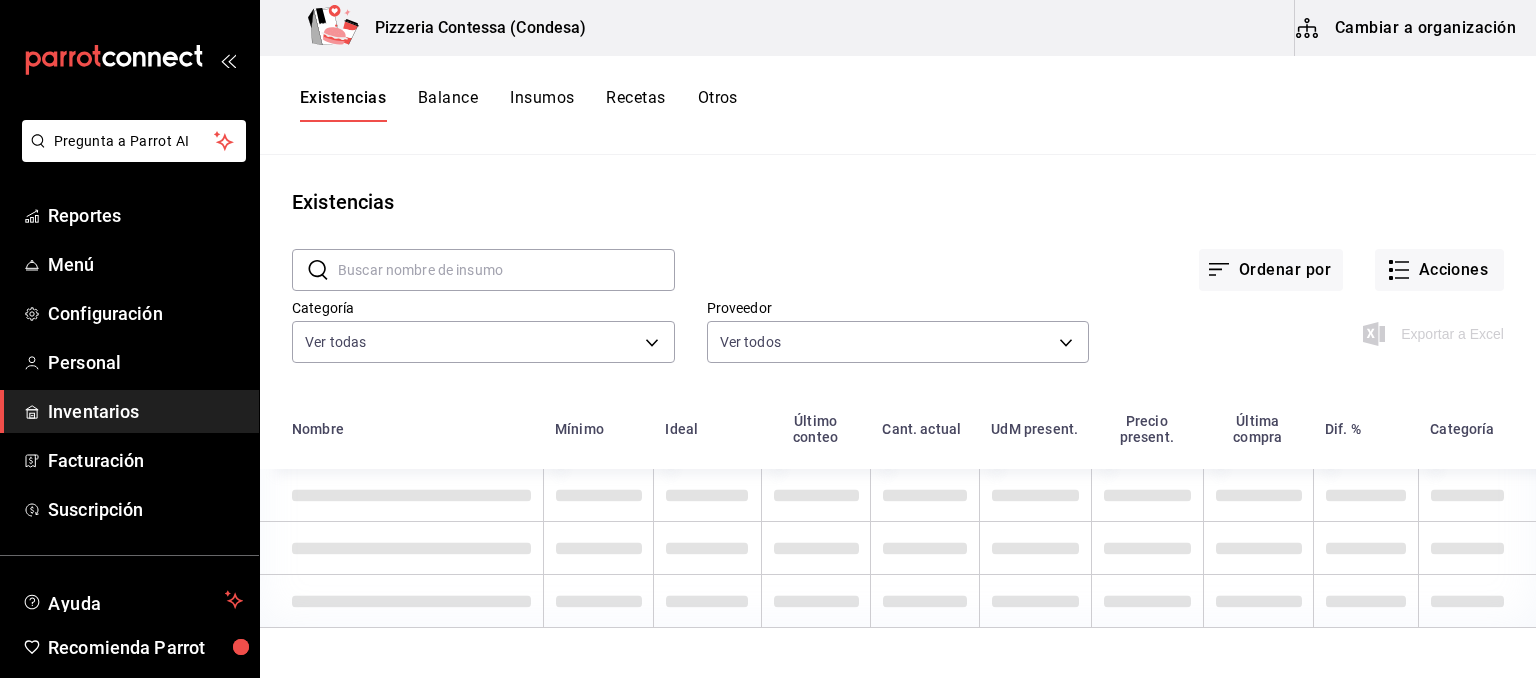 click on "Cambiar a organización" at bounding box center (1407, 28) 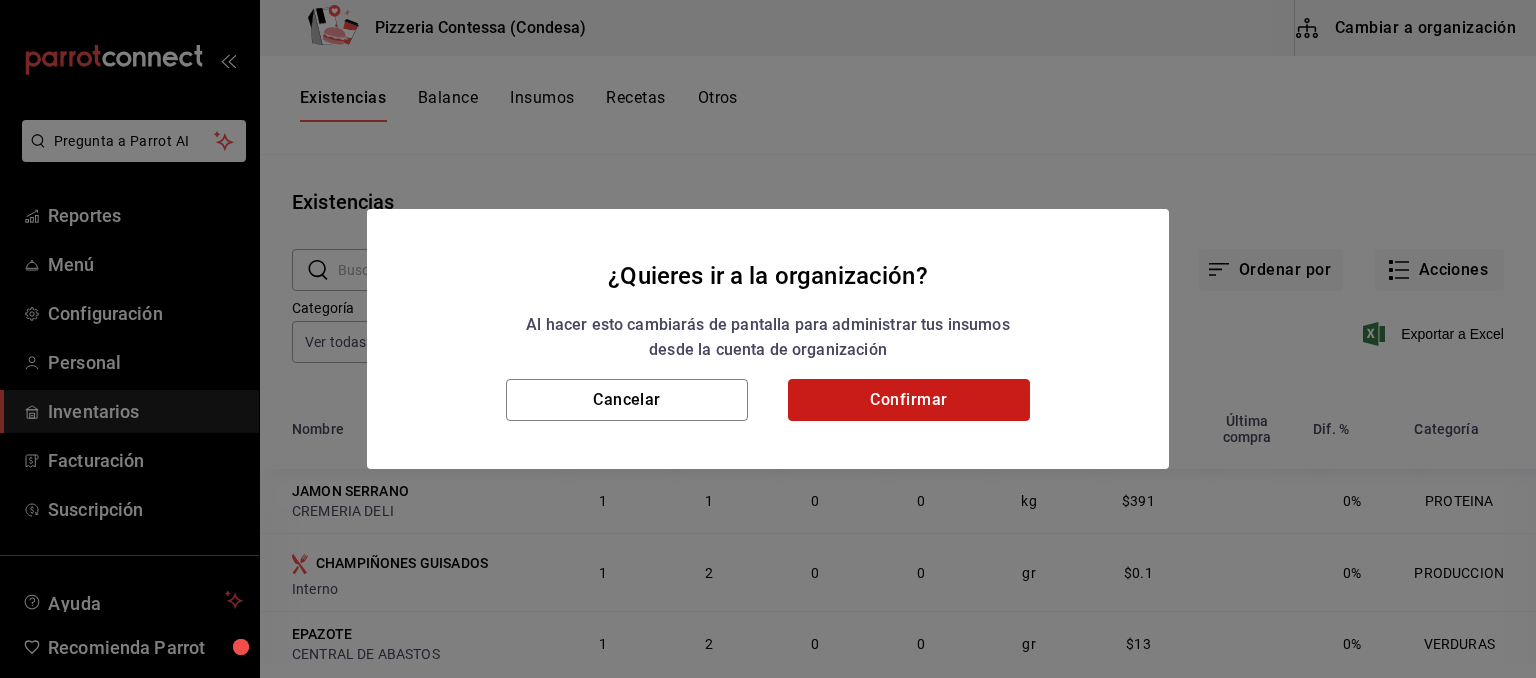 click on "Confirmar" at bounding box center (909, 400) 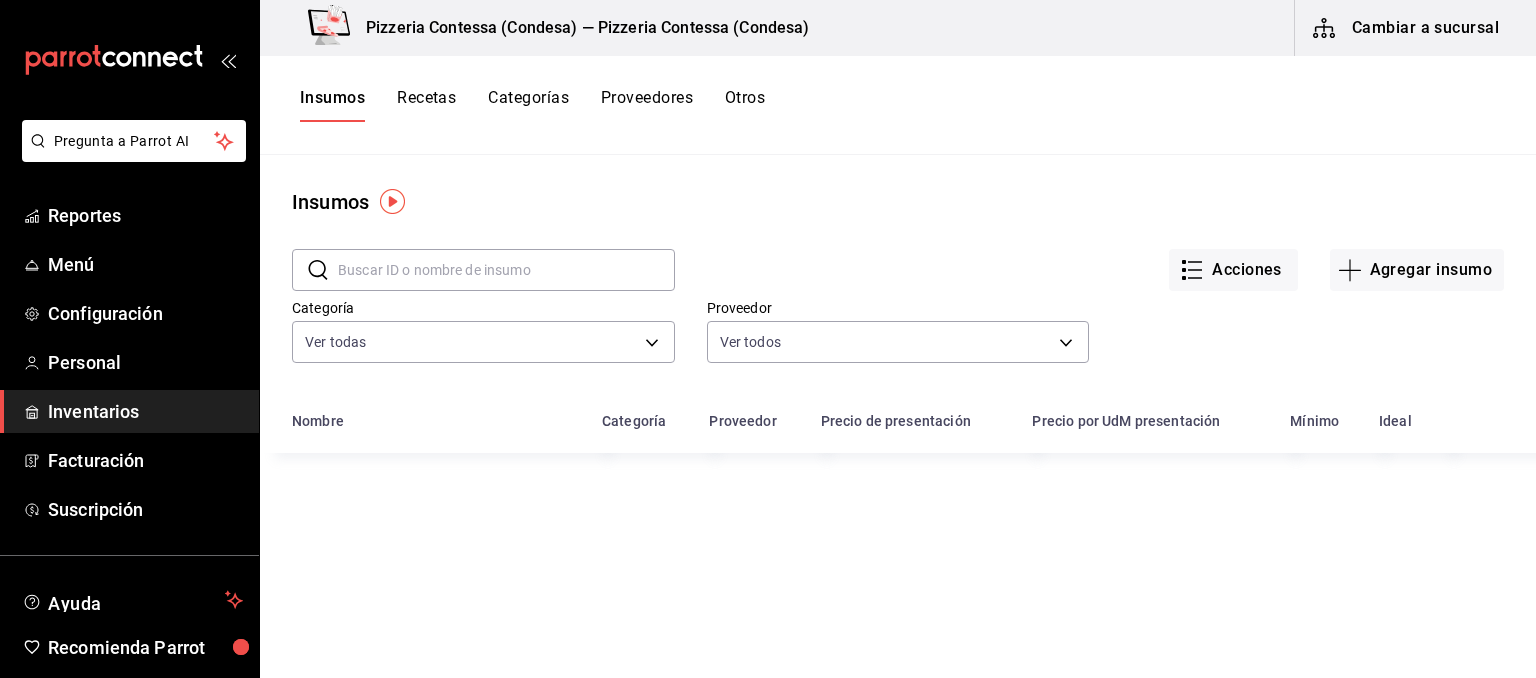 click on "Recetas" at bounding box center [426, 105] 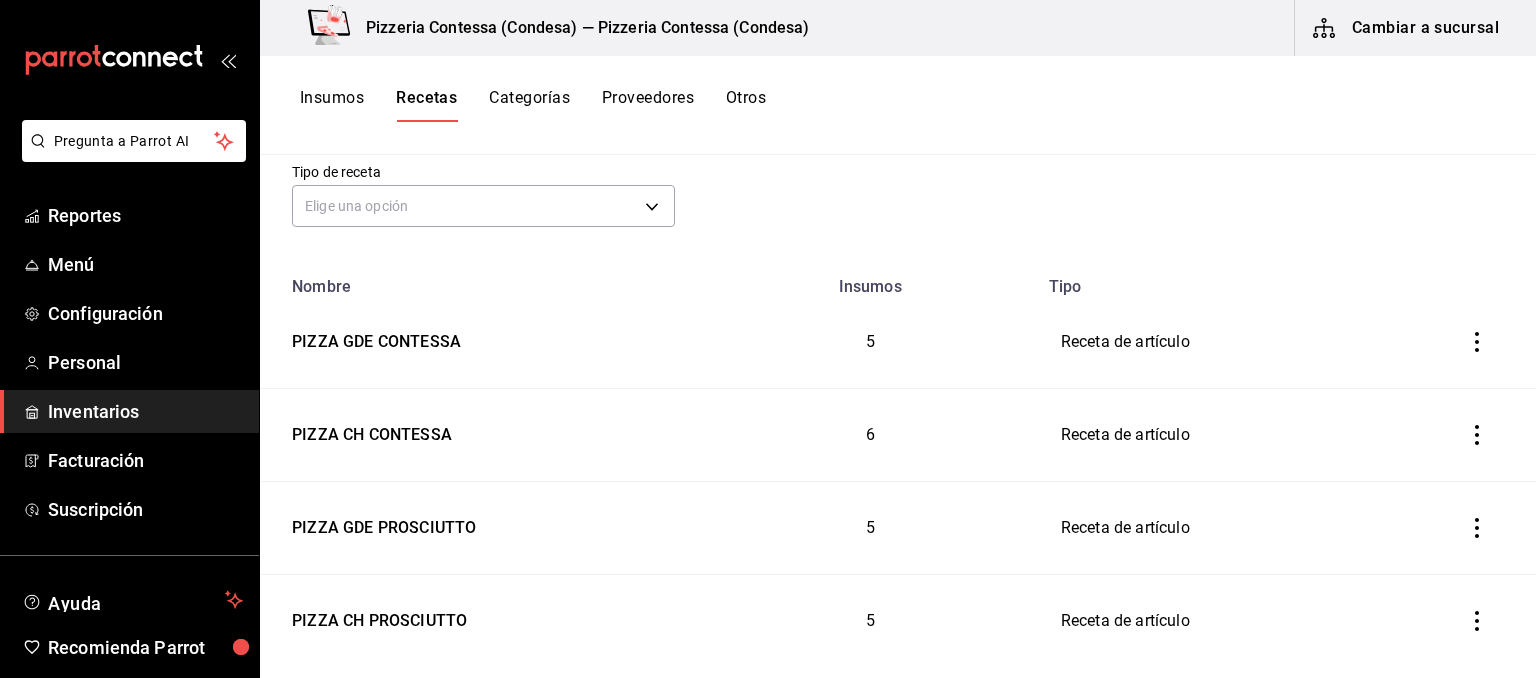 scroll, scrollTop: 0, scrollLeft: 0, axis: both 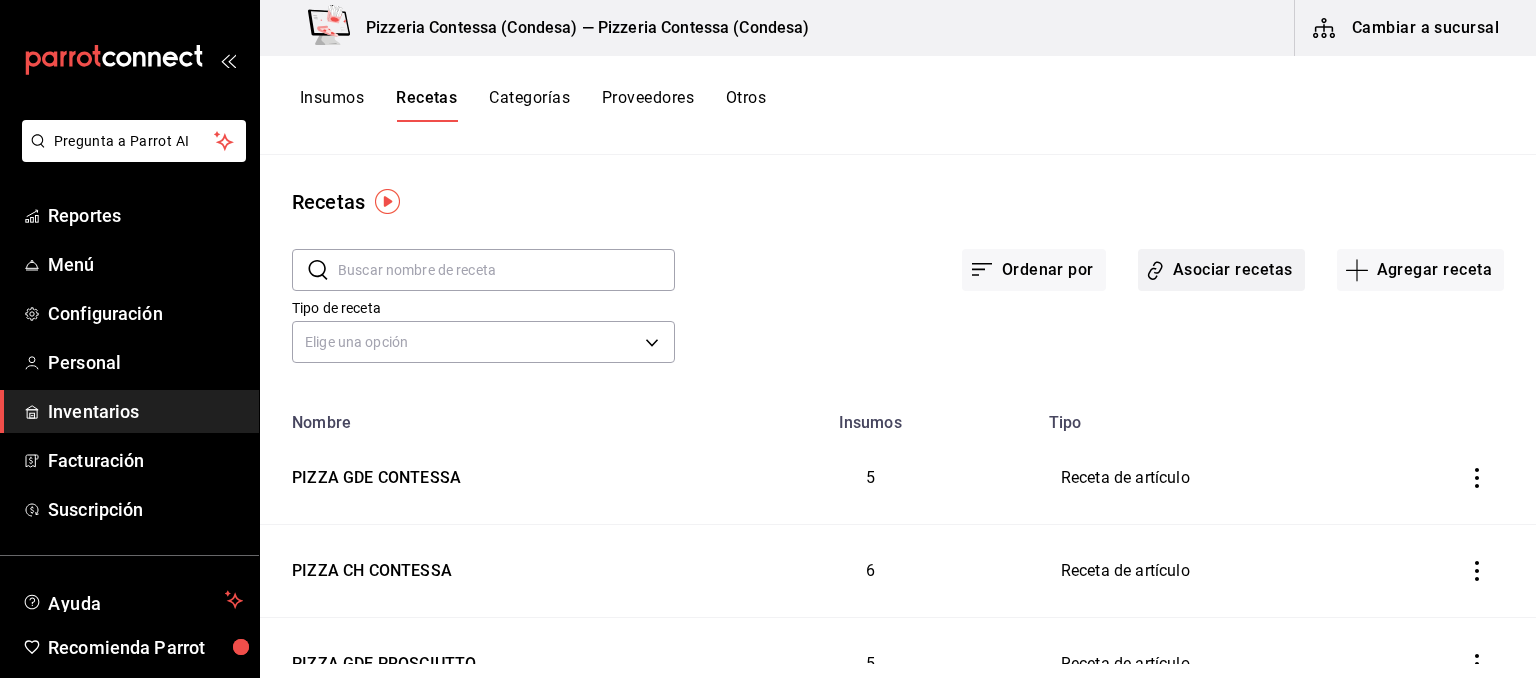 click on "Asociar recetas" at bounding box center [1221, 270] 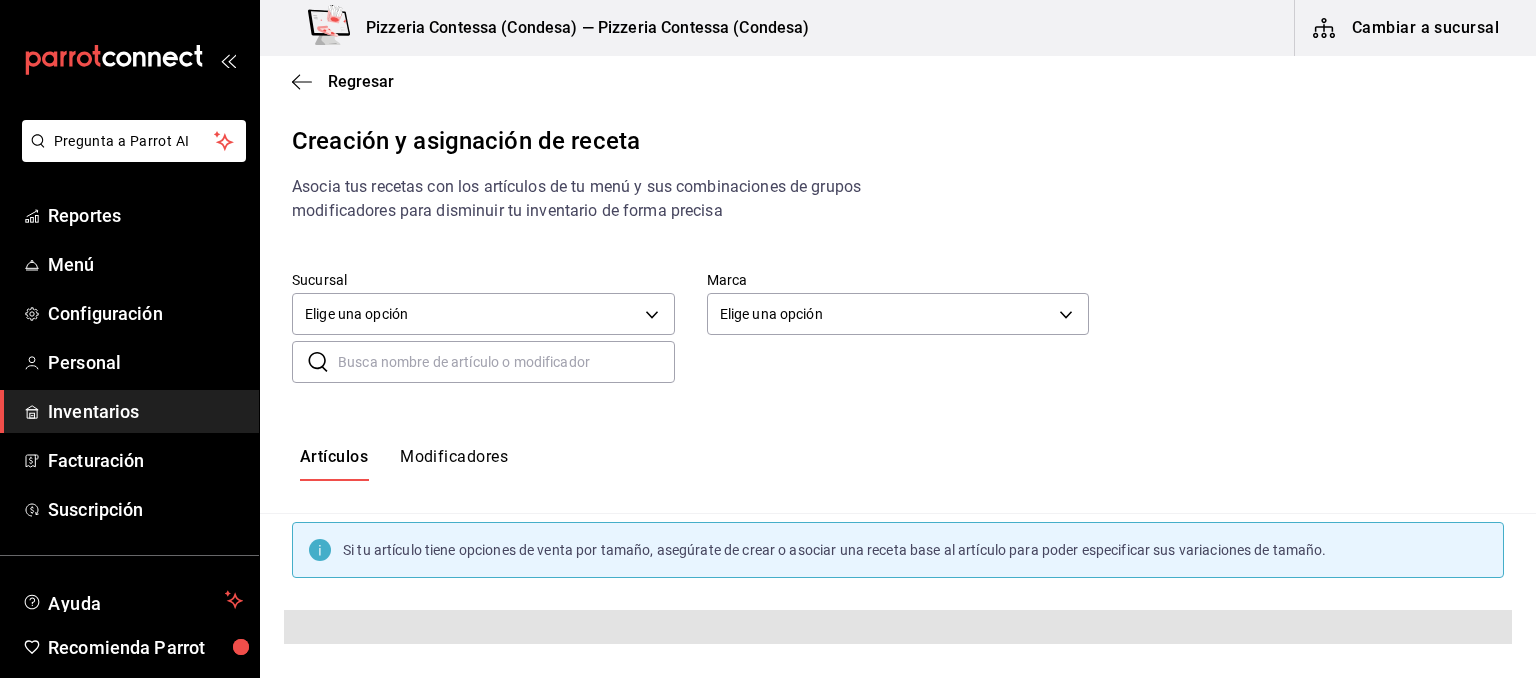 scroll, scrollTop: 178, scrollLeft: 0, axis: vertical 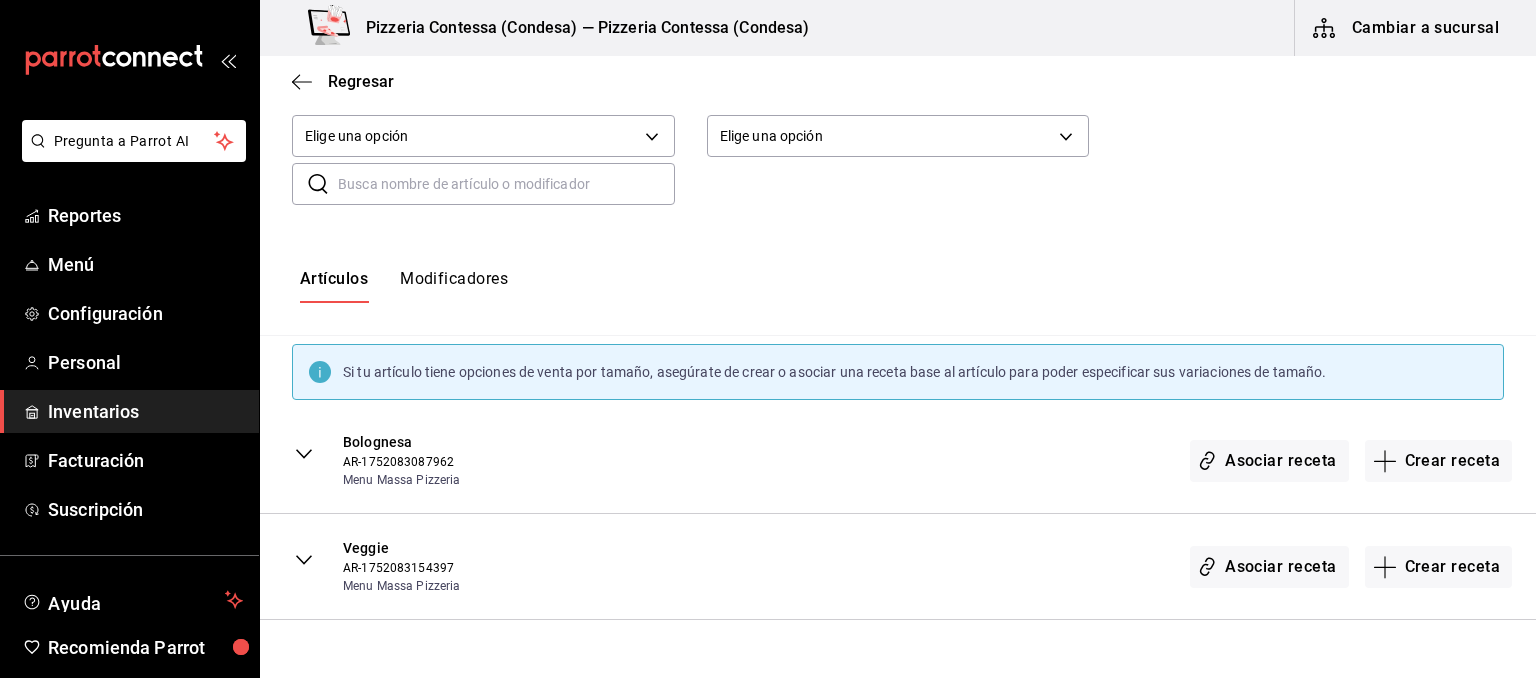 click on "Modificadores" at bounding box center (454, 286) 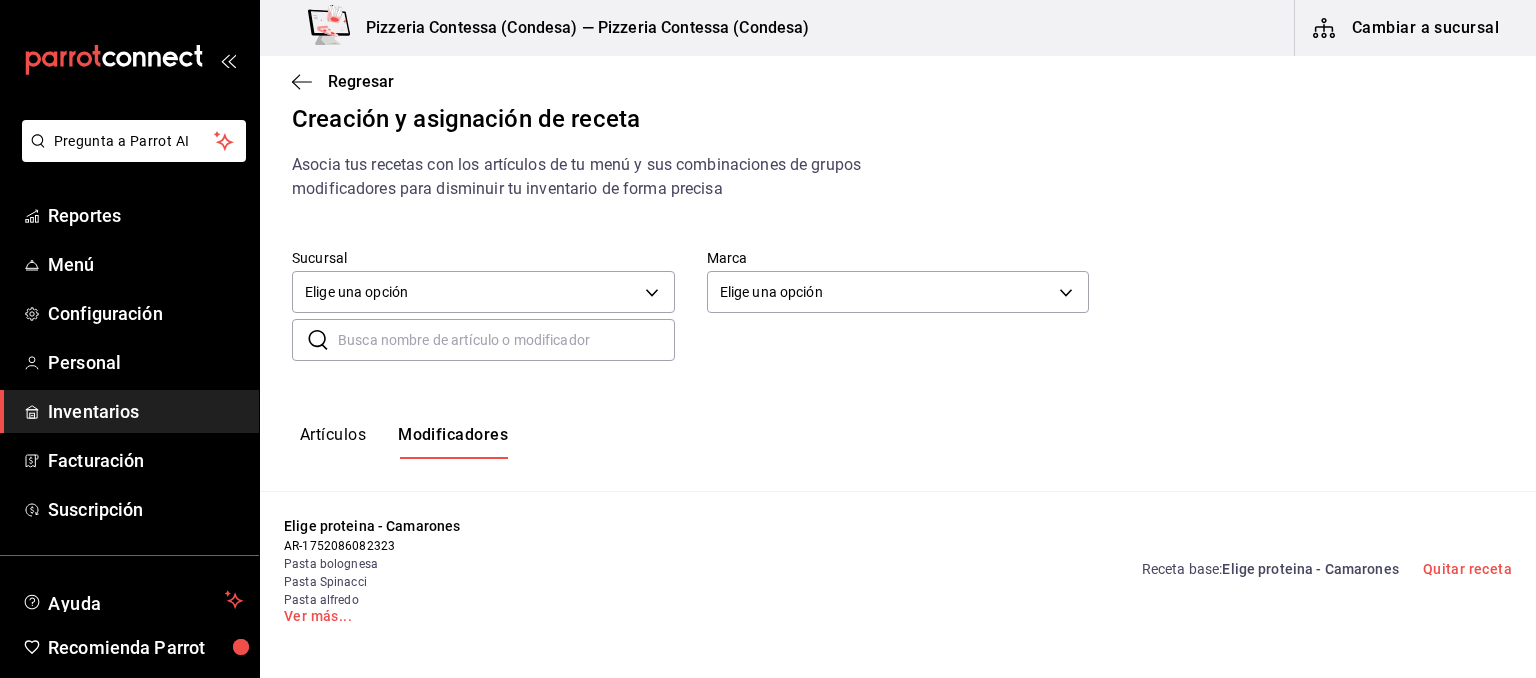 scroll, scrollTop: 0, scrollLeft: 0, axis: both 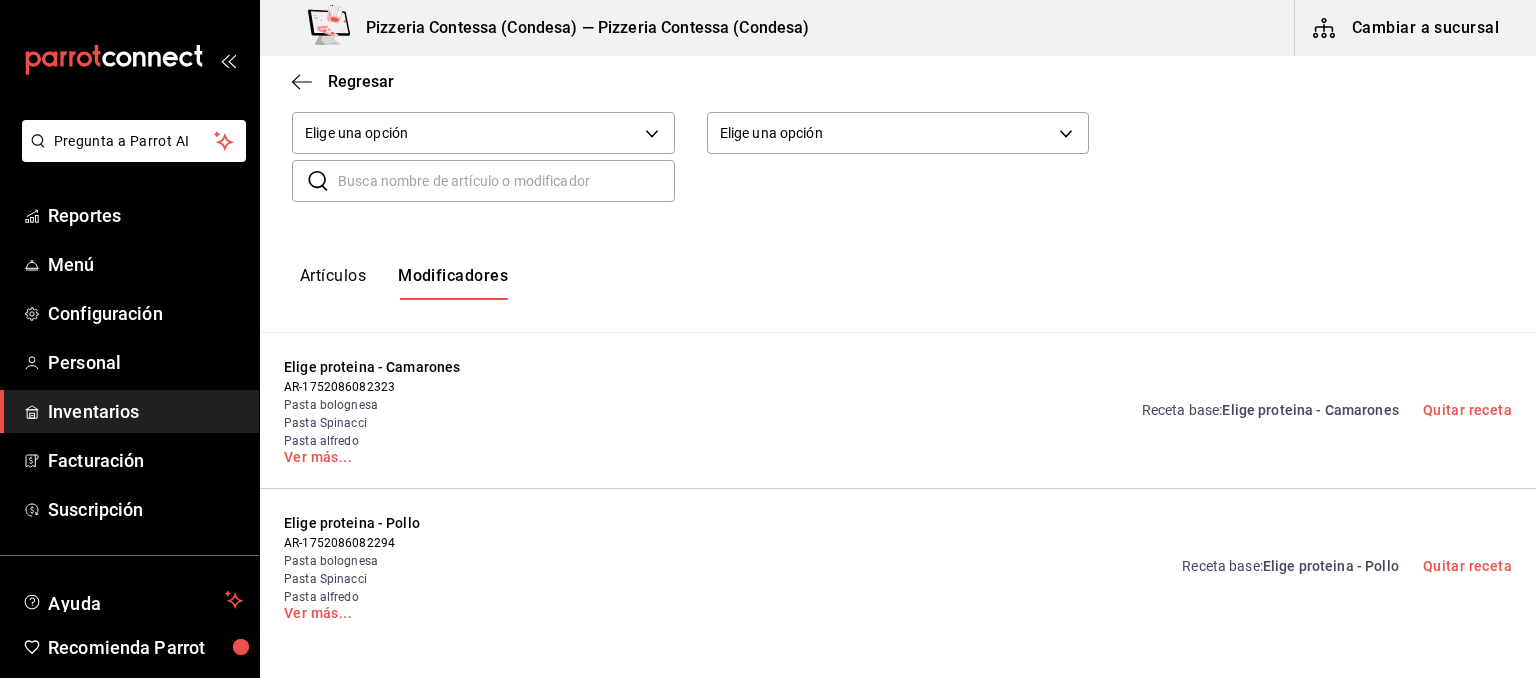 click at bounding box center (506, 181) 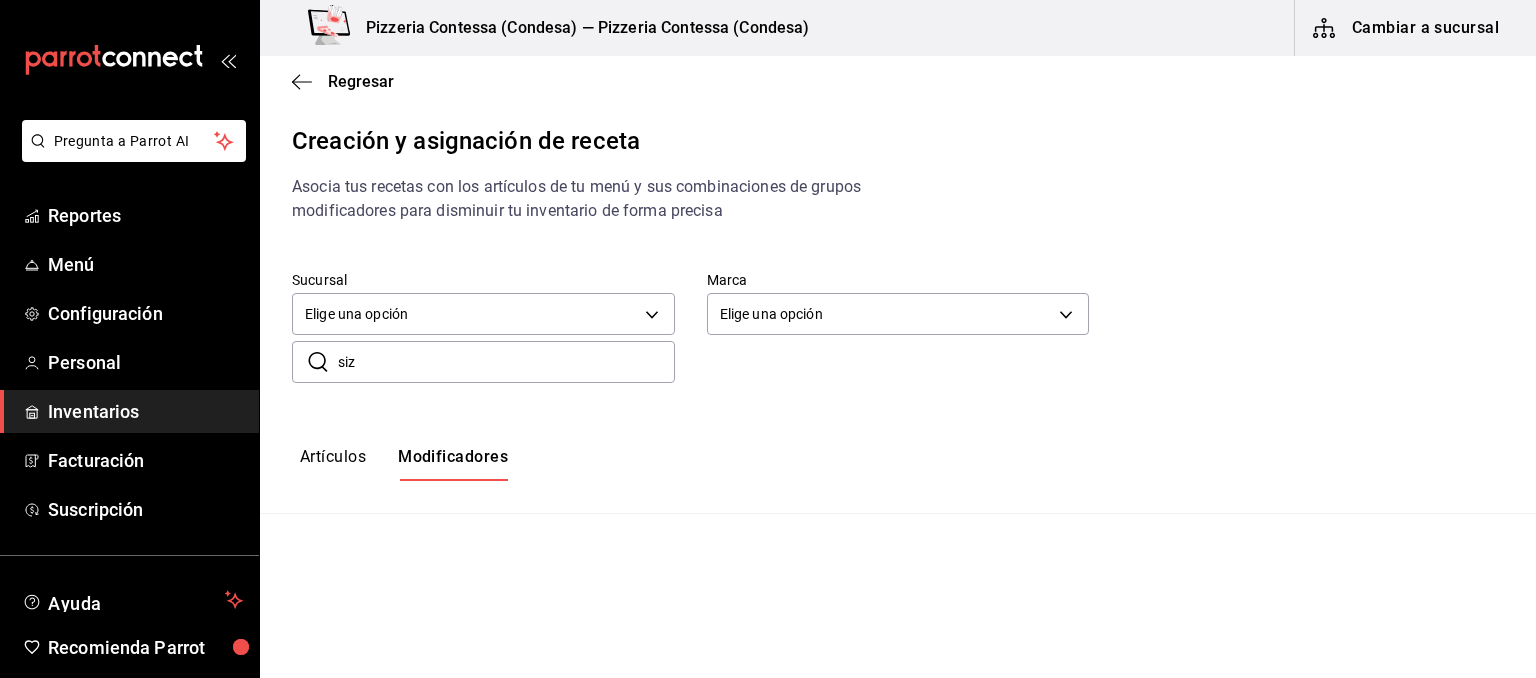 scroll, scrollTop: 0, scrollLeft: 0, axis: both 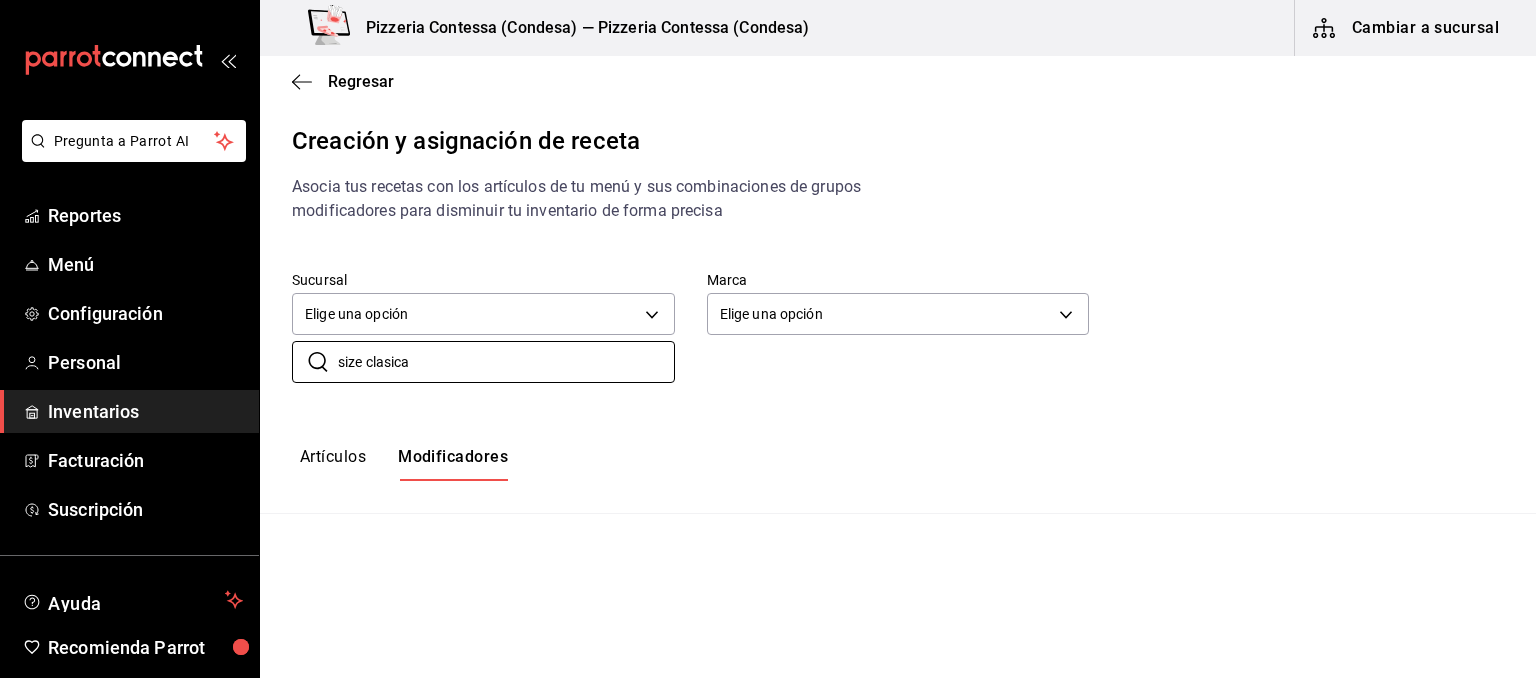 type on "size clasicas" 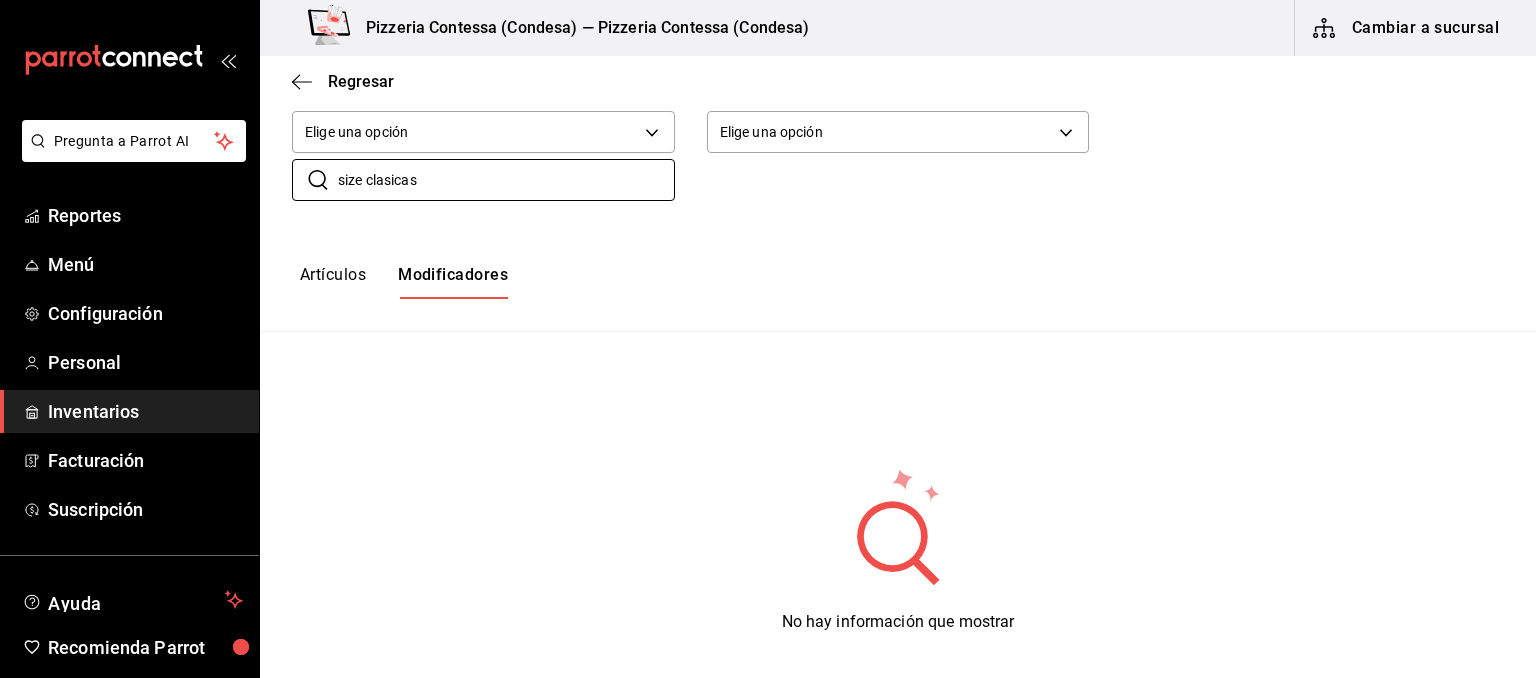 scroll, scrollTop: 180, scrollLeft: 0, axis: vertical 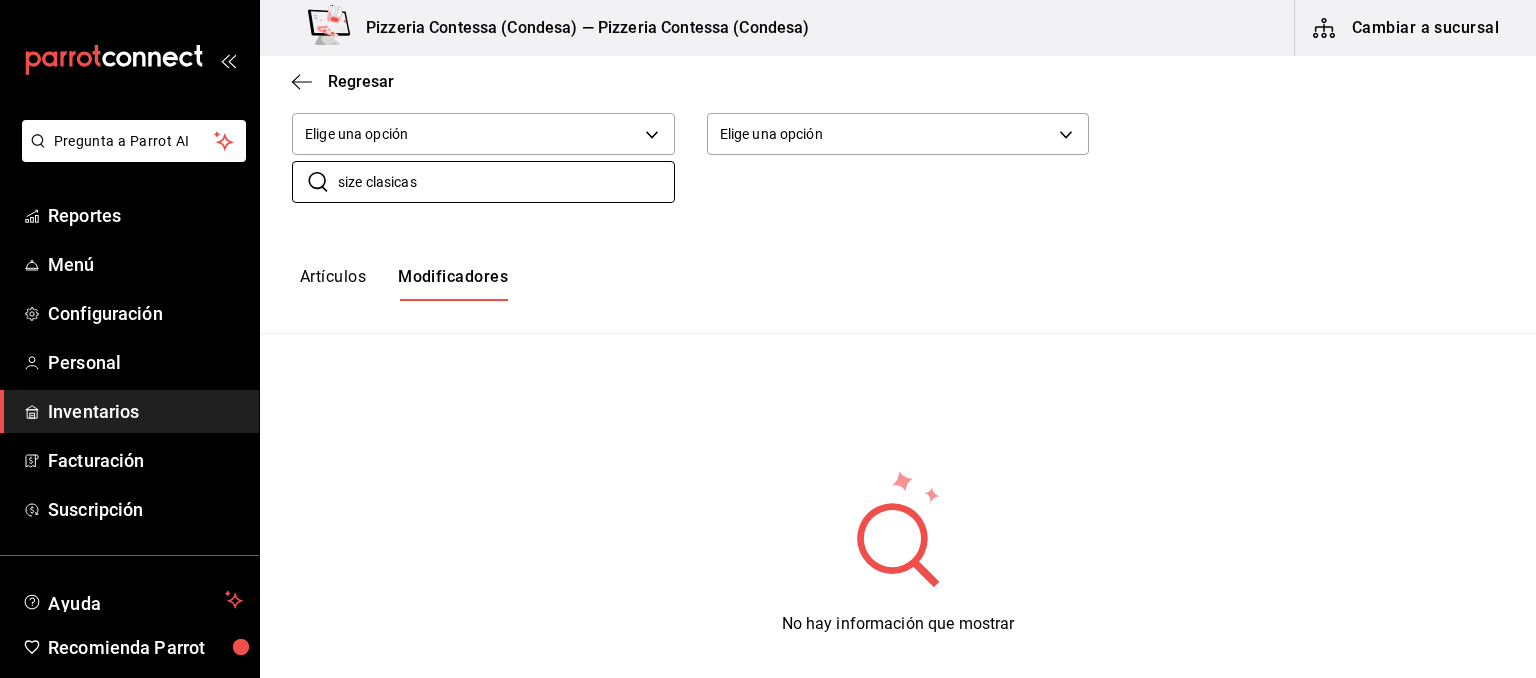 drag, startPoint x: 473, startPoint y: 182, endPoint x: 276, endPoint y: 195, distance: 197.42847 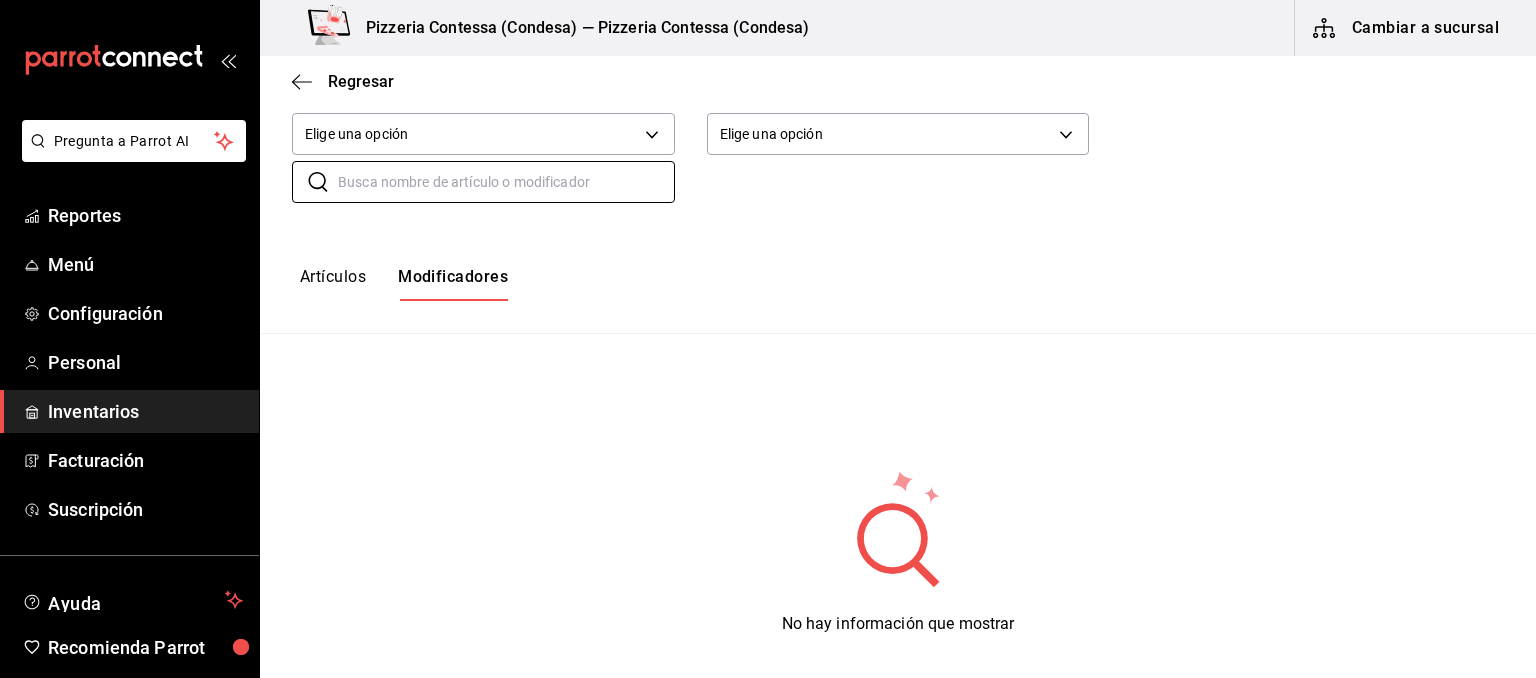 scroll, scrollTop: 0, scrollLeft: 0, axis: both 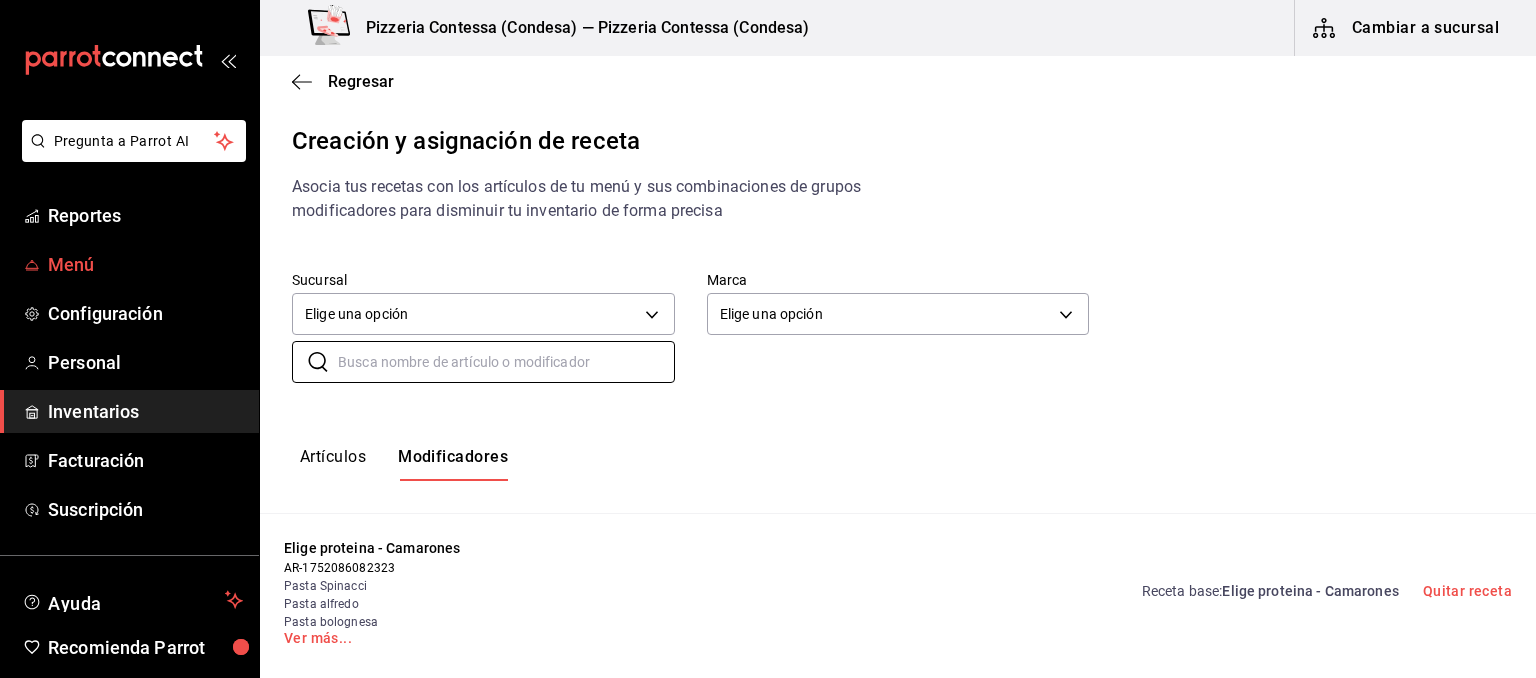 click on "Menú" at bounding box center (145, 264) 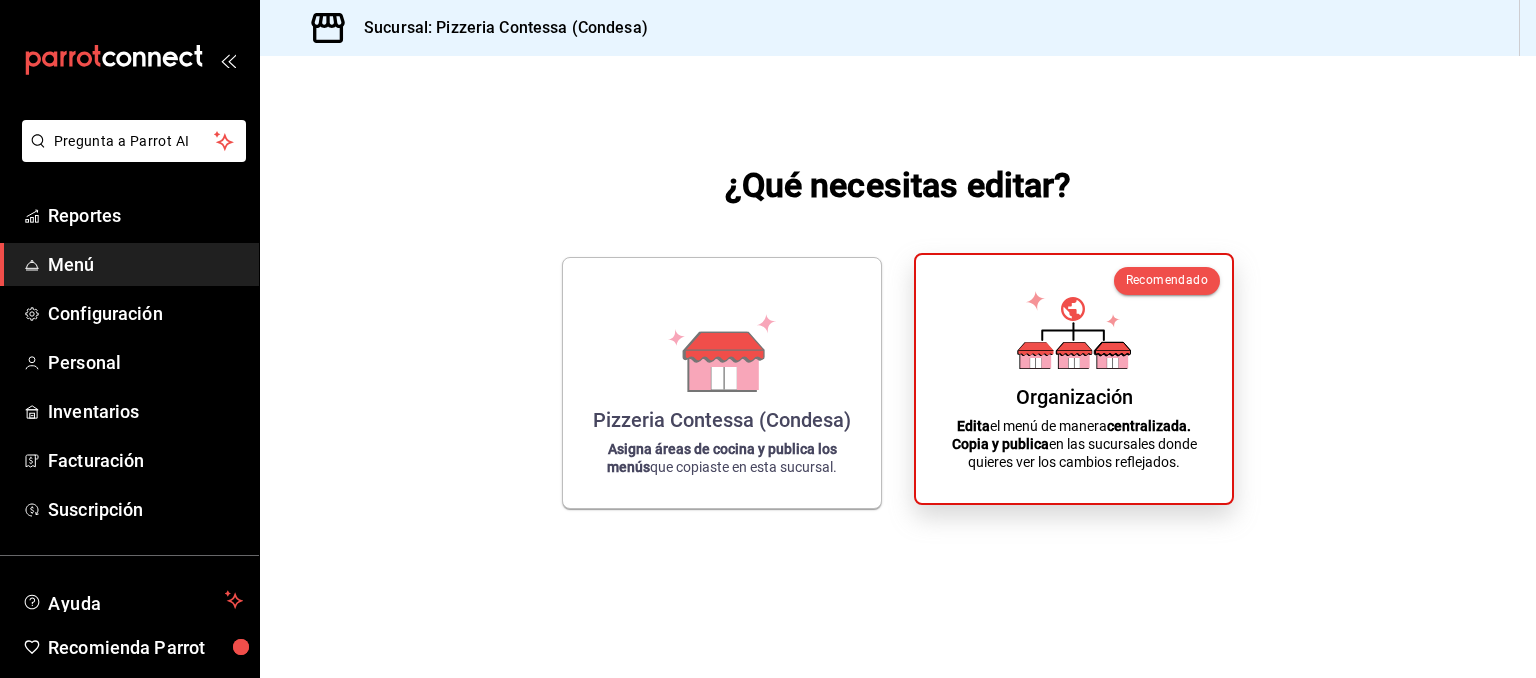 click on "centralizada." at bounding box center (1149, 426) 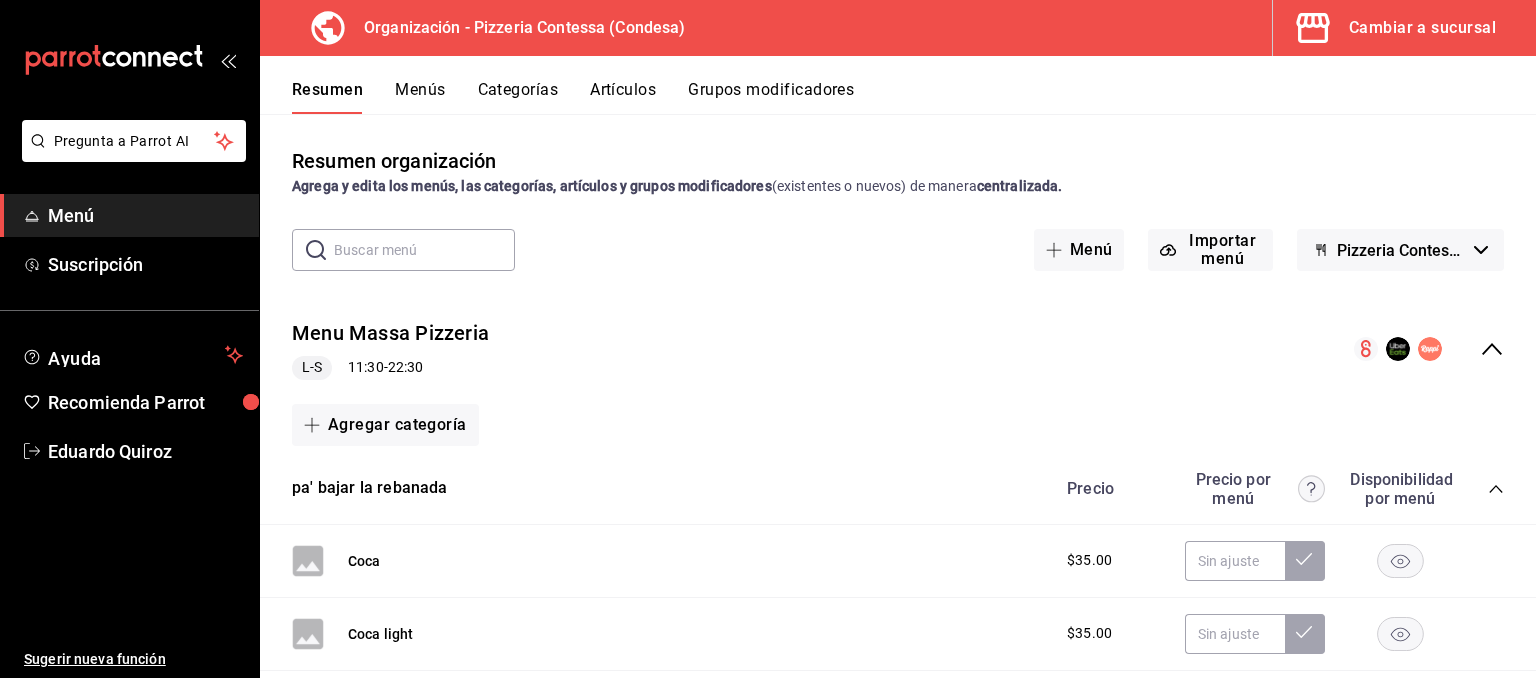 click on "Artículos" at bounding box center (623, 97) 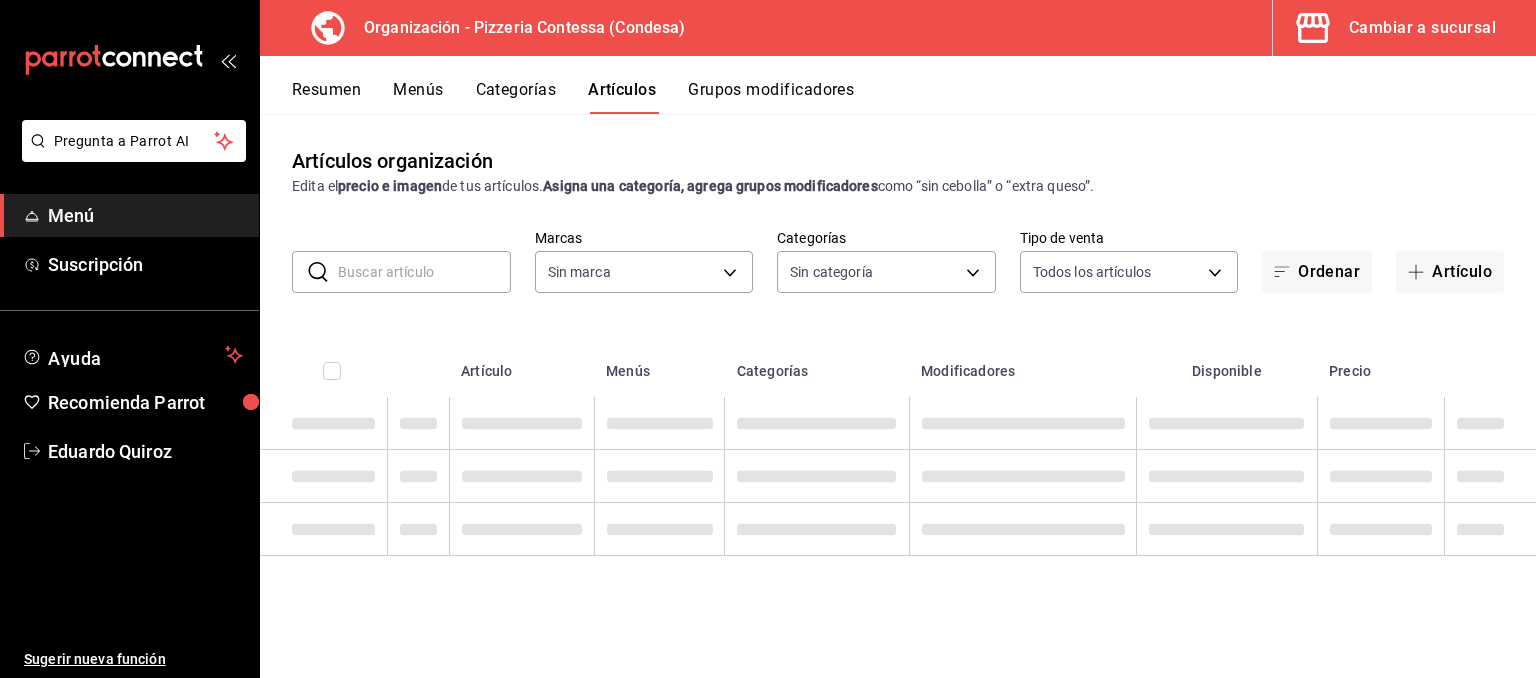type on "ffd2d5b6-989f-41ef-afc5-5290e67978d8" 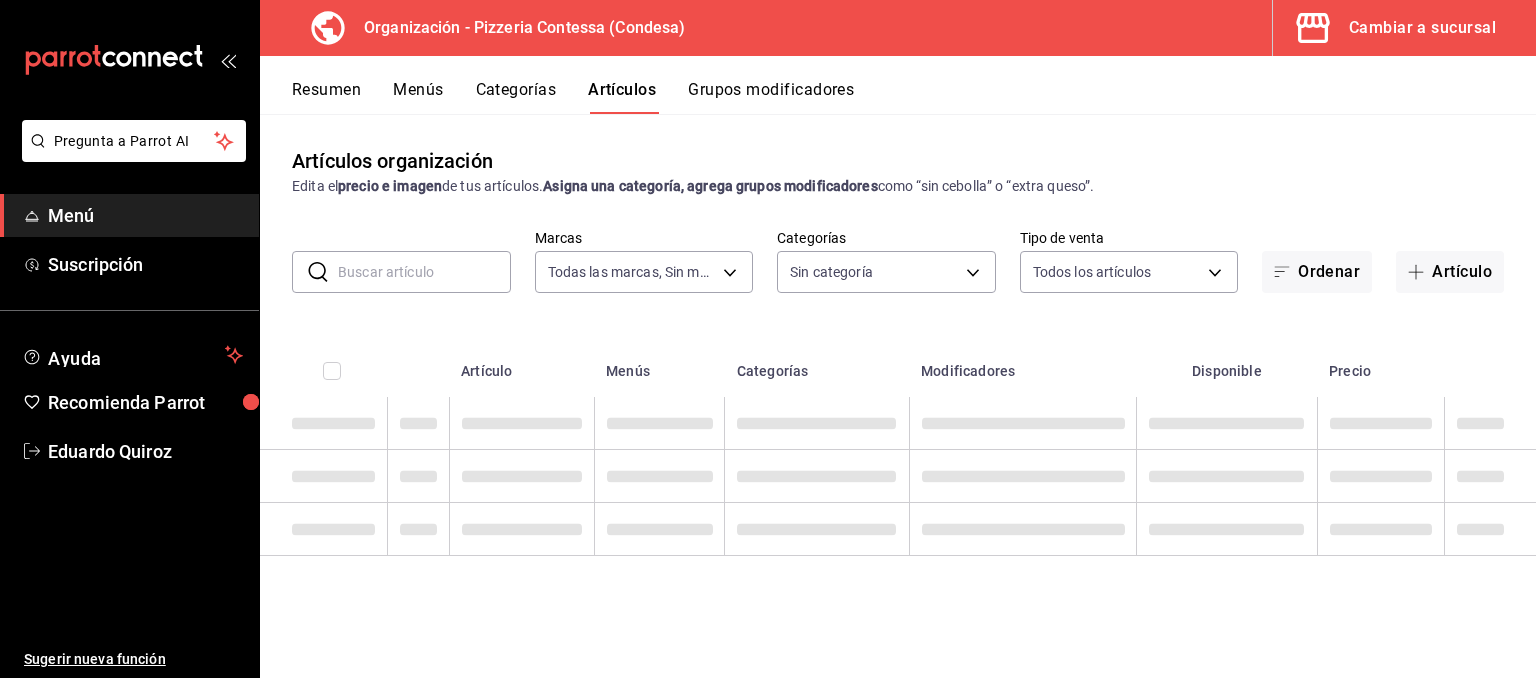 type on "[UUIDS]" 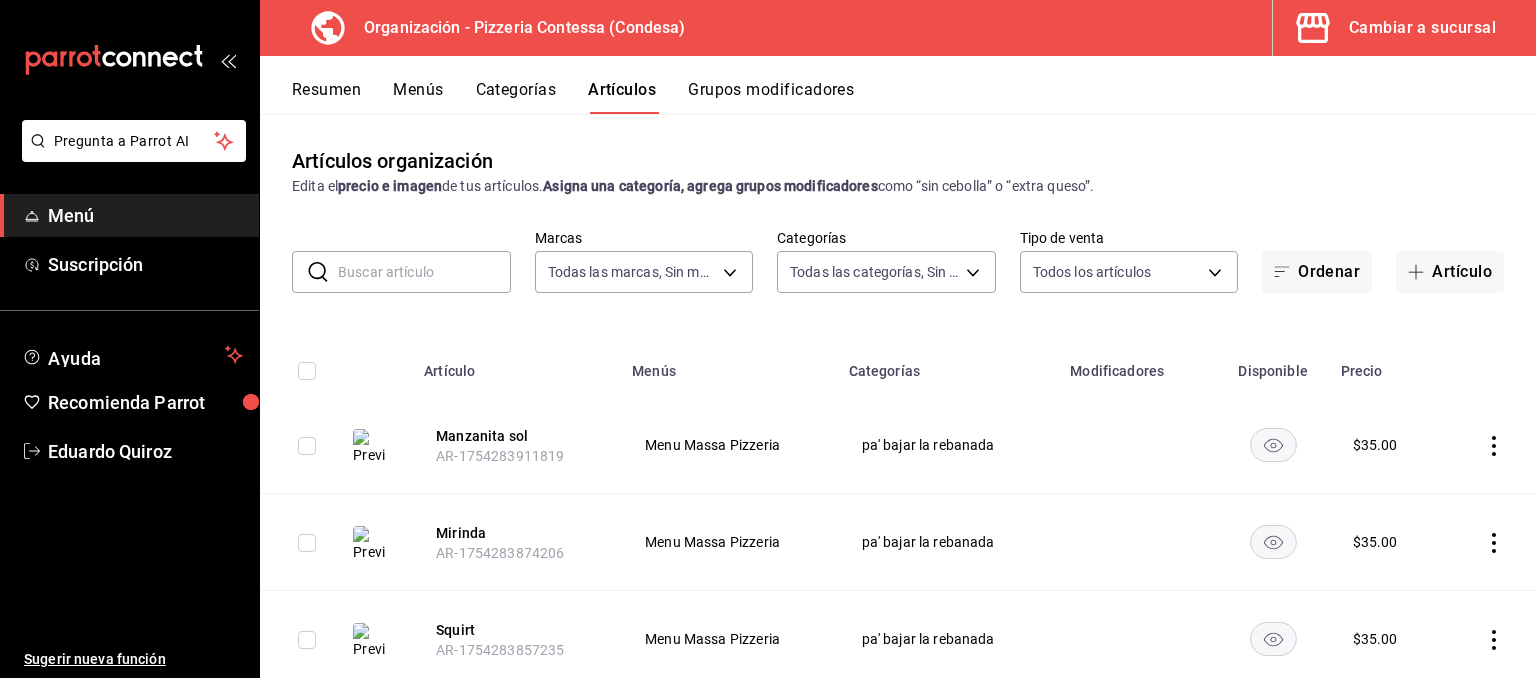 click on "Menús" at bounding box center [418, 97] 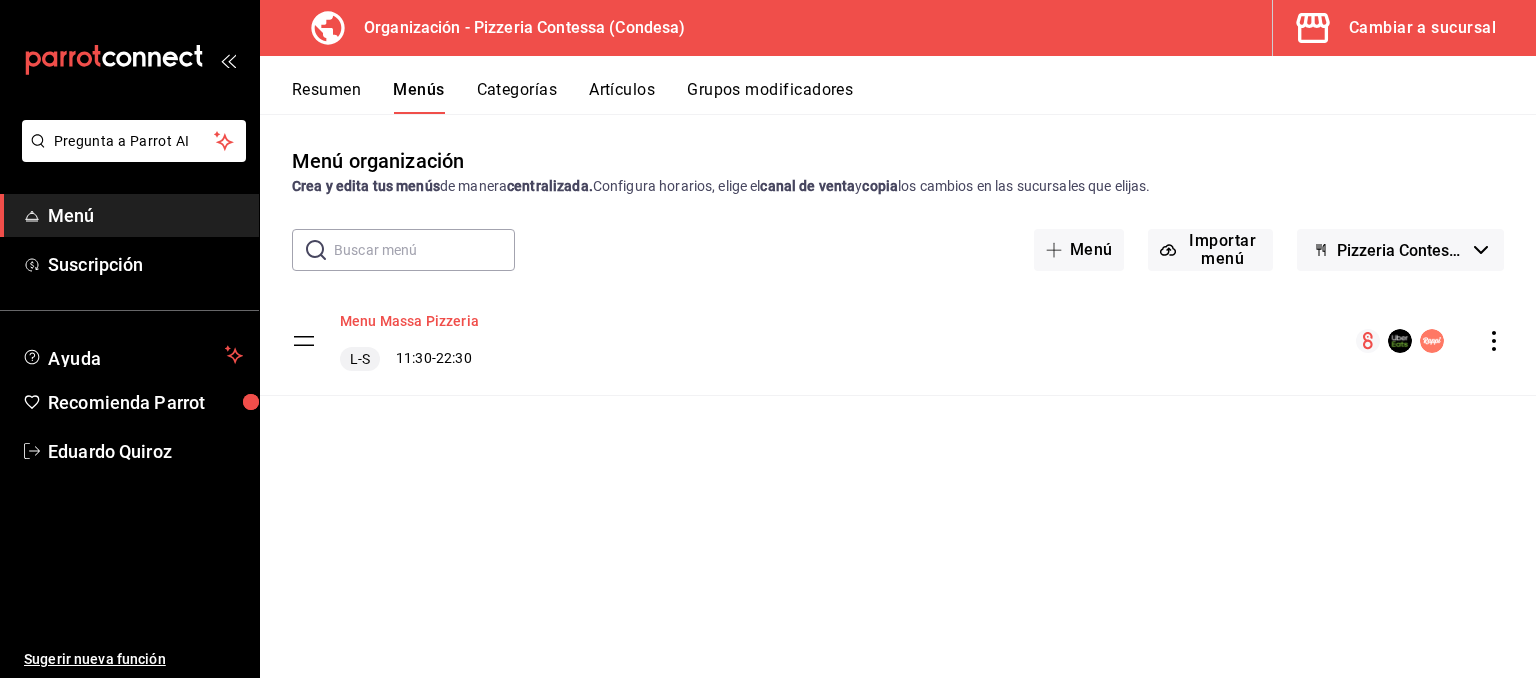 click on "Menu Massa Pizzeria" at bounding box center [409, 321] 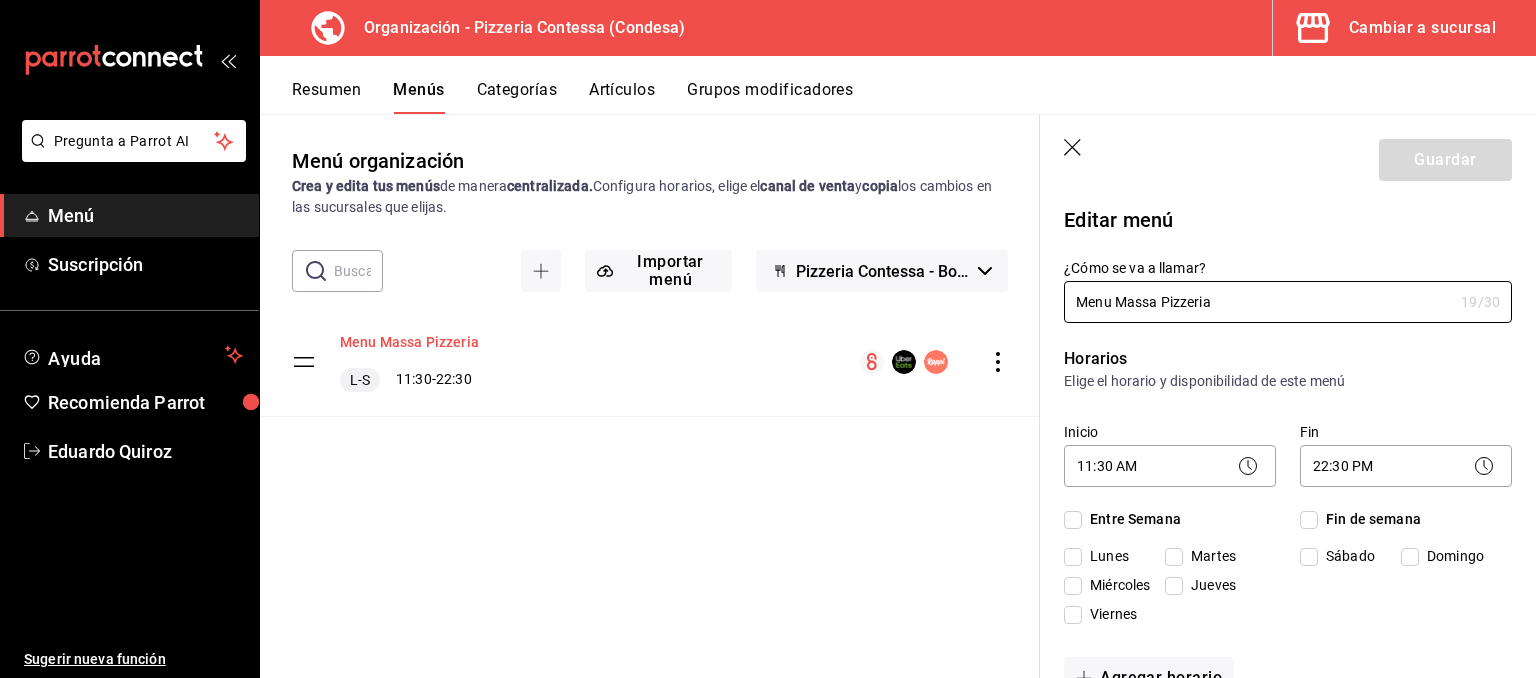 checkbox on "true" 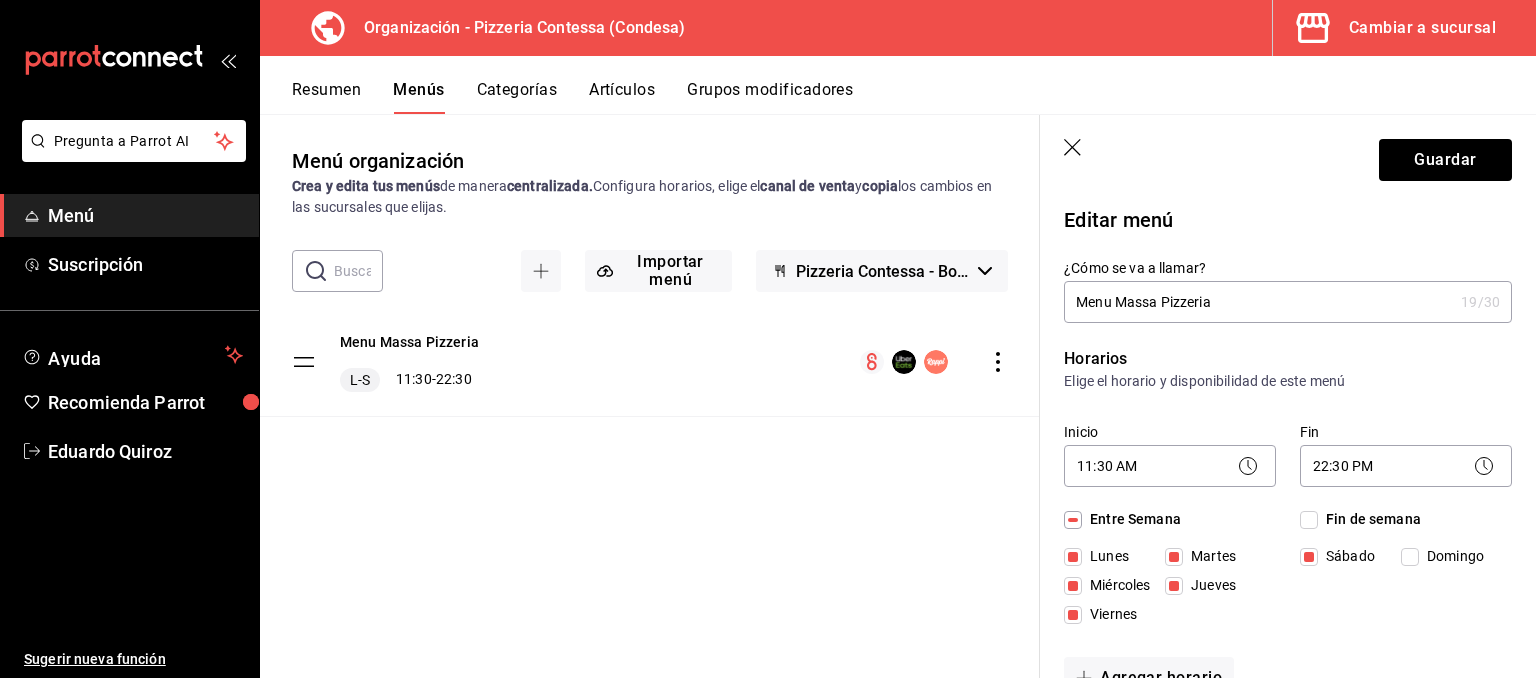click 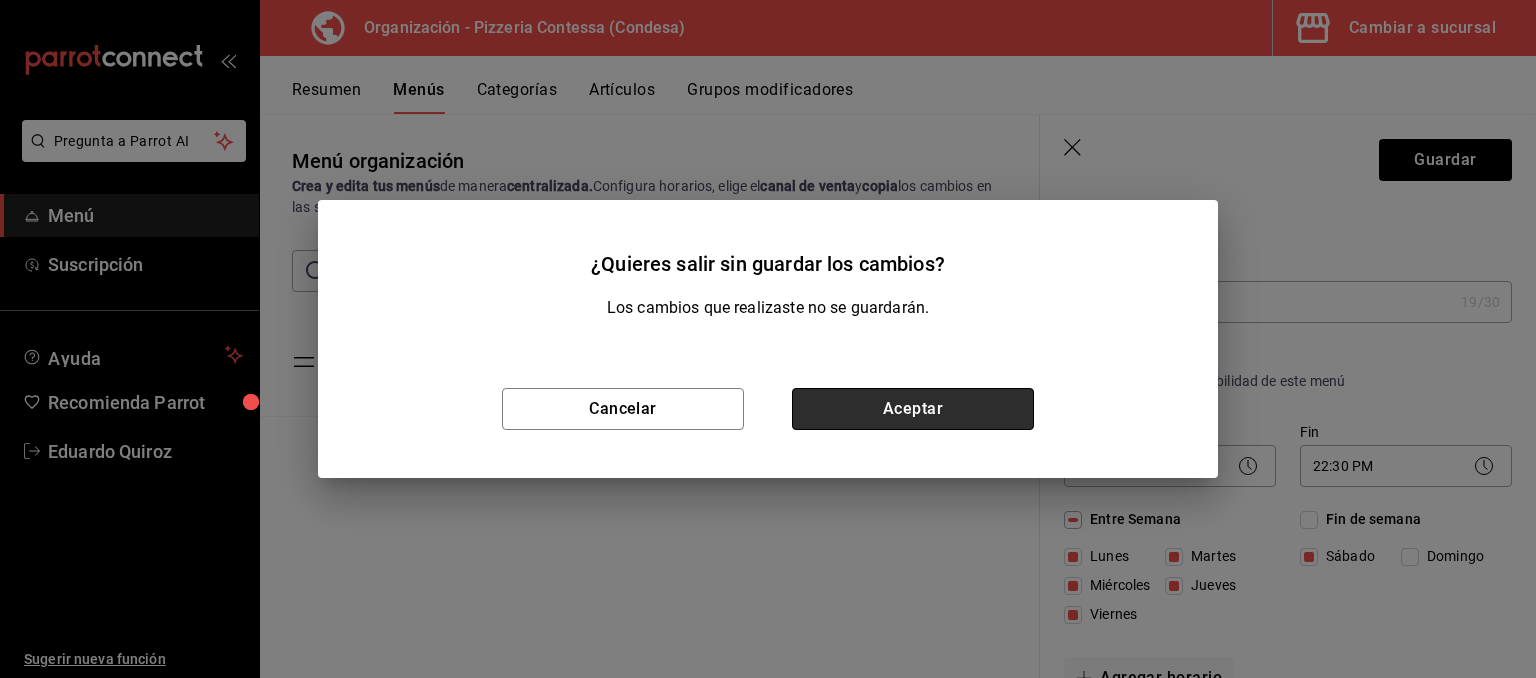 click on "Aceptar" at bounding box center [913, 409] 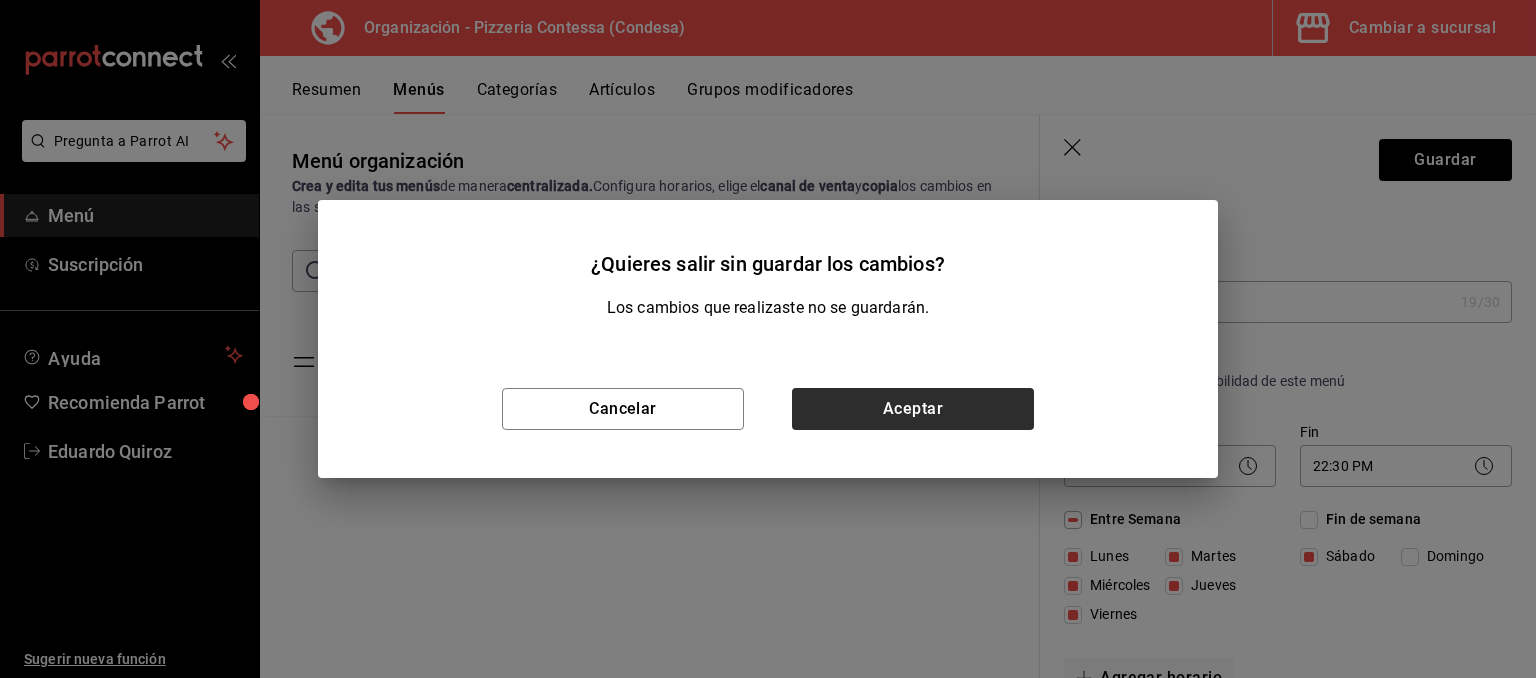 type 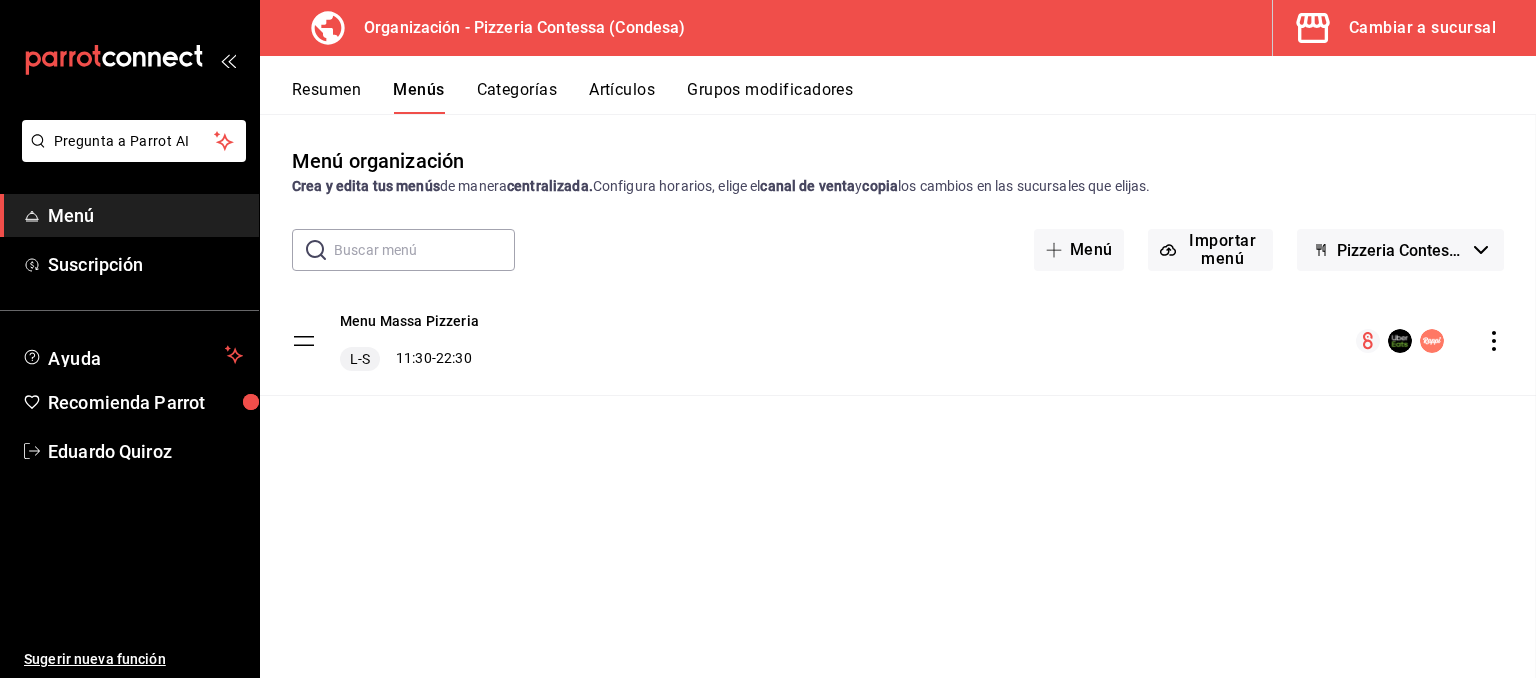 checkbox on "false" 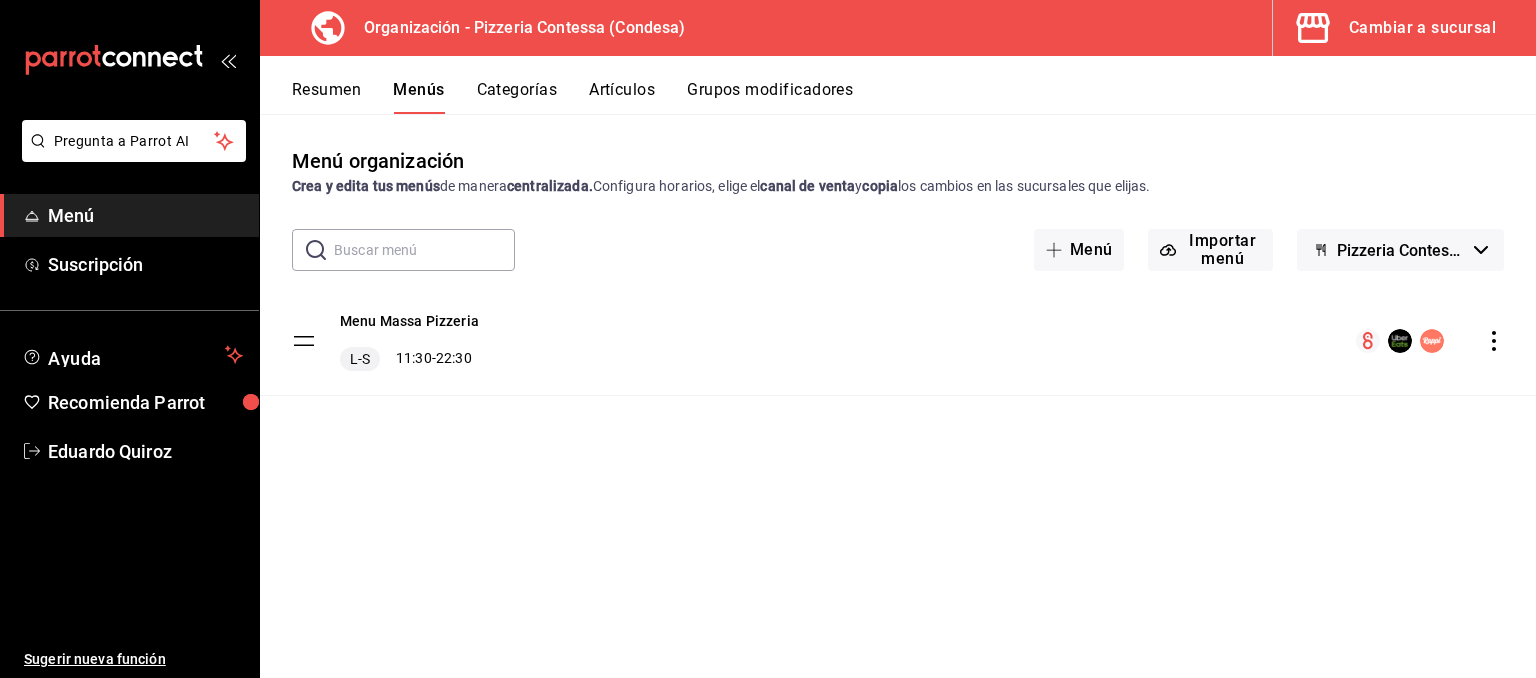 click on "Grupos modificadores" at bounding box center [770, 97] 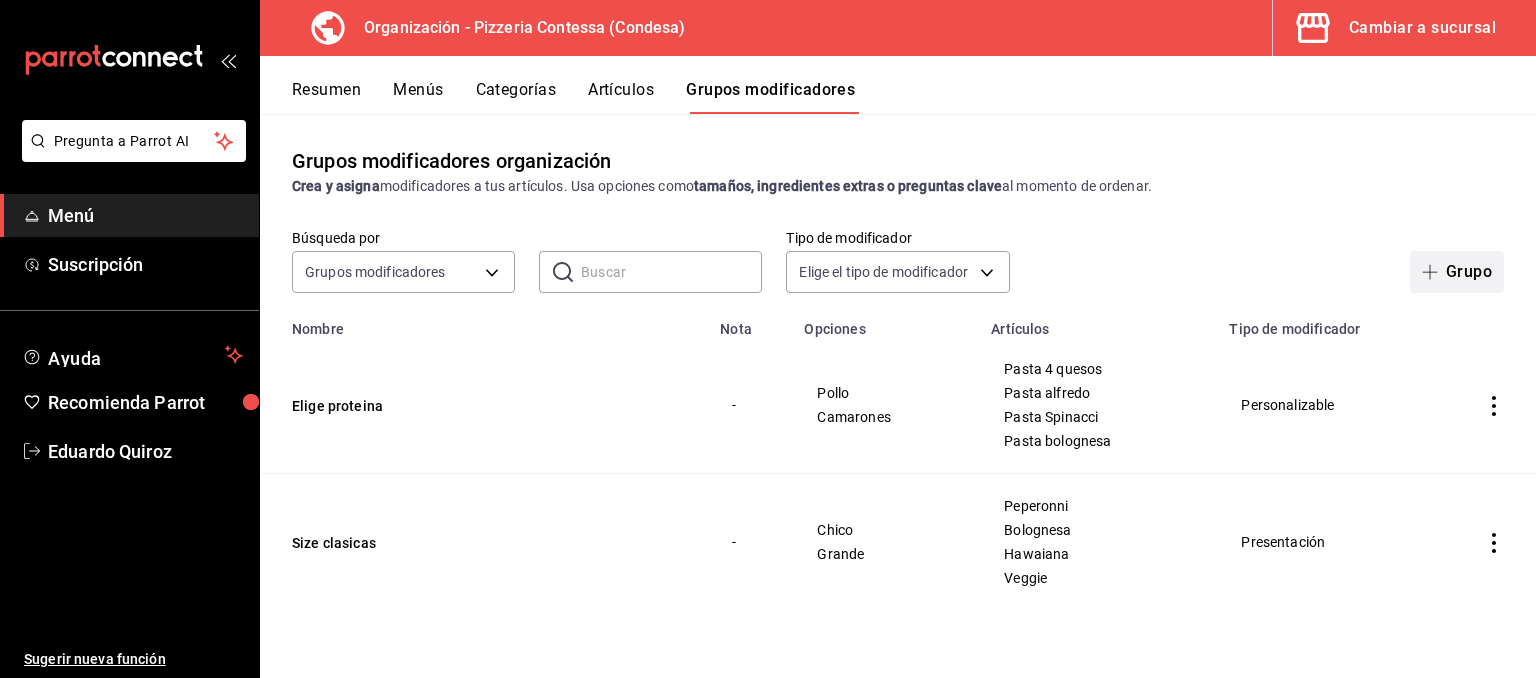 click 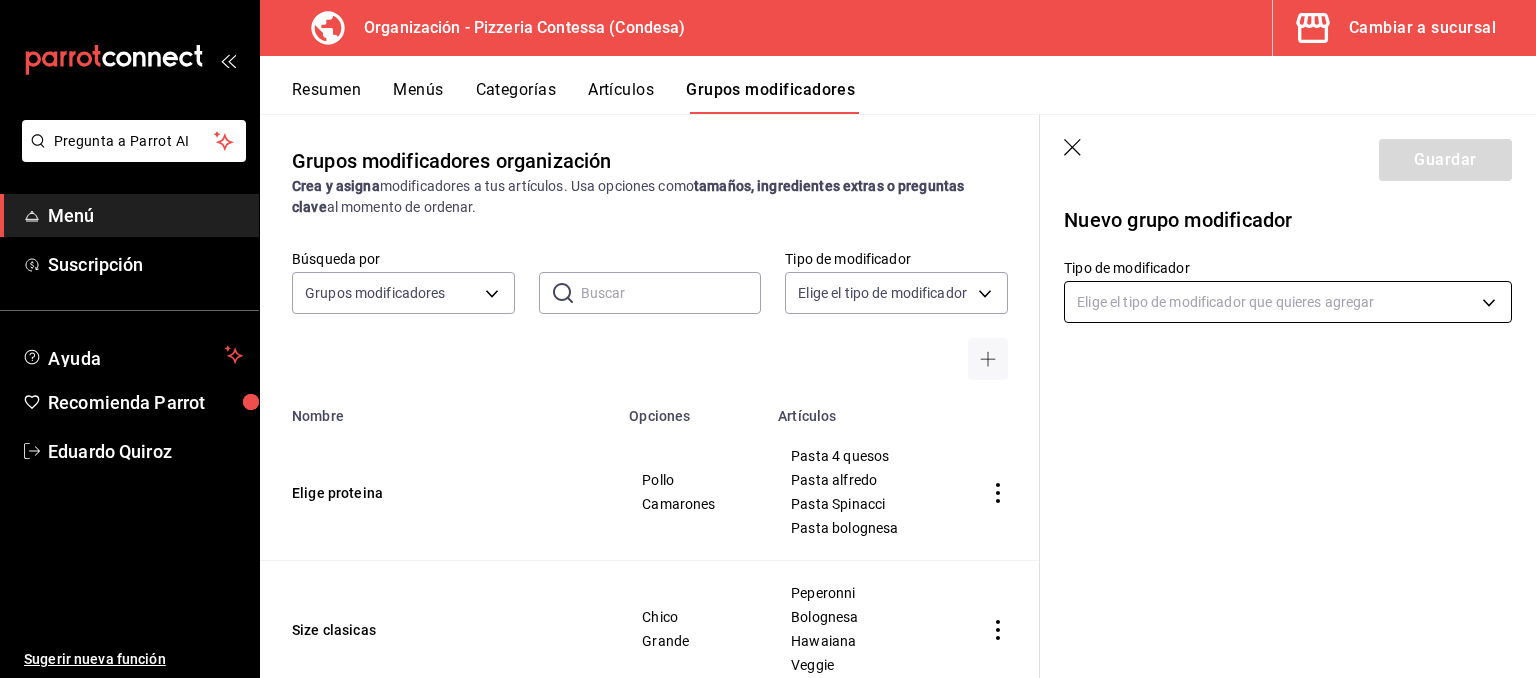click on "Pregunta a Parrot AI Menú   Suscripción   Ayuda Recomienda Parrot   [FIRST] [LAST]   Sugerir nueva función   Organización - Pizzeria Contessa ([CITY]) Cambiar a sucursal Resumen Menús Categorías Artículos Grupos modificadores Grupos modificadores organización Crea y asigna  modificadores a tus artículos. Usa opciones como  tamaños, ingredientes extras o preguntas clave  al momento de ordenar. Búsqueda por Grupos modificadores GROUP ​ ​ Tipo de modificador Elige el tipo de modificador Nombre Opciones Artículos Elige proteina Pollo Camarones Pasta 4 quesos Pasta alfredo Pasta Spinacci Pasta bolognesa Size clasicas Chico Grande Peperonni Bolognesa Hawaiana Veggie Guardar Nuevo grupo modificador Tipo de modificador Elige el tipo de modificador que quieres agregar GANA 1 MES GRATIS EN TU SUSCRIPCIÓN AQUÍ Ver video tutorial Ir a video Pregunta a Parrot AI Menú   Suscripción   Ayuda Recomienda Parrot   [FIRST] [LAST]   Sugerir nueva función   Editar Duplicar Eliminar Visitar centro de ayuda" at bounding box center (768, 339) 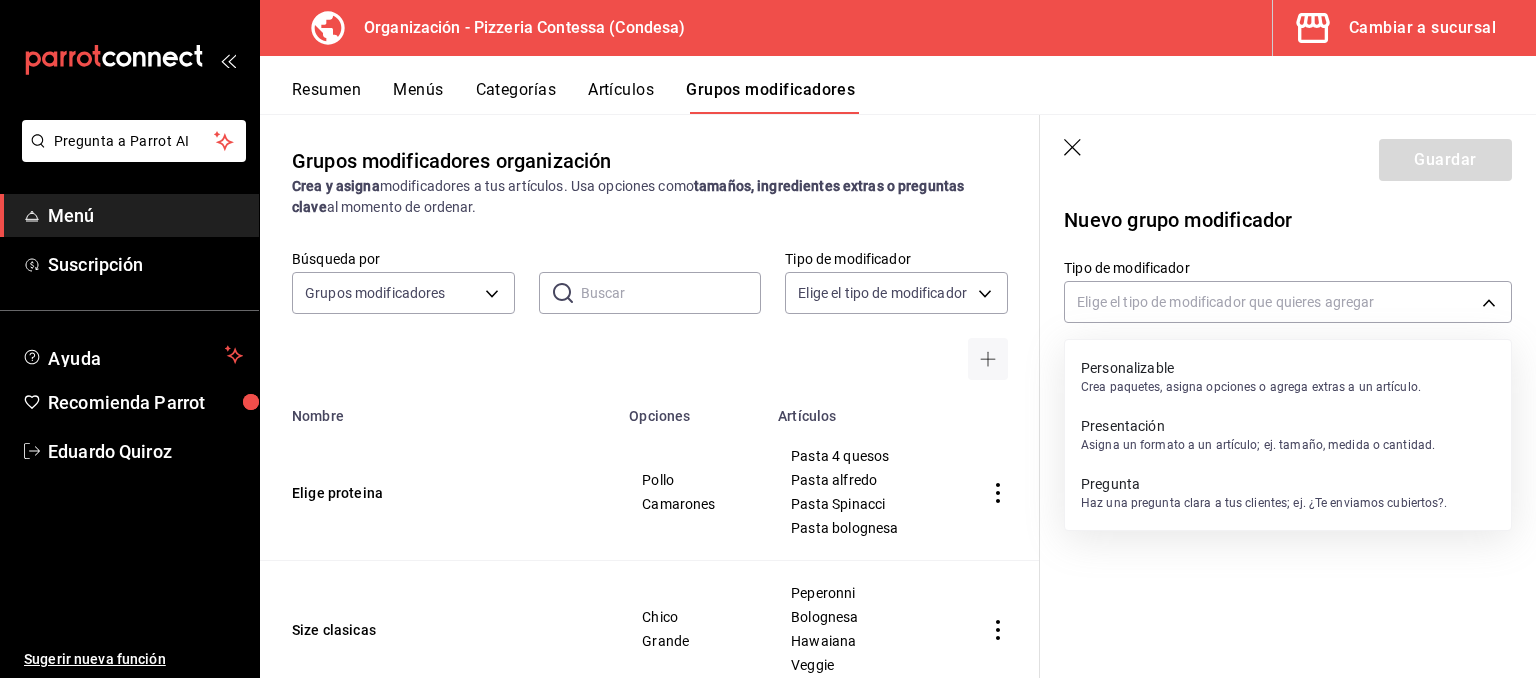 click on "Personalizable" at bounding box center [1251, 368] 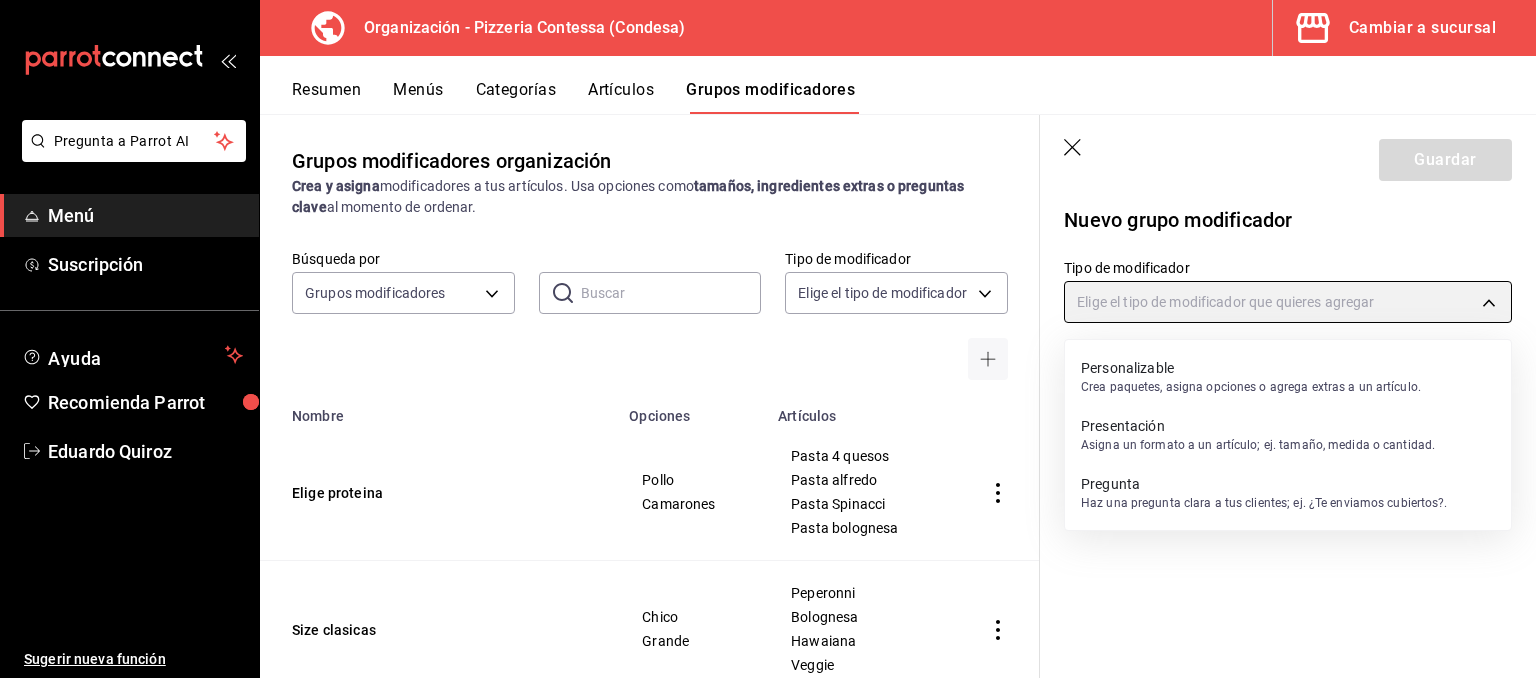 type on "CUSTOMIZABLE" 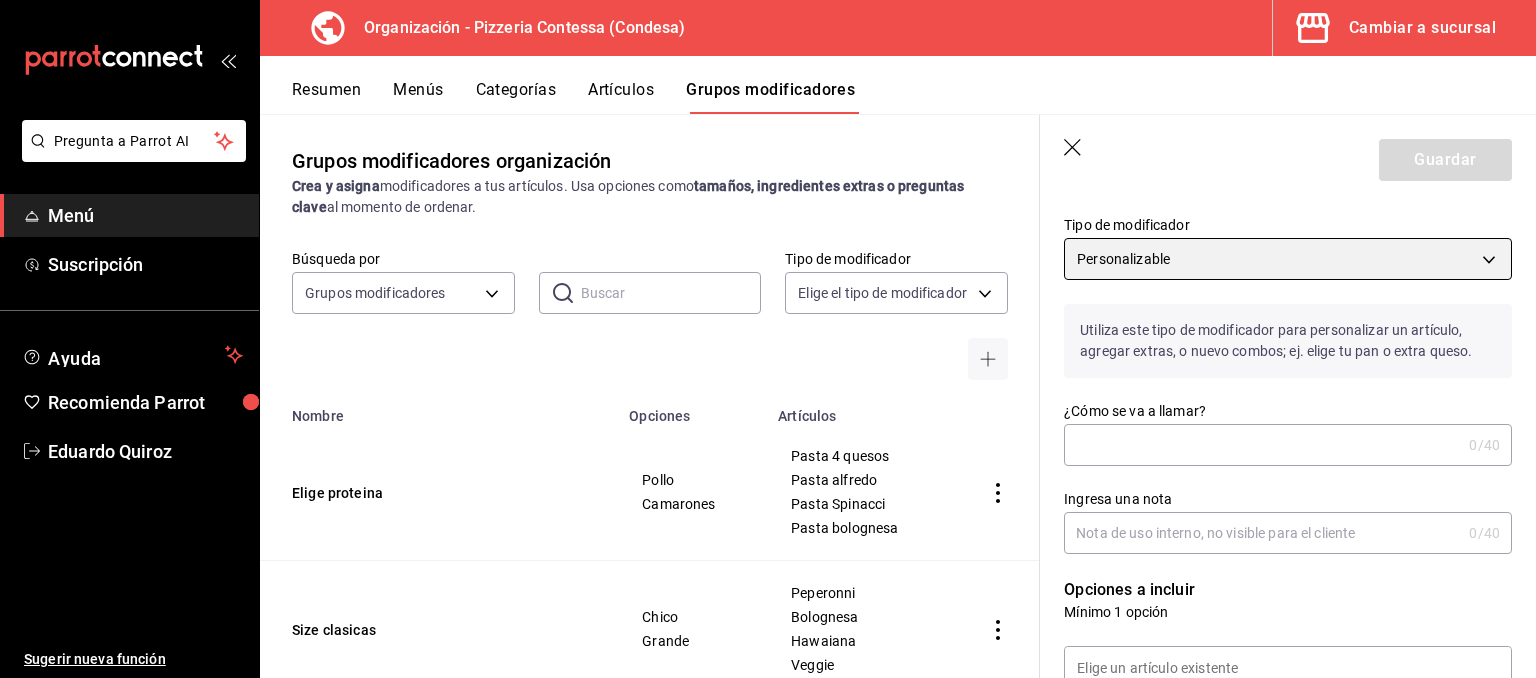 scroll, scrollTop: 48, scrollLeft: 0, axis: vertical 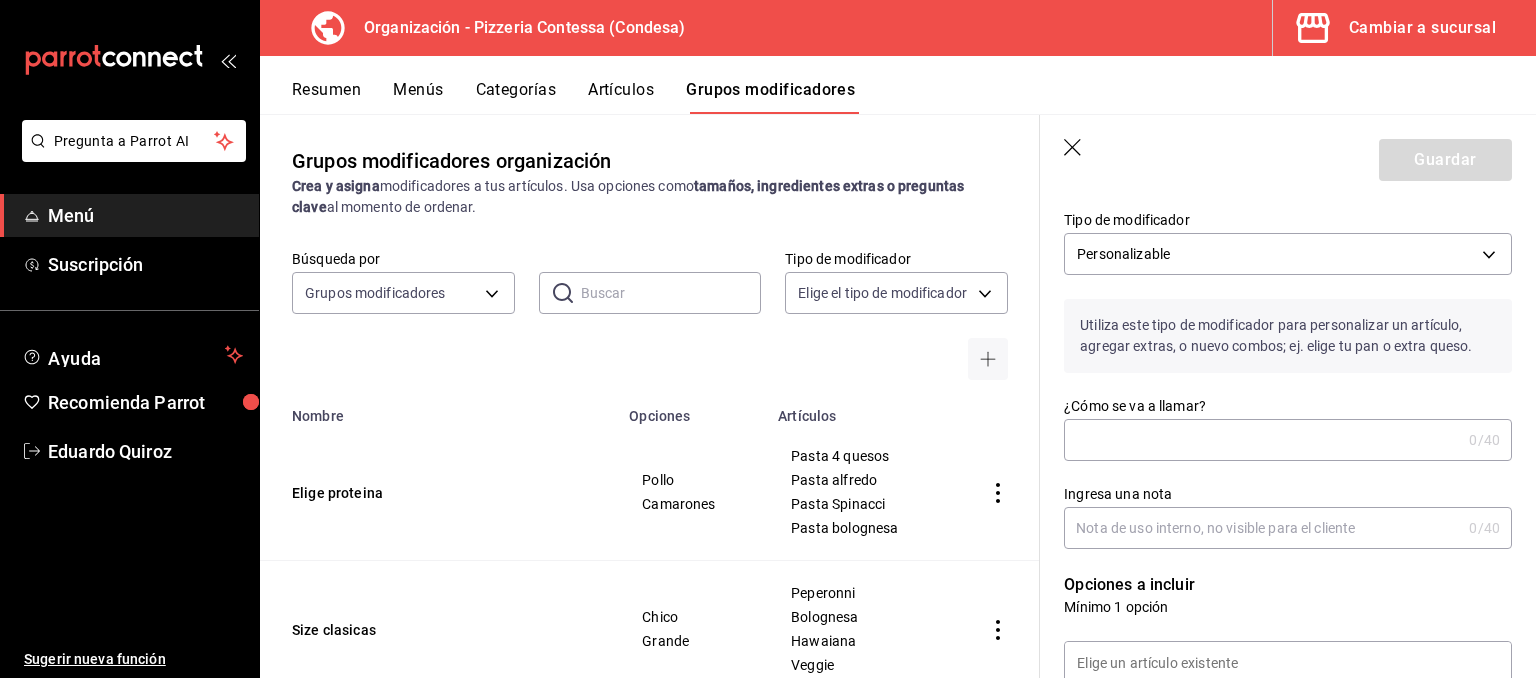 click on "¿Cómo se va a llamar?" at bounding box center [1262, 440] 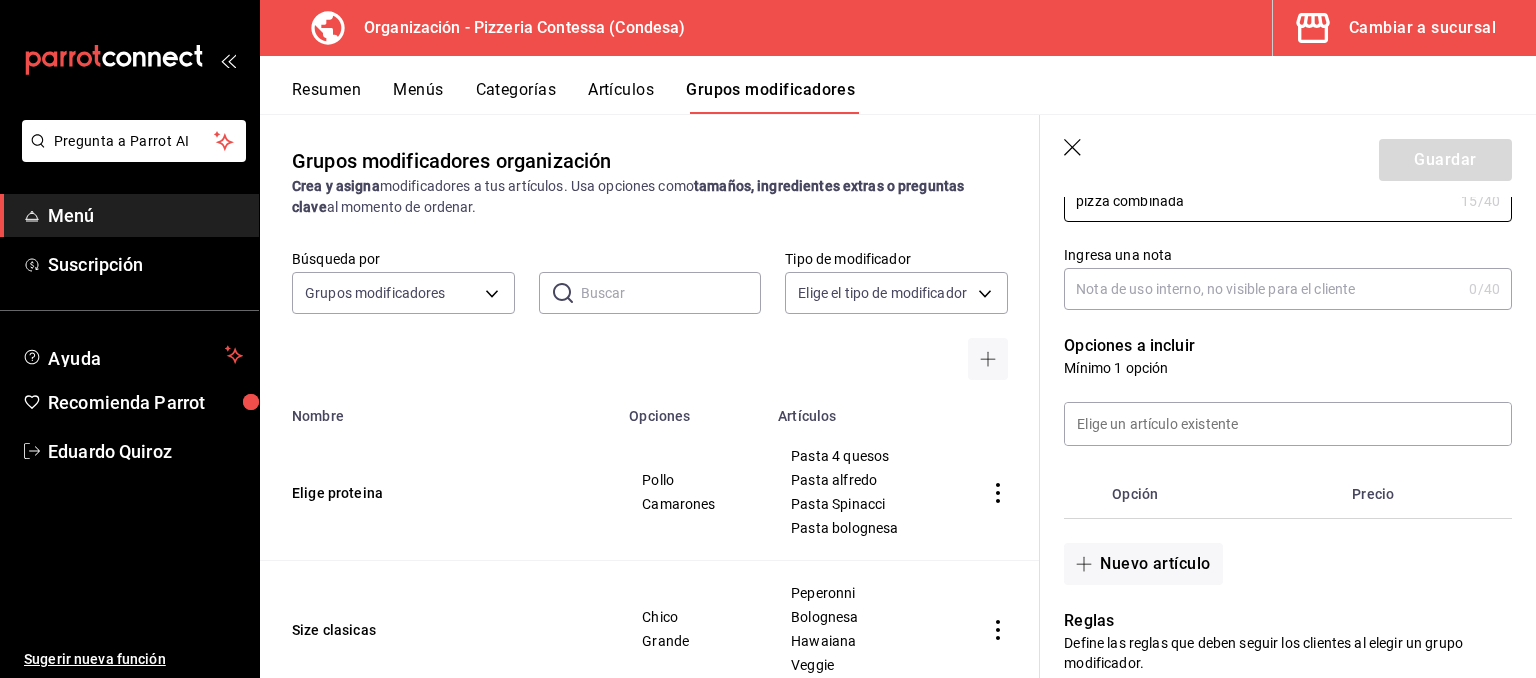 scroll, scrollTop: 290, scrollLeft: 0, axis: vertical 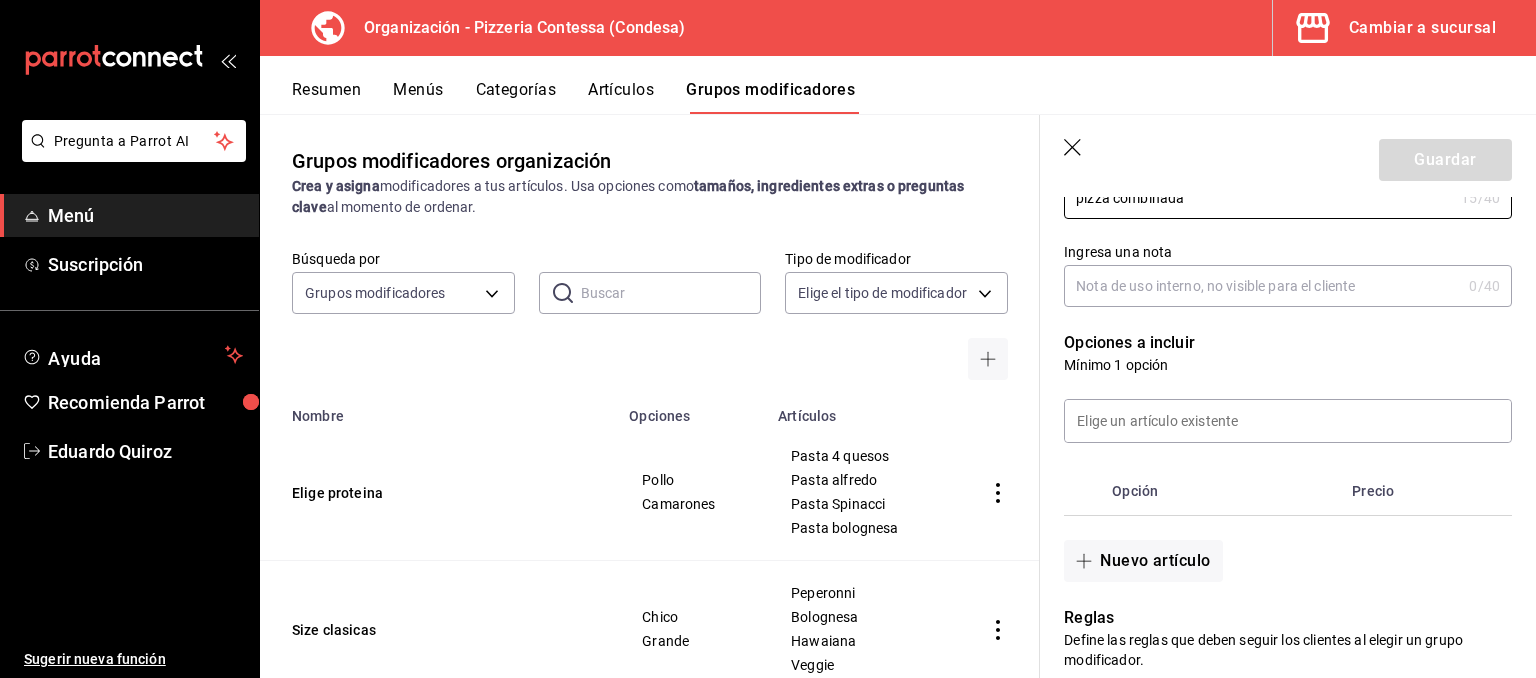 type on "pizza combinada" 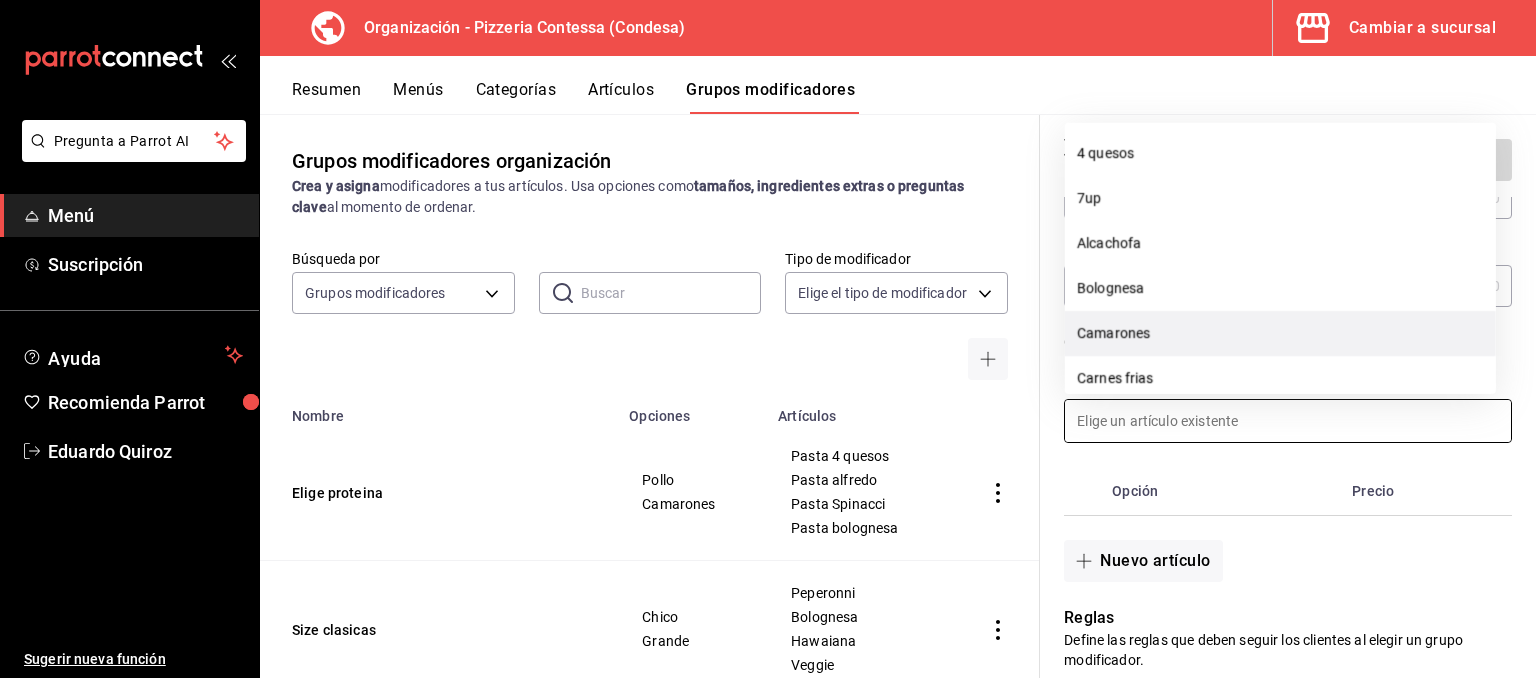 click on "Camarones" at bounding box center [1280, 333] 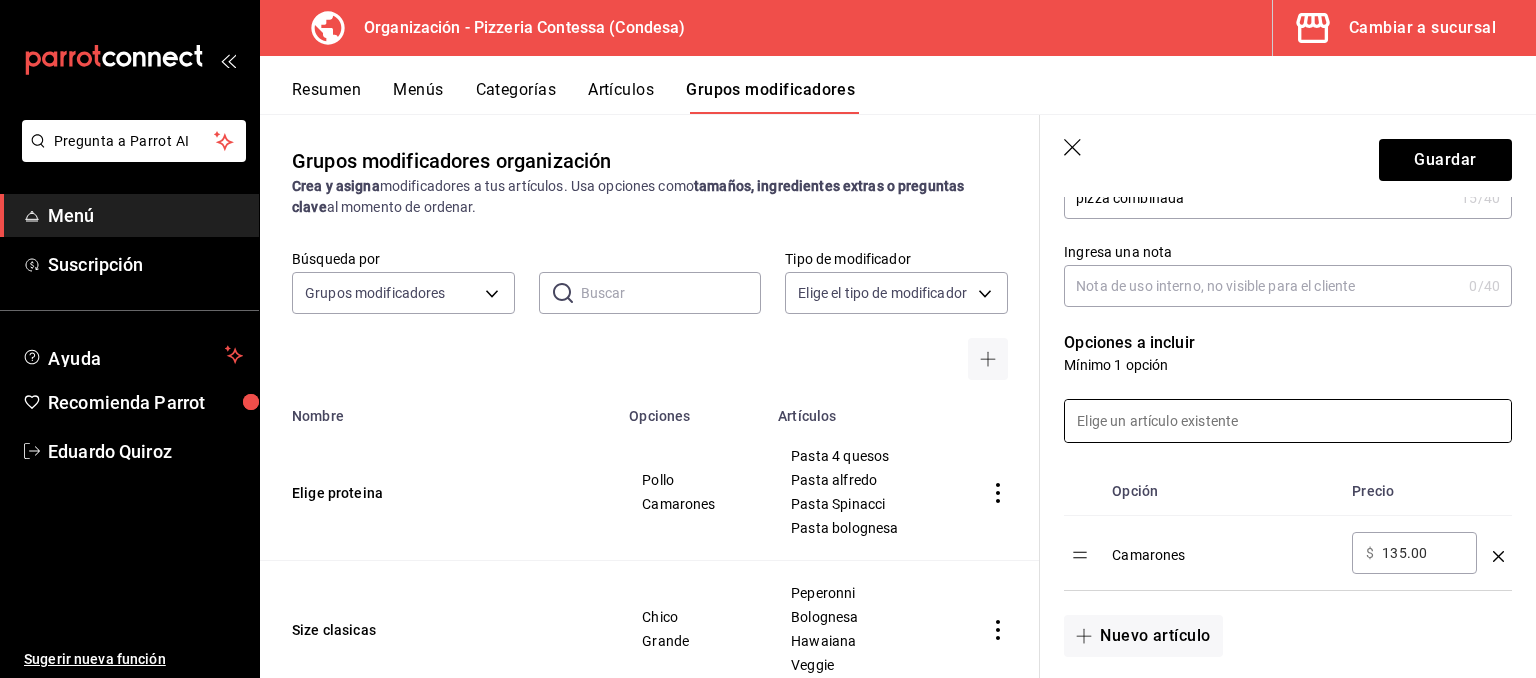click on "Grupos modificadores organización Crea y asigna  modificadores a tus artículos. Usa opciones como  tamaños, ingredientes extras o preguntas clave  al momento de ordenar. Búsqueda por Grupos modificadores GROUP ​ ​ Tipo de modificador Elige el tipo de modificador Nombre Opciones Artículos Elige proteina Pollo Camarones Pasta 4 quesos Pasta alfredo Pasta Spinacci Pasta bolognesa Size clasicas Chico Grande Peperonni Bolognesa Hawaiana Veggie" at bounding box center [650, 395] 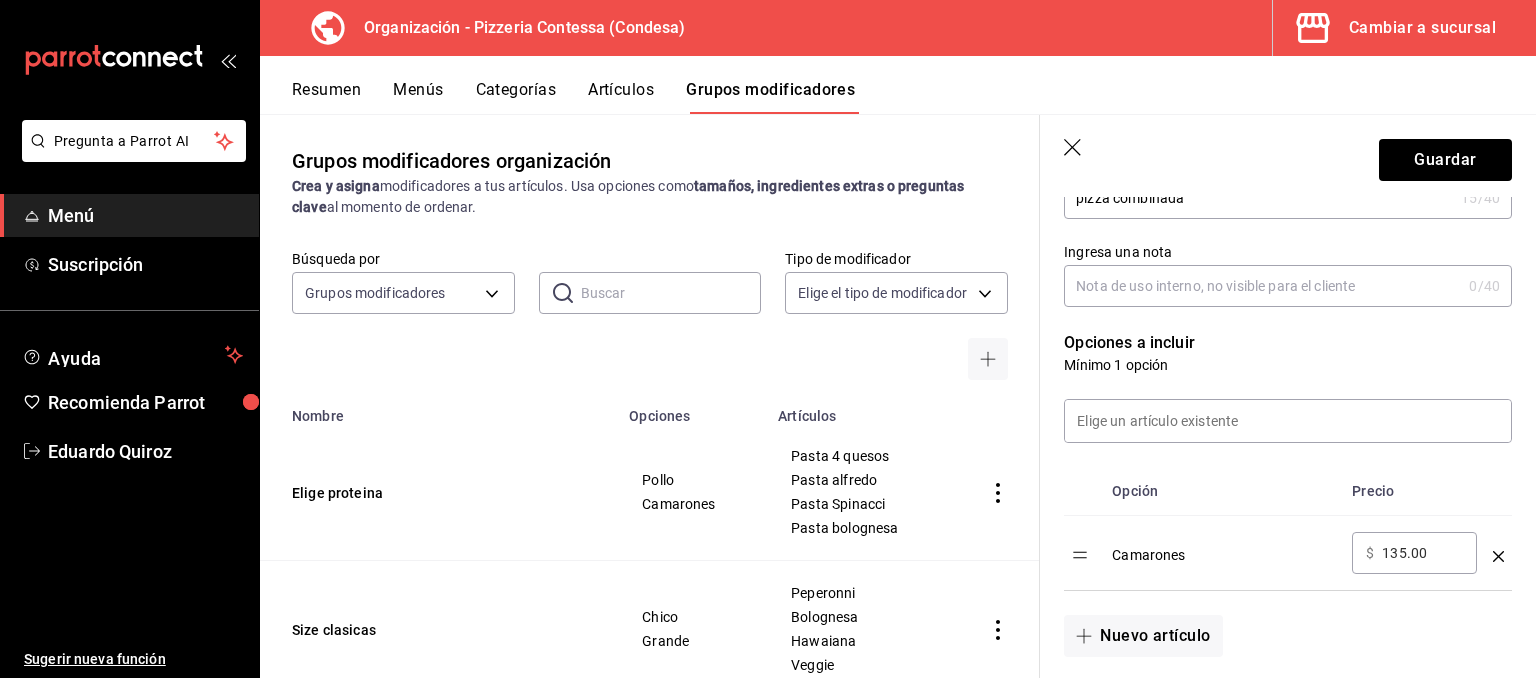 click on "Artículos" at bounding box center [621, 97] 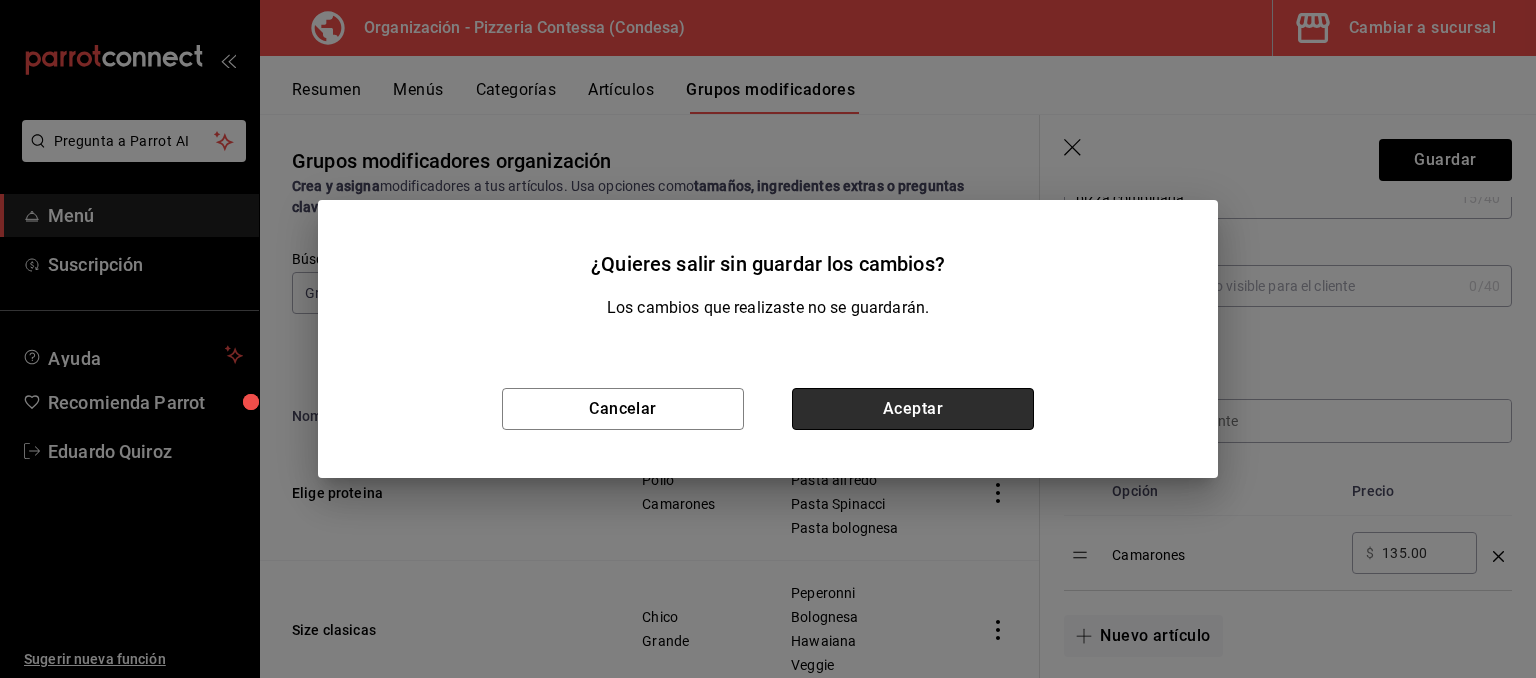 click on "Aceptar" at bounding box center [913, 409] 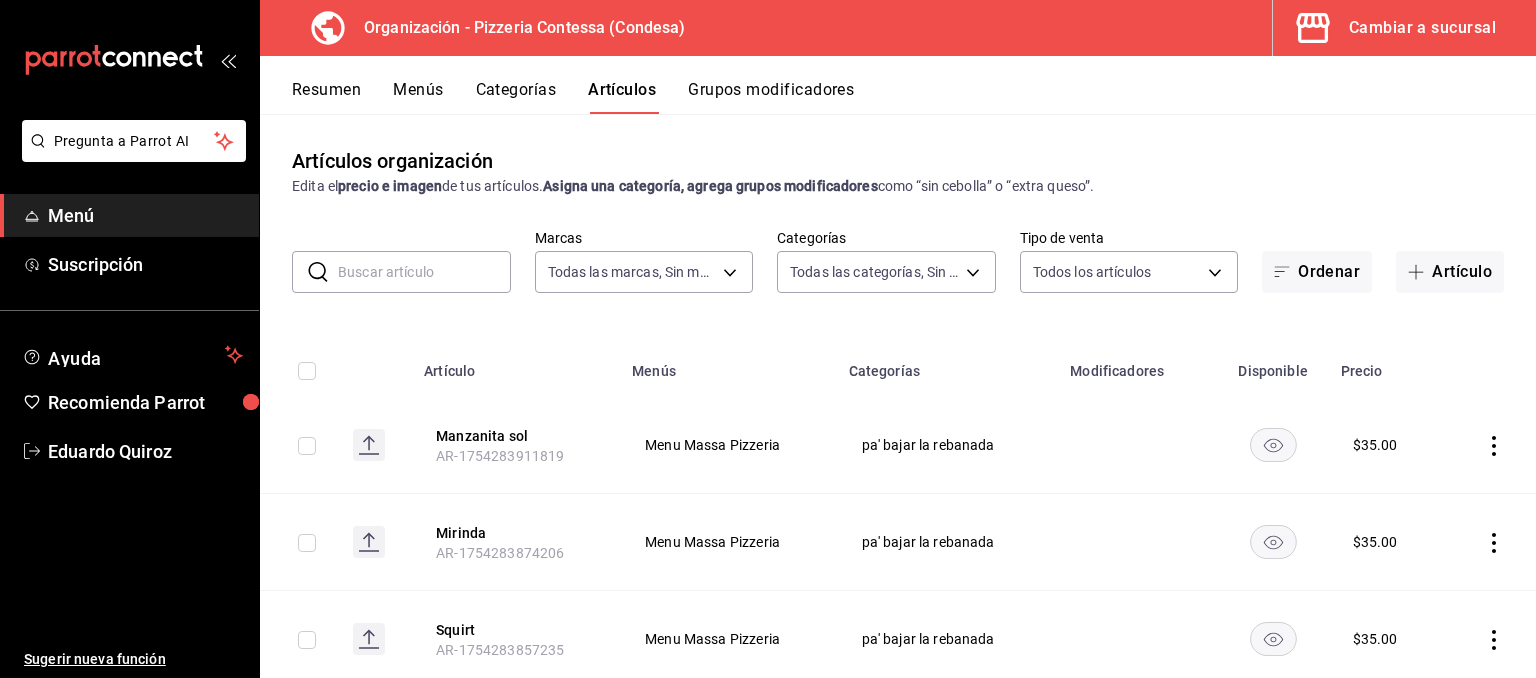 type on "ffd2d5b6-989f-41ef-afc5-5290e67978d8" 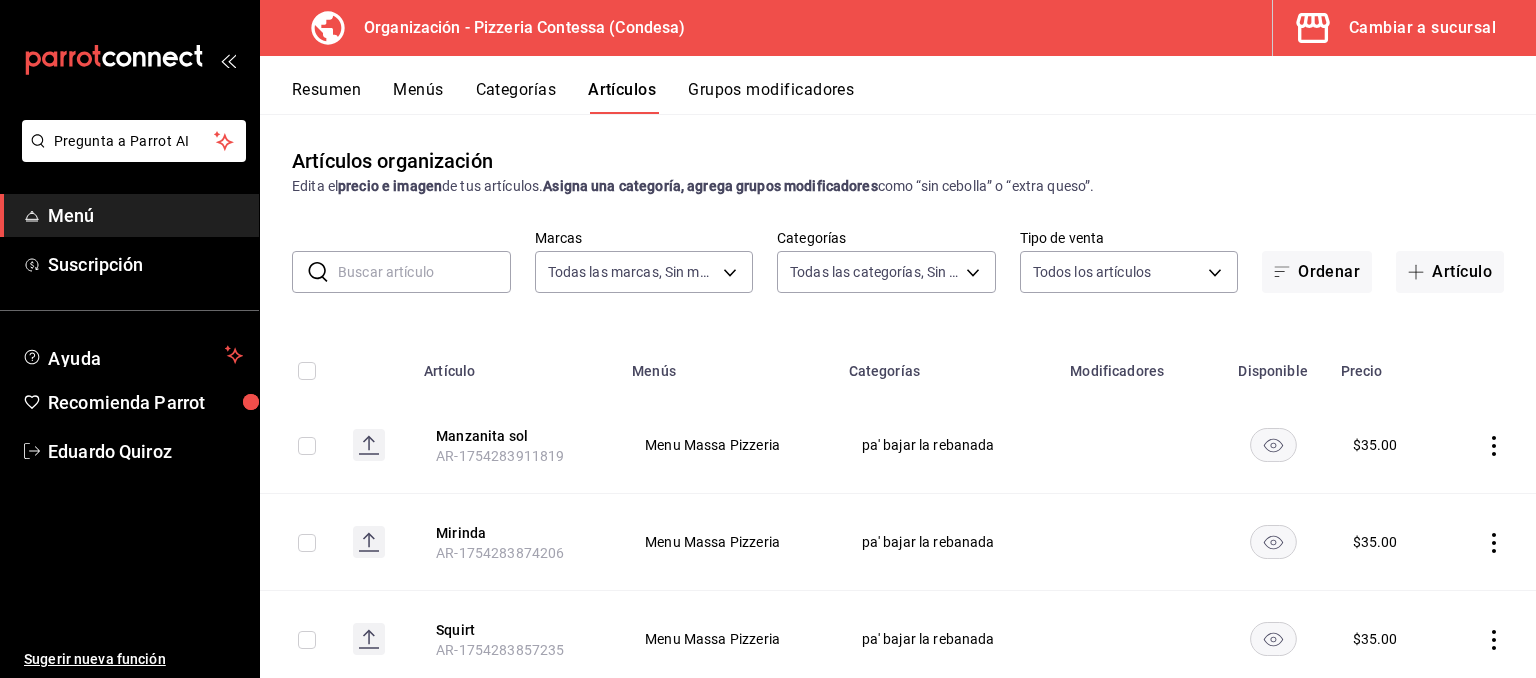 type on "[UUIDS]" 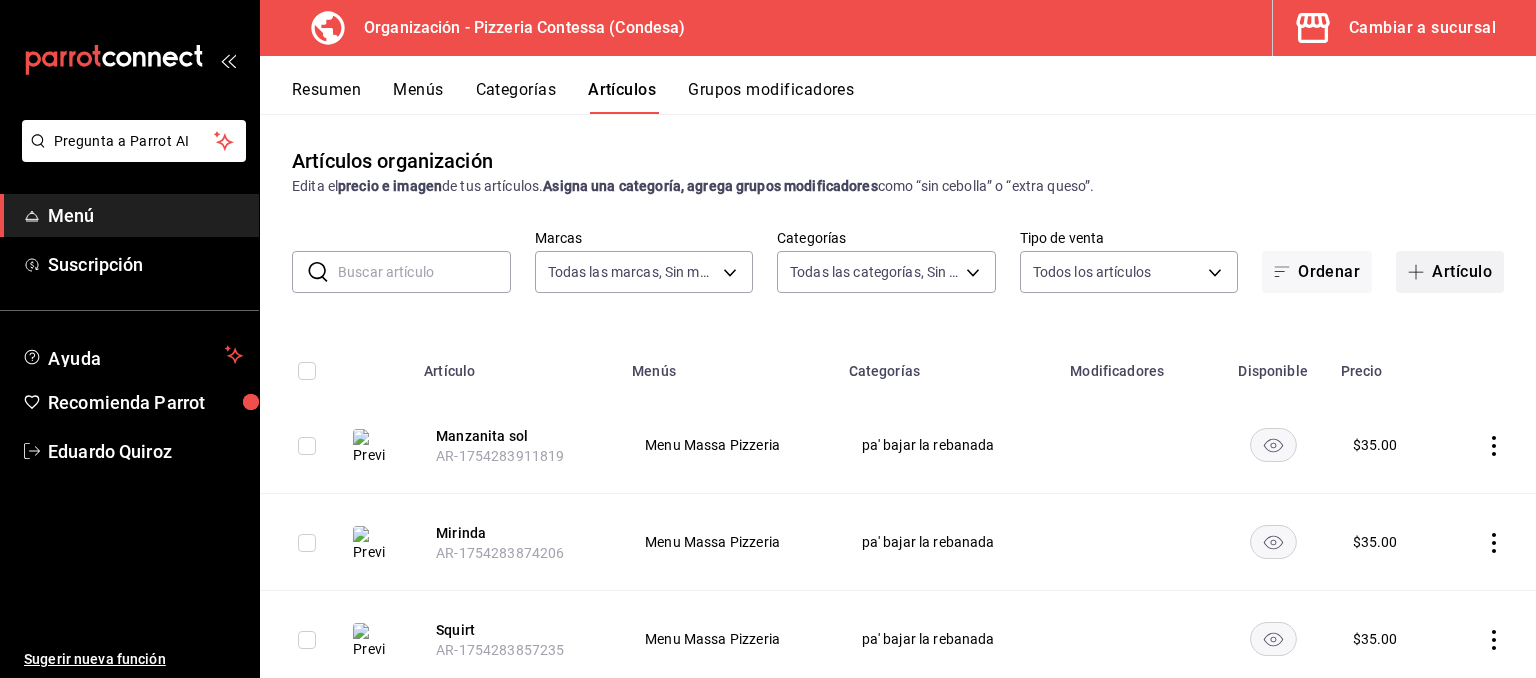 click on "Artículo" at bounding box center [1450, 272] 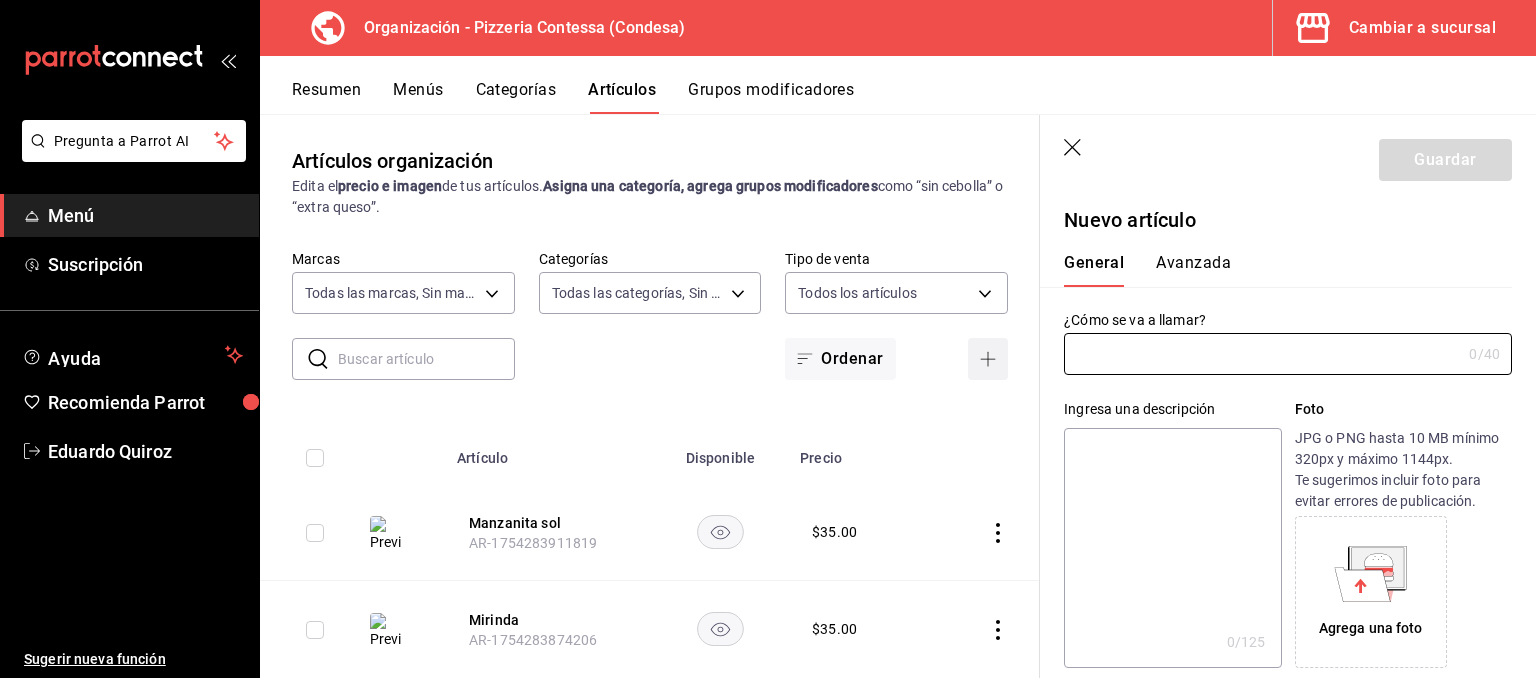 type on "[SKU]" 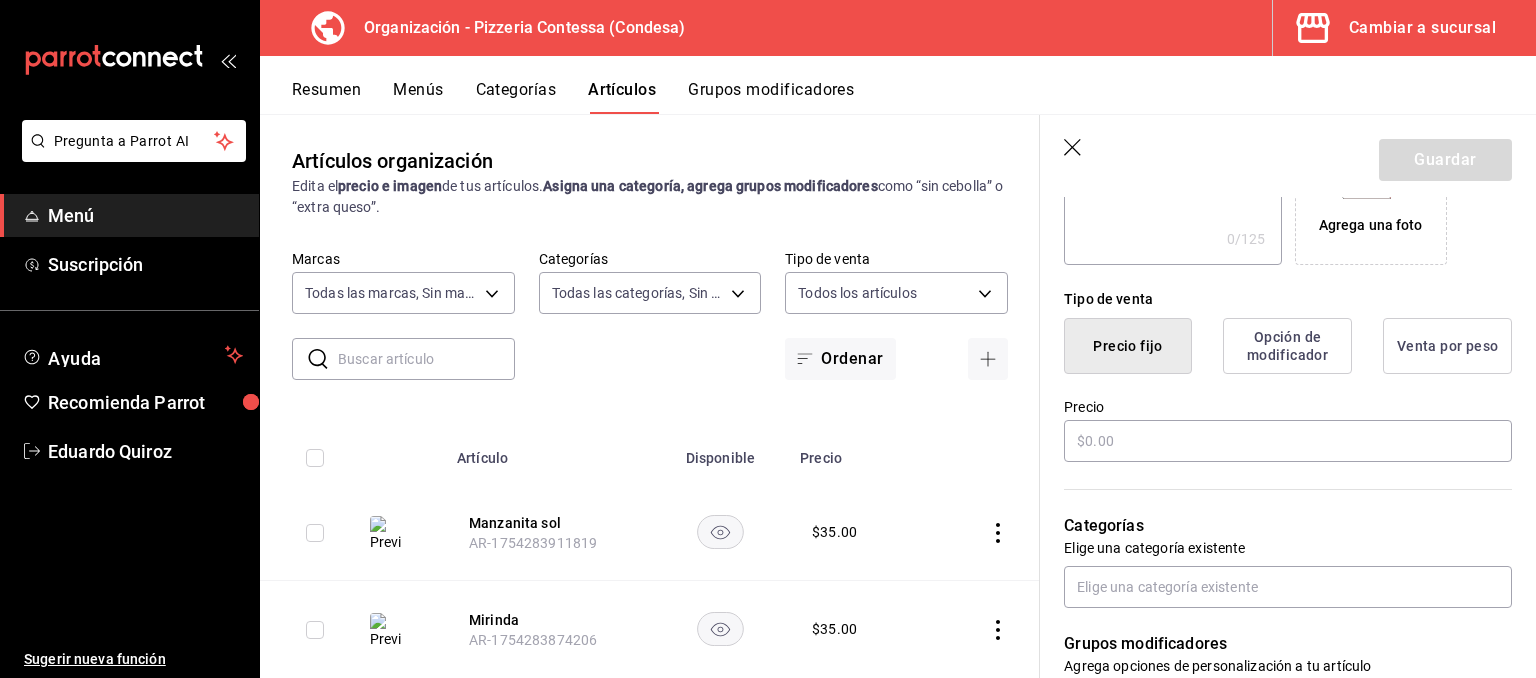 scroll, scrollTop: 459, scrollLeft: 0, axis: vertical 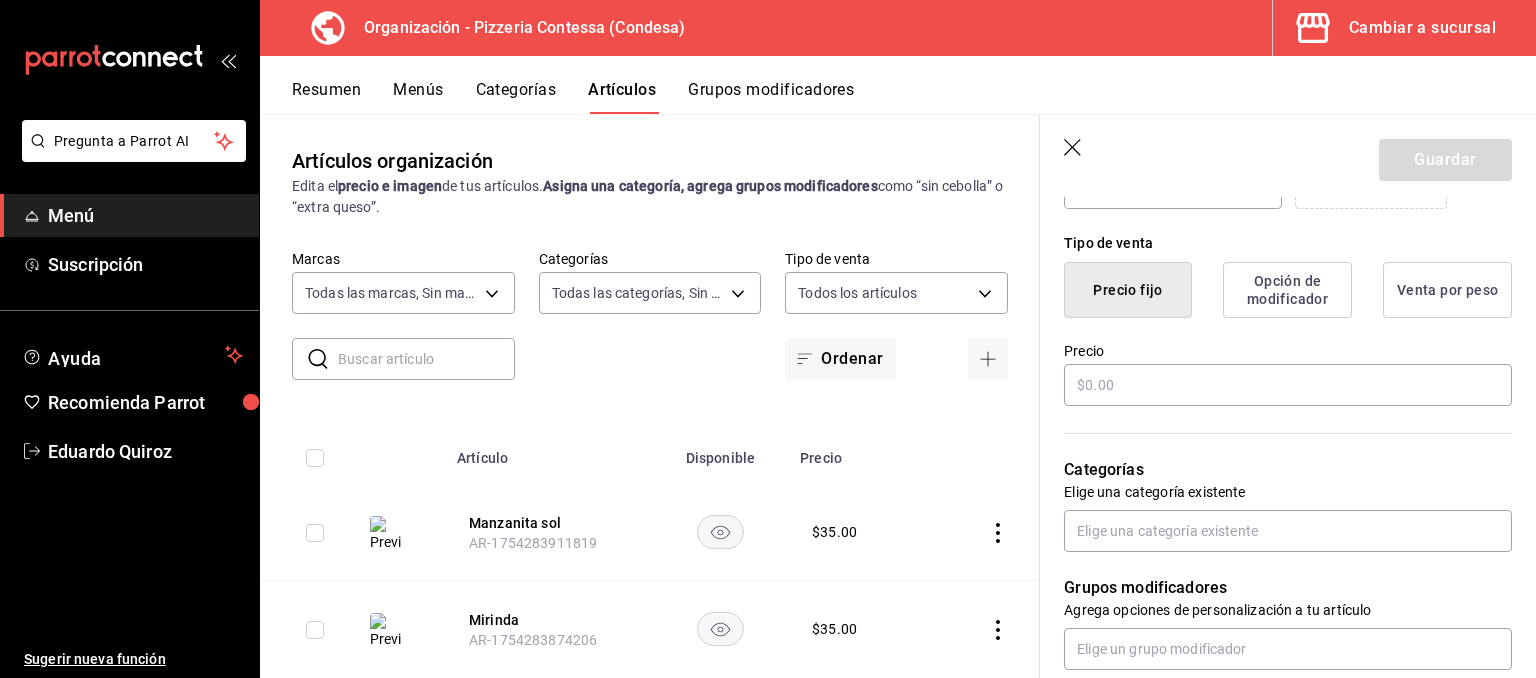 type on "pizza combinada" 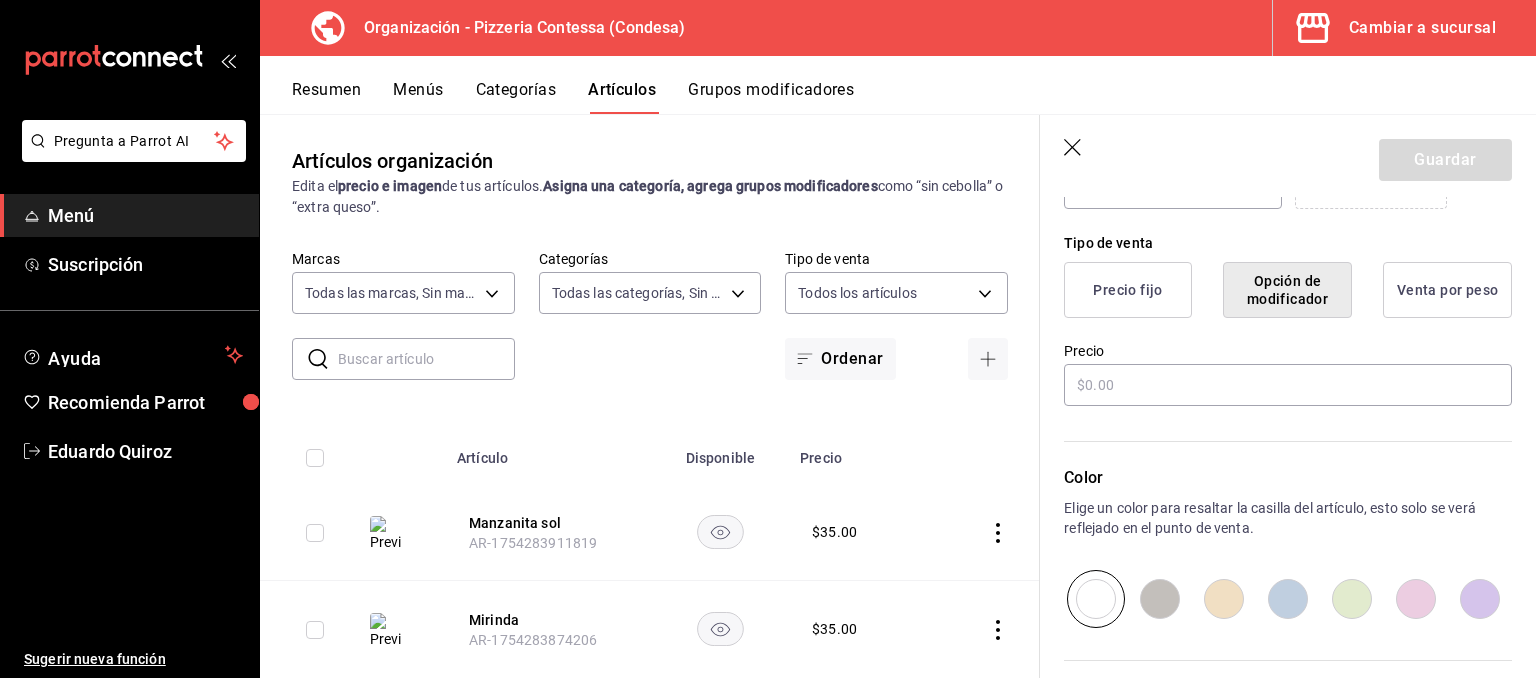 click on "Precio fijo" at bounding box center [1128, 290] 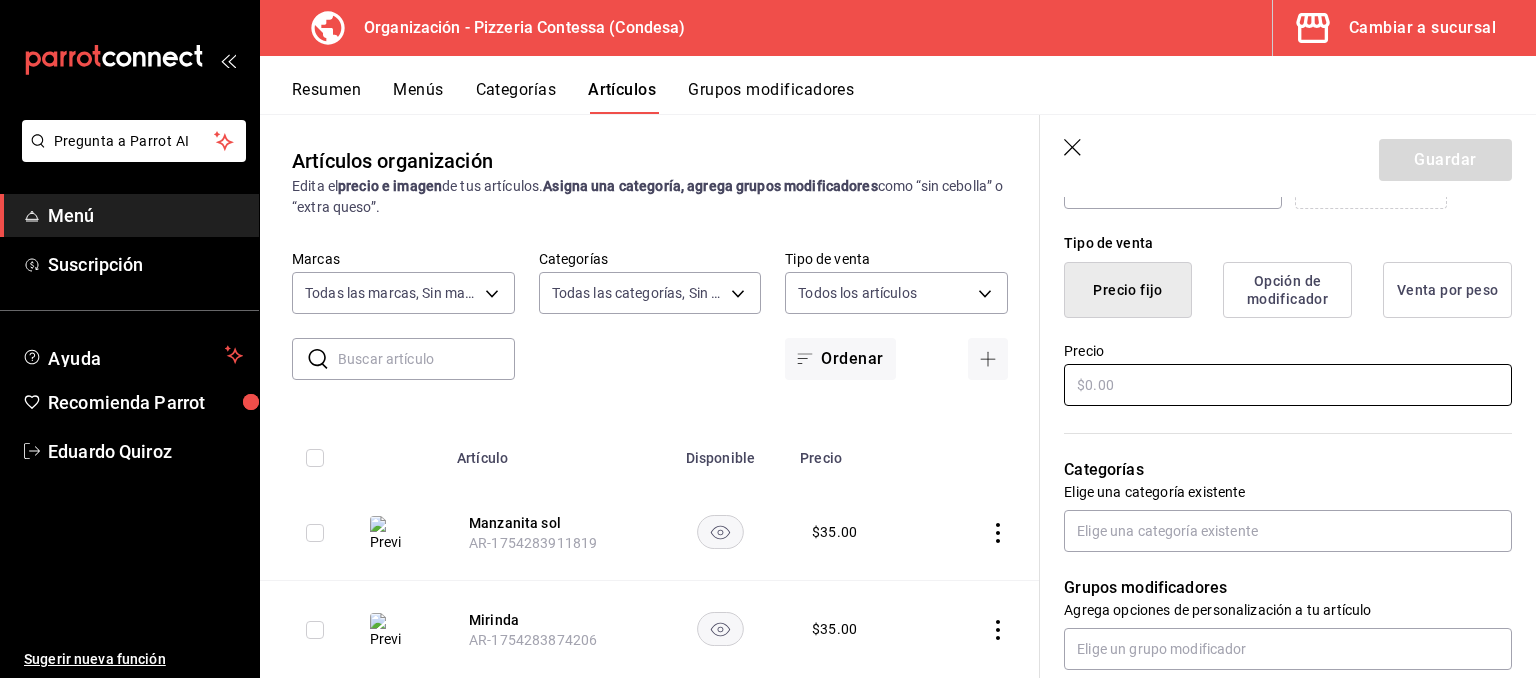 type on "1" 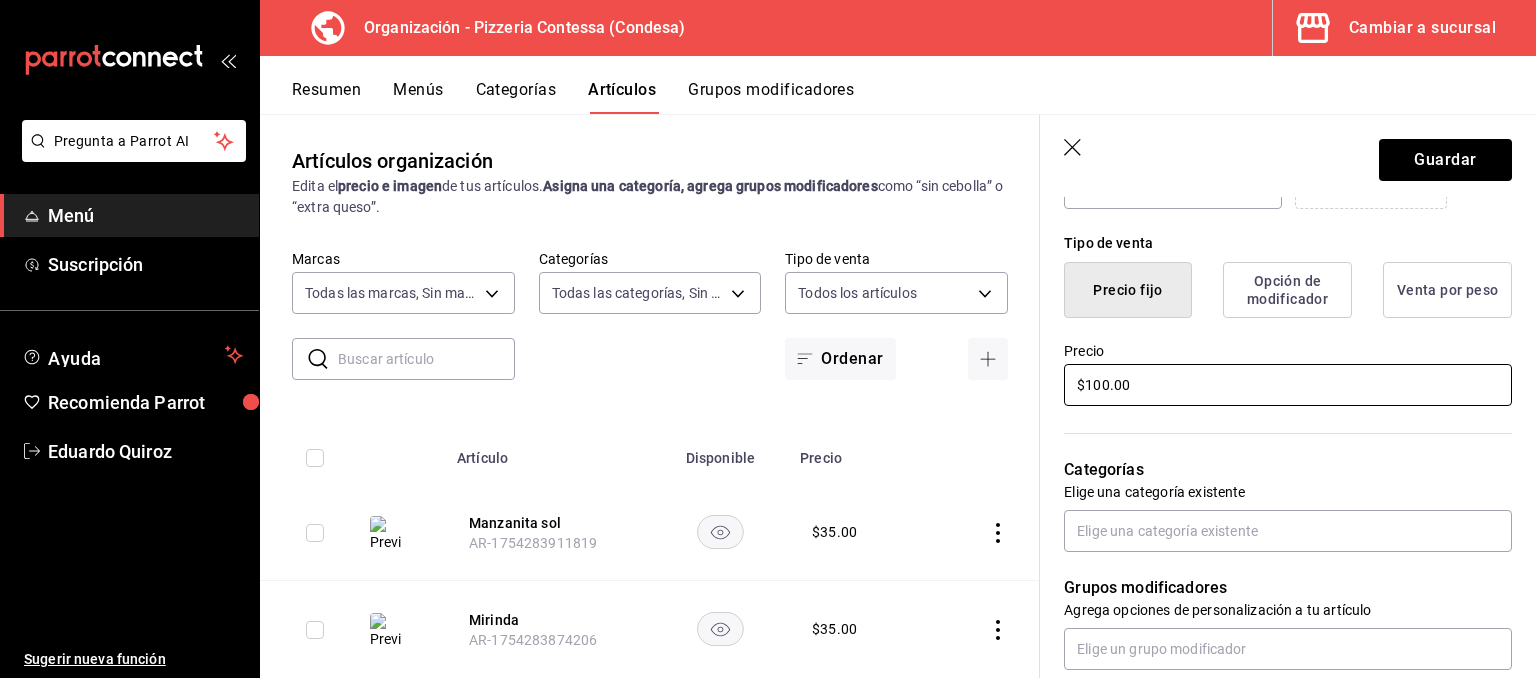 scroll, scrollTop: 548, scrollLeft: 0, axis: vertical 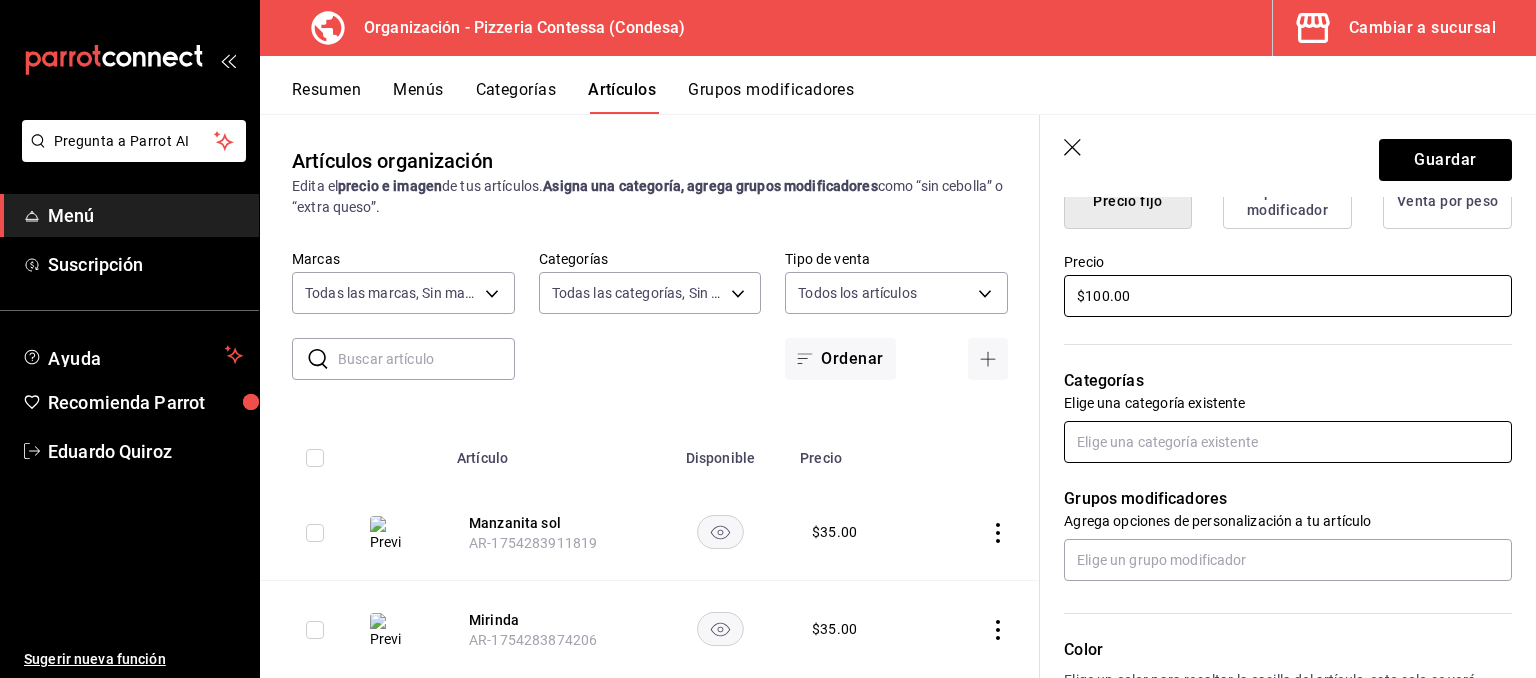 type on "$100.00" 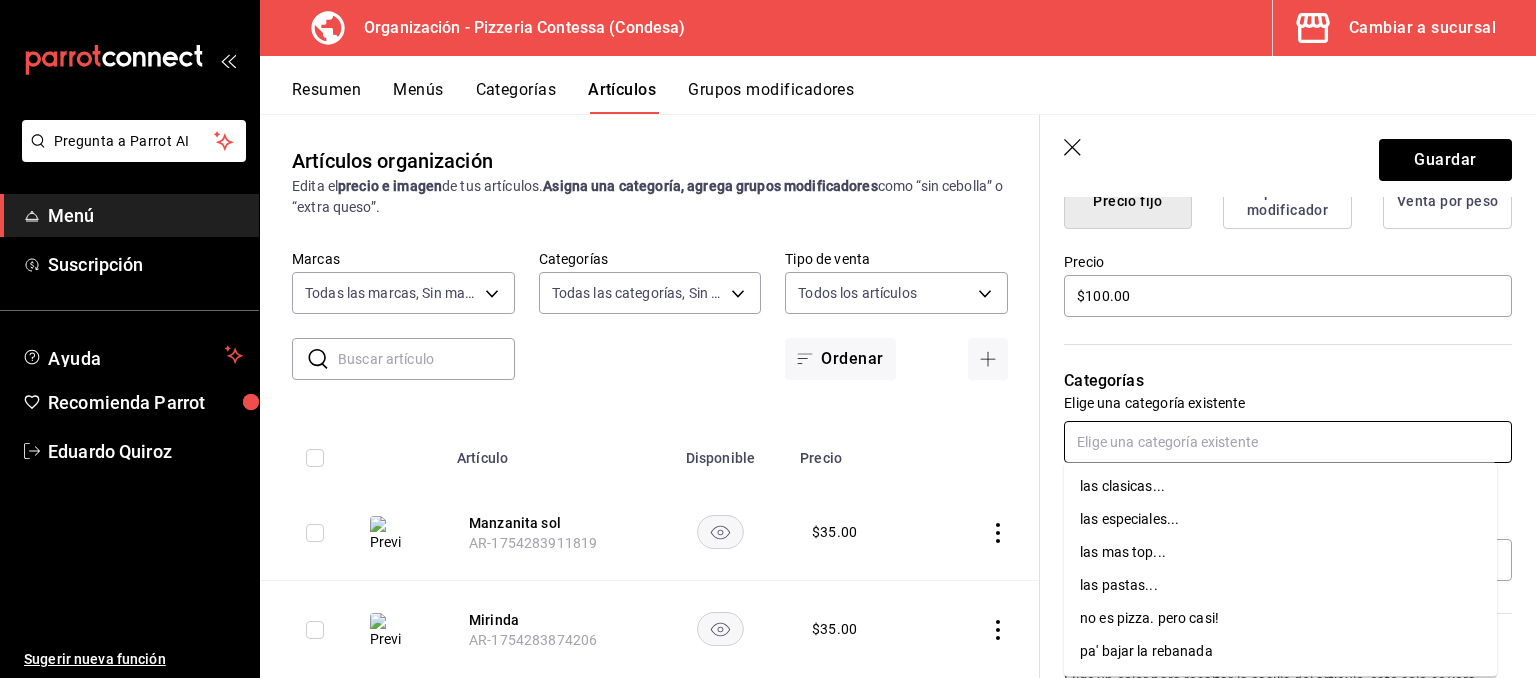 click at bounding box center [1288, 442] 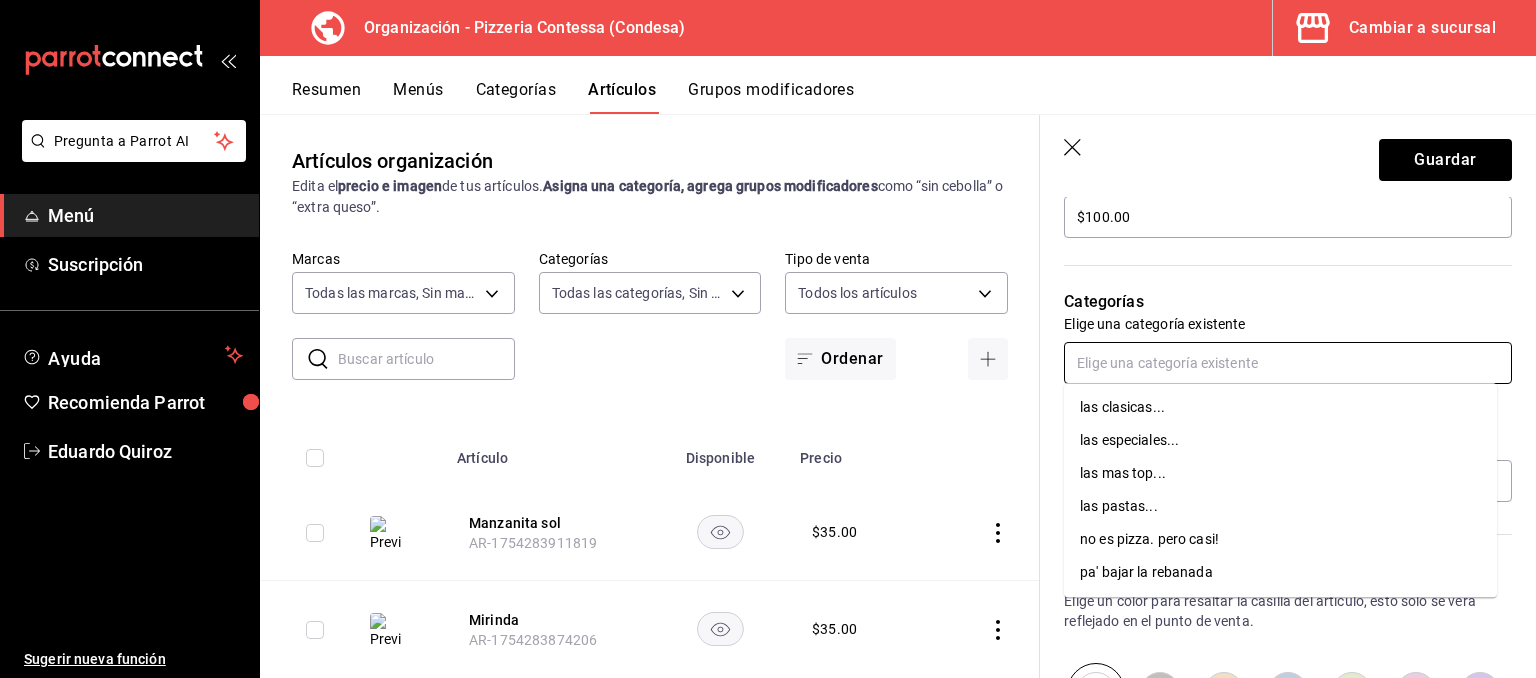 scroll, scrollTop: 628, scrollLeft: 0, axis: vertical 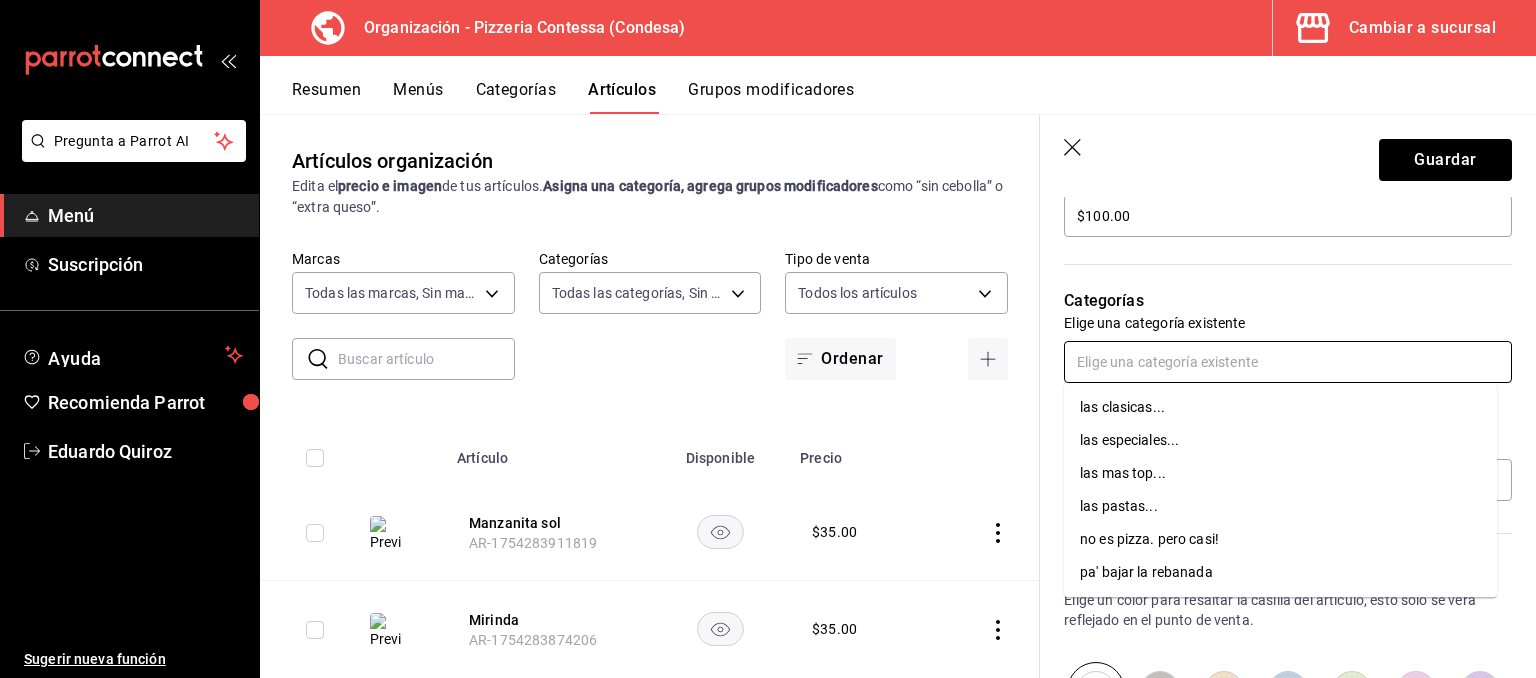 click on "las clasicas..." at bounding box center (1280, 407) 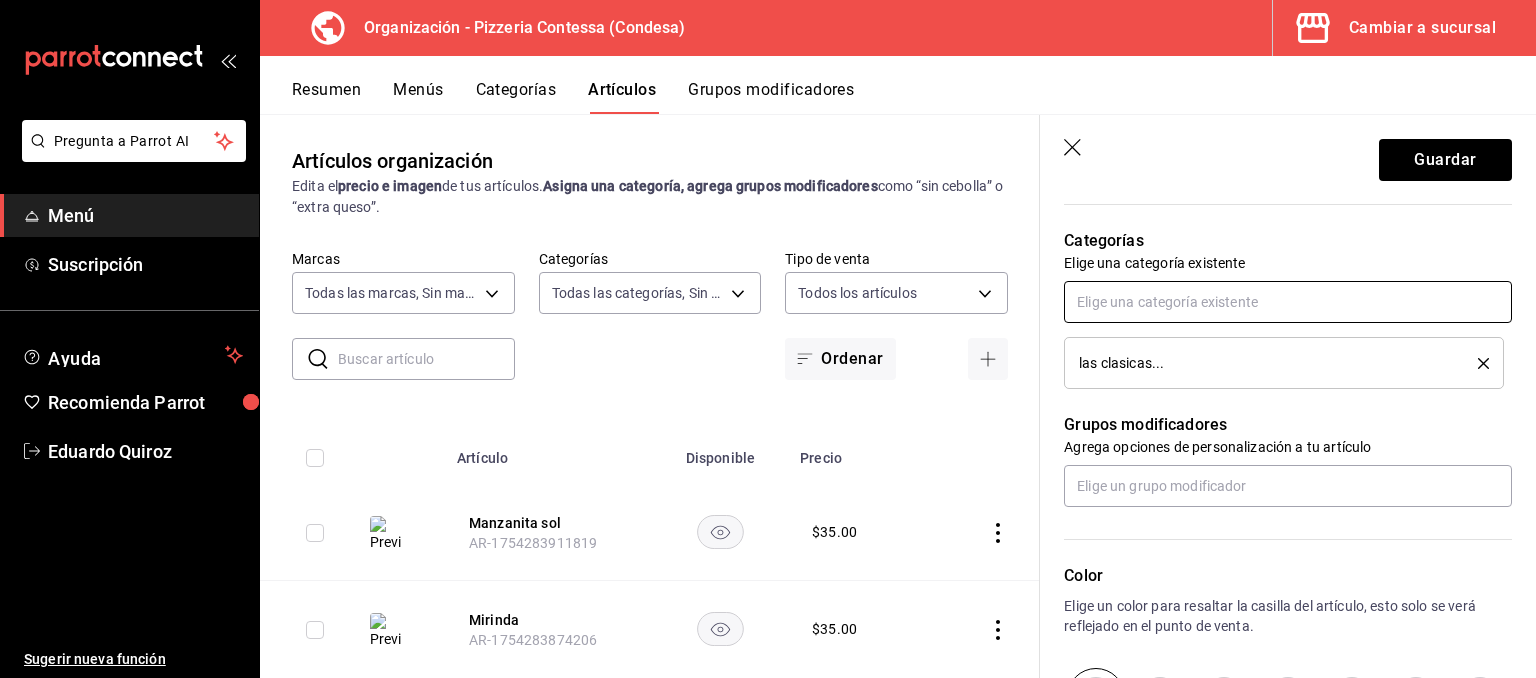 scroll, scrollTop: 718, scrollLeft: 0, axis: vertical 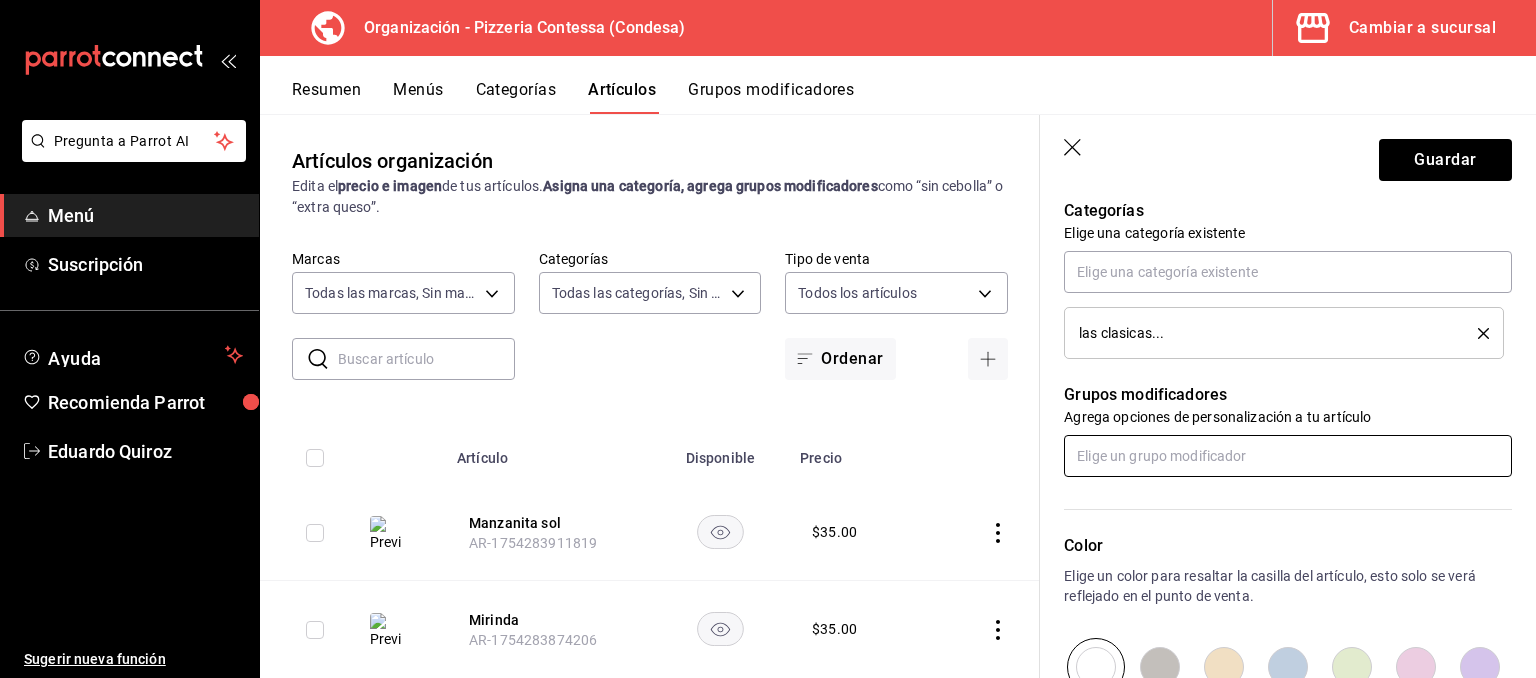 click at bounding box center [1288, 456] 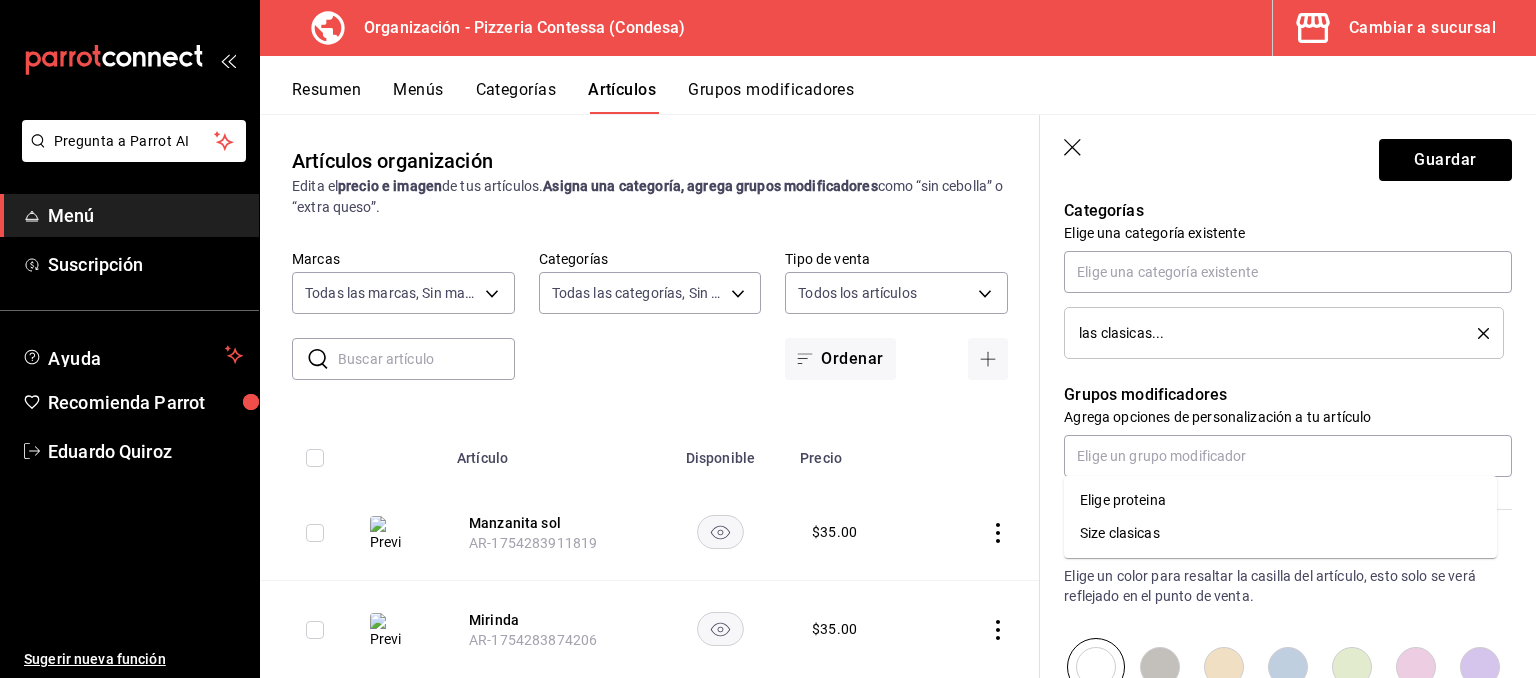 click on "Grupos modificadores" at bounding box center (1288, 395) 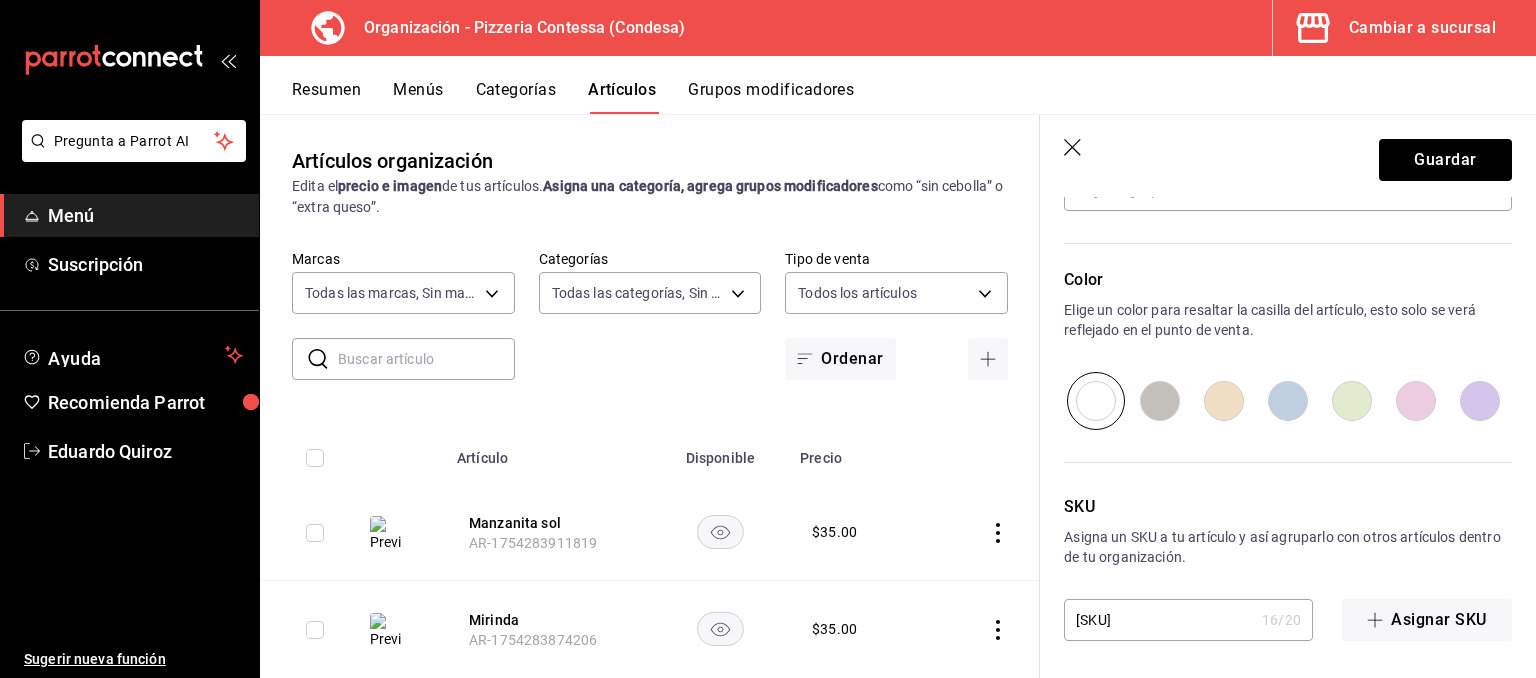 scroll, scrollTop: 986, scrollLeft: 0, axis: vertical 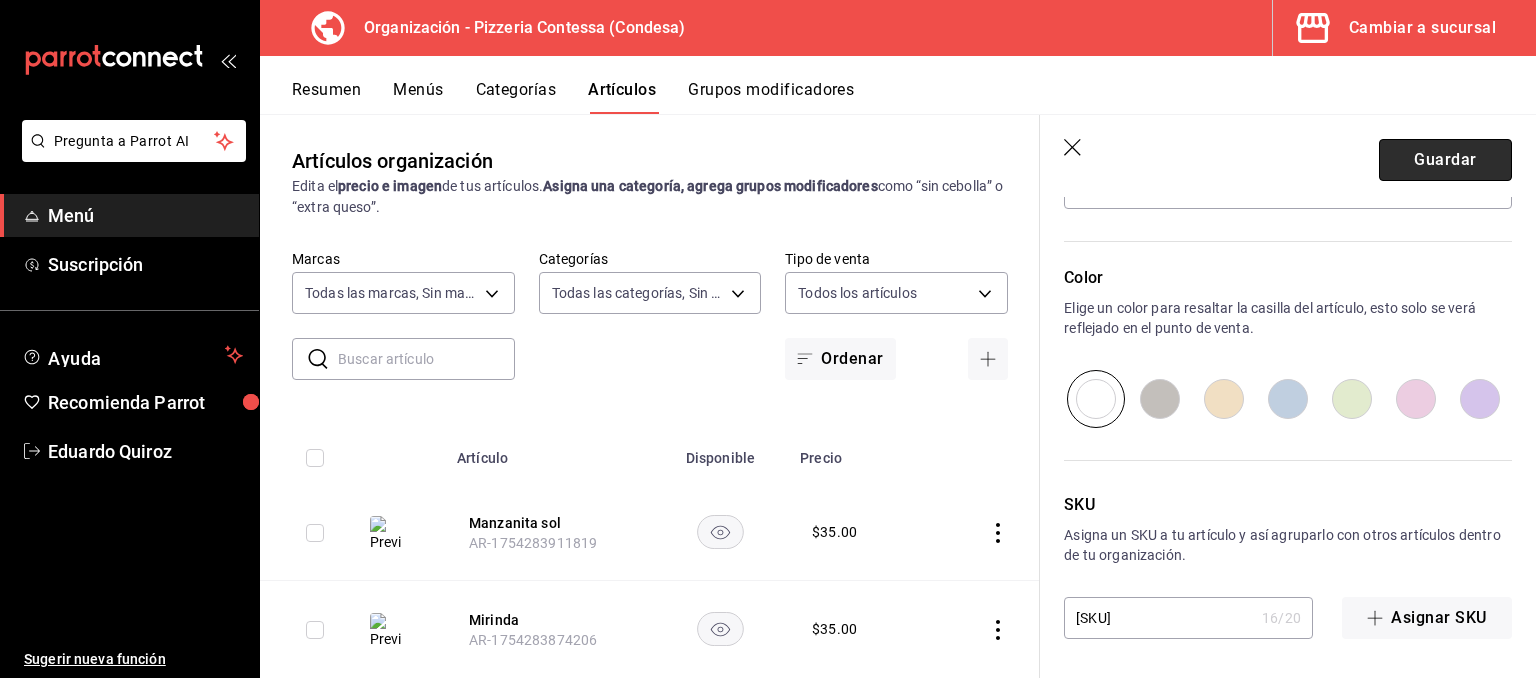 click on "Guardar" at bounding box center [1445, 160] 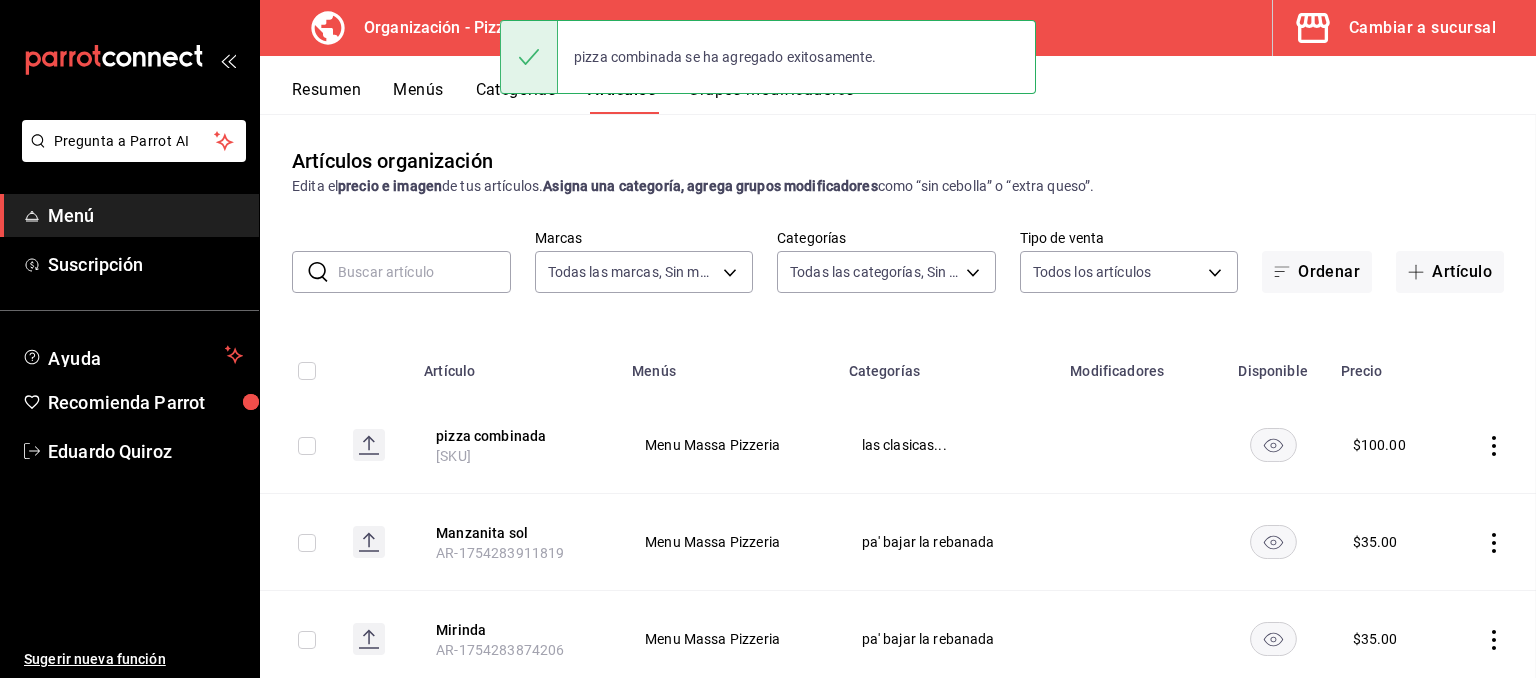 scroll, scrollTop: 0, scrollLeft: 0, axis: both 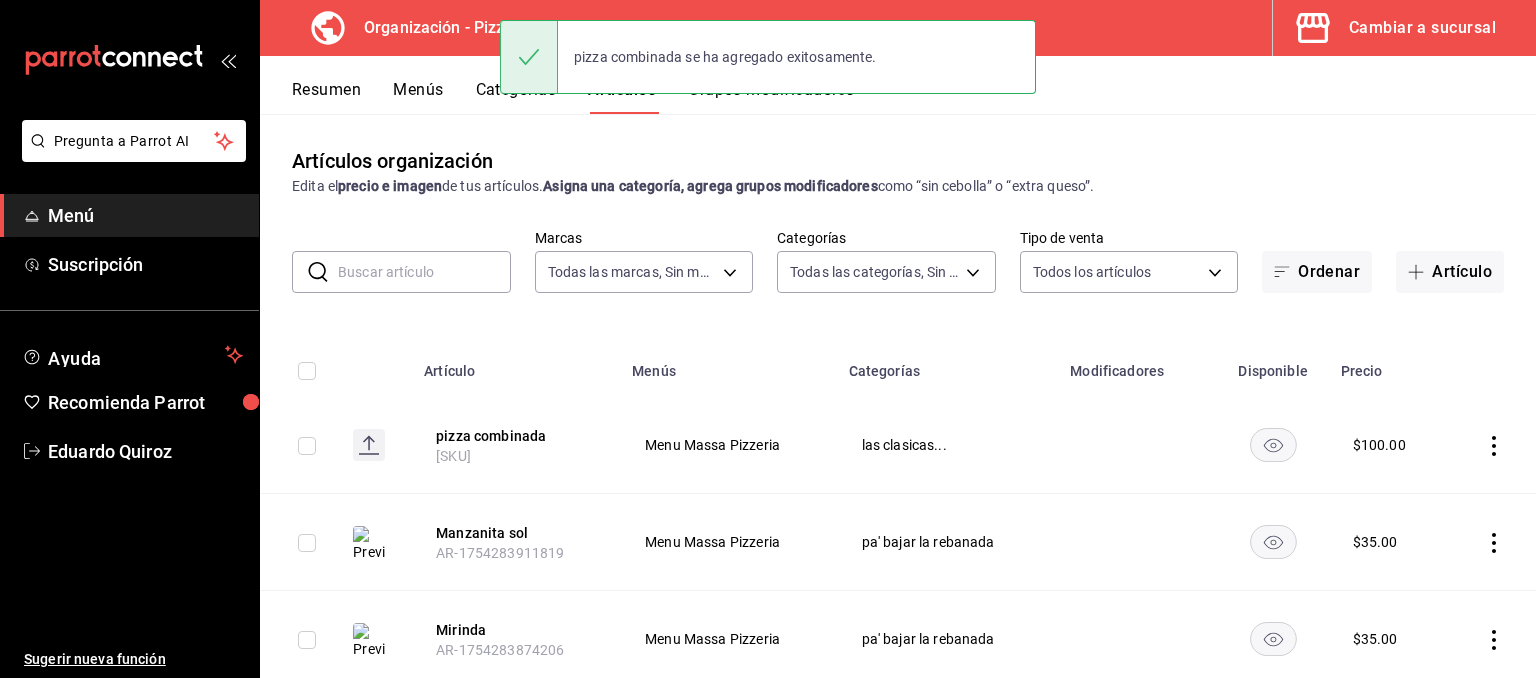 click on "pizza combinada se ha agregado exitosamente." at bounding box center (768, 57) 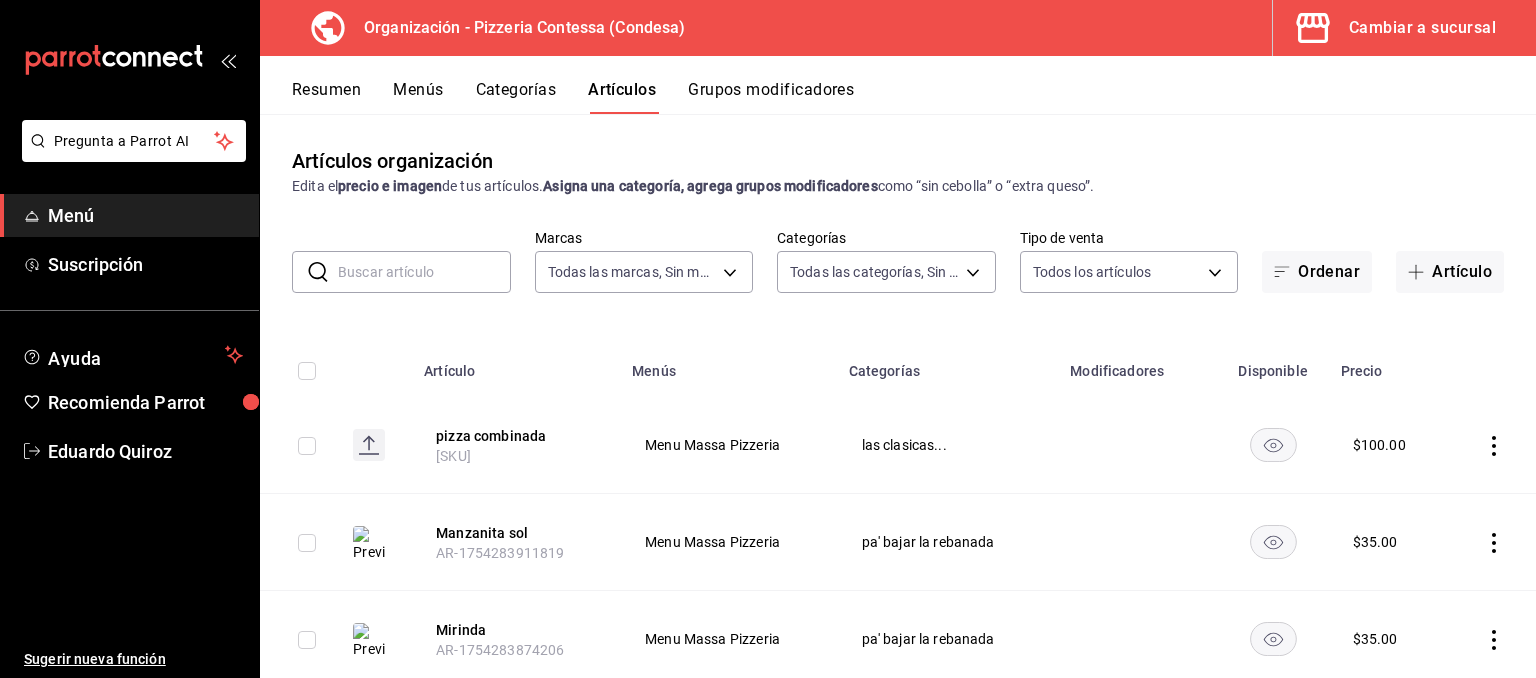 click on "Grupos modificadores" at bounding box center [771, 97] 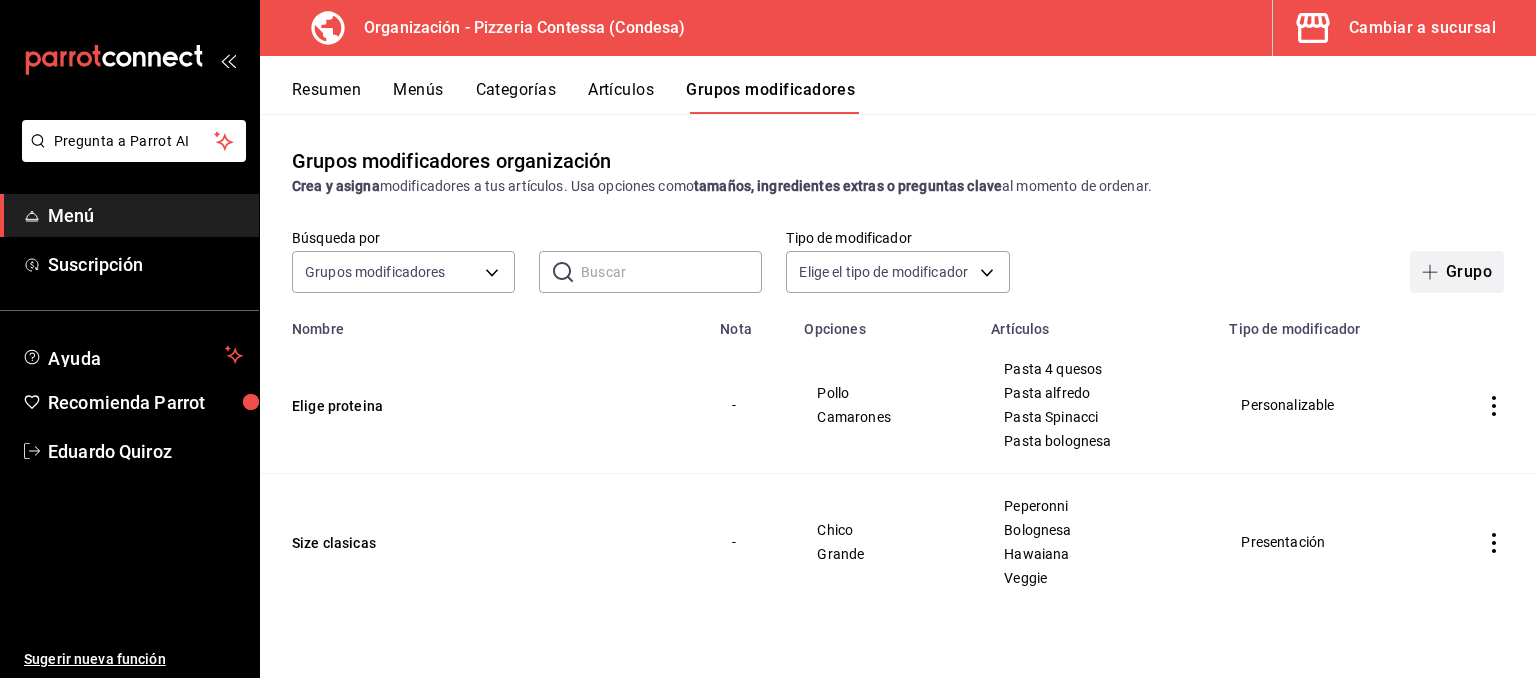 click on "Grupo" at bounding box center [1457, 272] 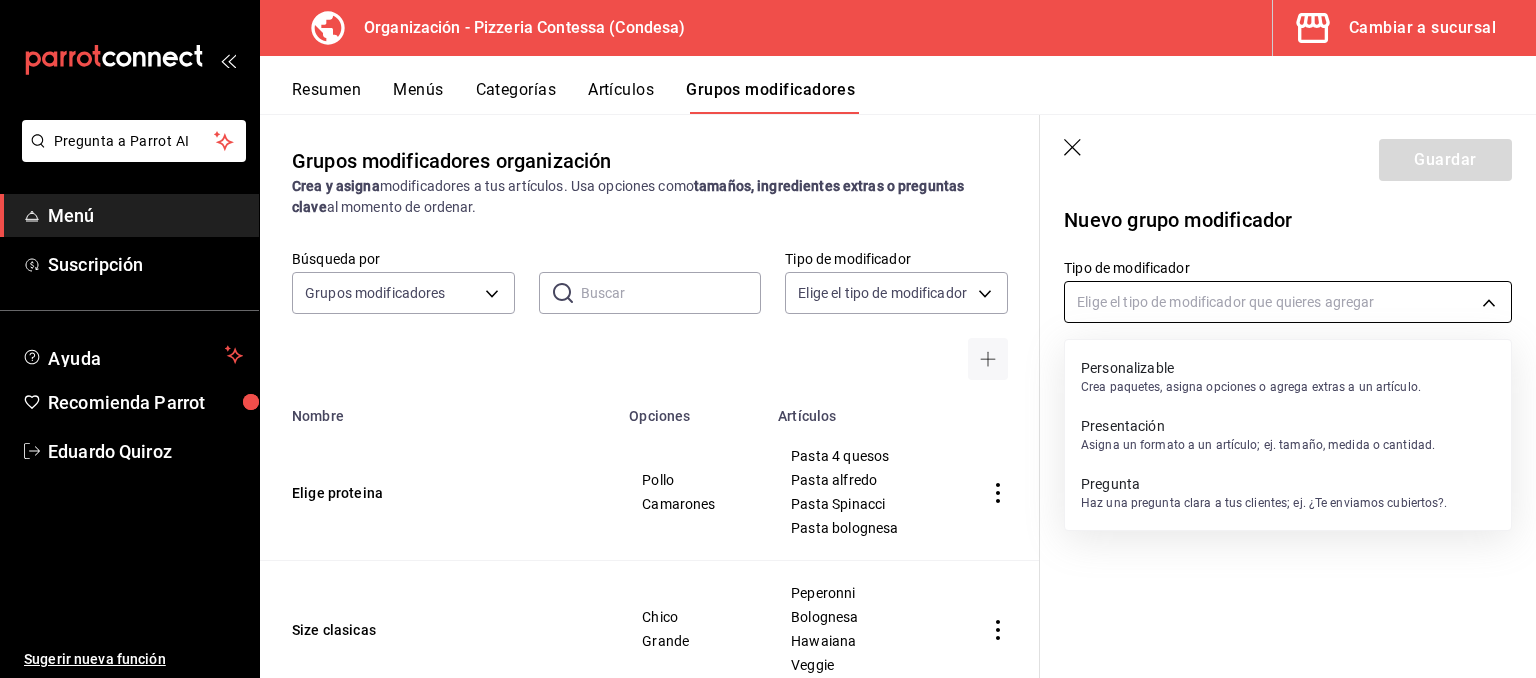 click on "Pregunta a Parrot AI Menú   Suscripción   Ayuda Recomienda Parrot   [FIRST] [LAST]   Sugerir nueva función   Organización - Pizzeria Contessa ([CITY]) Cambiar a sucursal Resumen Menús Categorías Artículos Grupos modificadores Grupos modificadores organización Crea y asigna  modificadores a tus artículos. Usa opciones como  tamaños, ingredientes extras o preguntas clave  al momento de ordenar. Búsqueda por Grupos modificadores GROUP ​ ​ Tipo de modificador Elige el tipo de modificador Nombre Opciones Artículos Elige proteina Pollo Camarones Pasta 4 quesos Pasta alfredo Pasta Spinacci Pasta bolognesa Size clasicas Chico Grande Peperonni Bolognesa Hawaiana Veggie Guardar Nuevo grupo modificador Tipo de modificador Elige el tipo de modificador que quieres agregar GANA 1 MES GRATIS EN TU SUSCRIPCIÓN AQUÍ Ver video tutorial Ir a video Ver video tutorial Ir a video Pregunta a Parrot AI Menú   Suscripción   Ayuda Recomienda Parrot   [FIRST] [LAST]   Sugerir nueva función   Editar Duplicar" at bounding box center [768, 339] 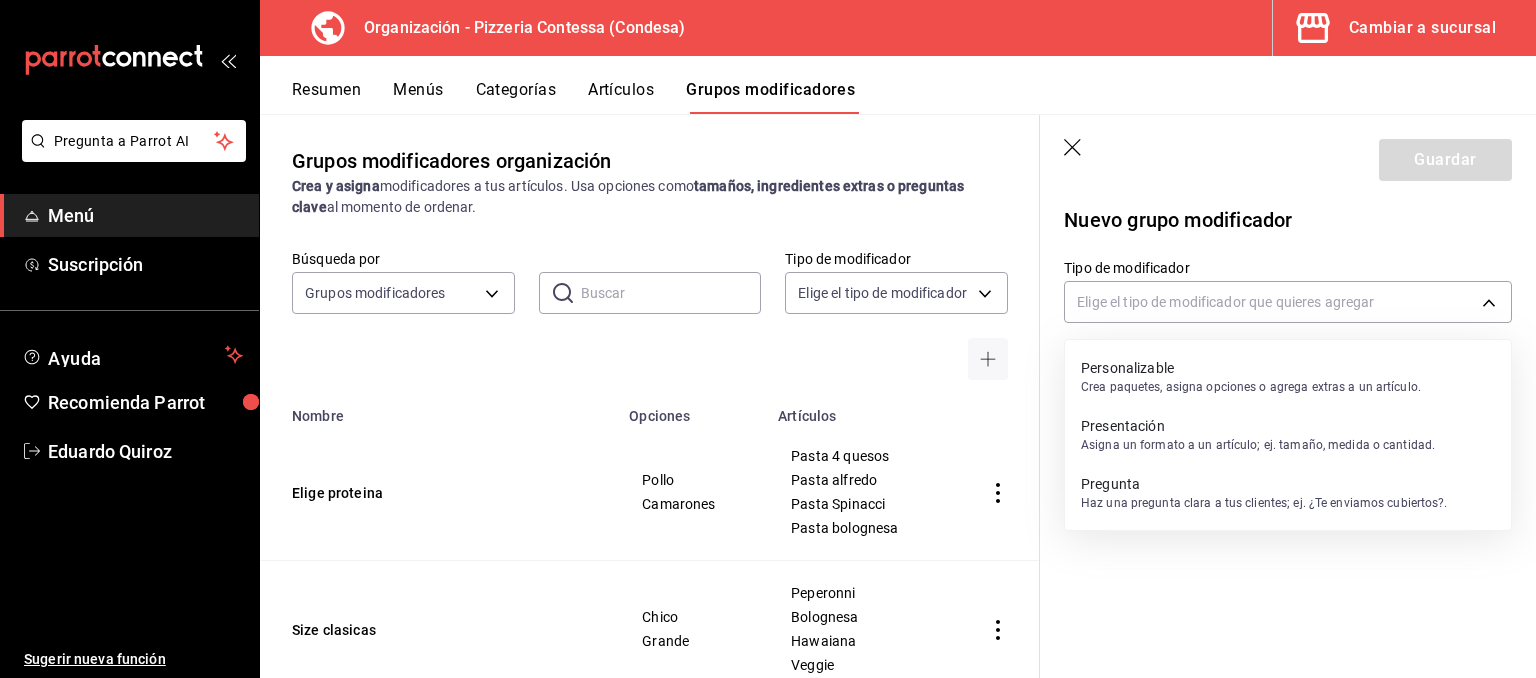click on "Personalizable Crea paquetes, asigna opciones o agrega extras a un artículo." at bounding box center [1251, 377] 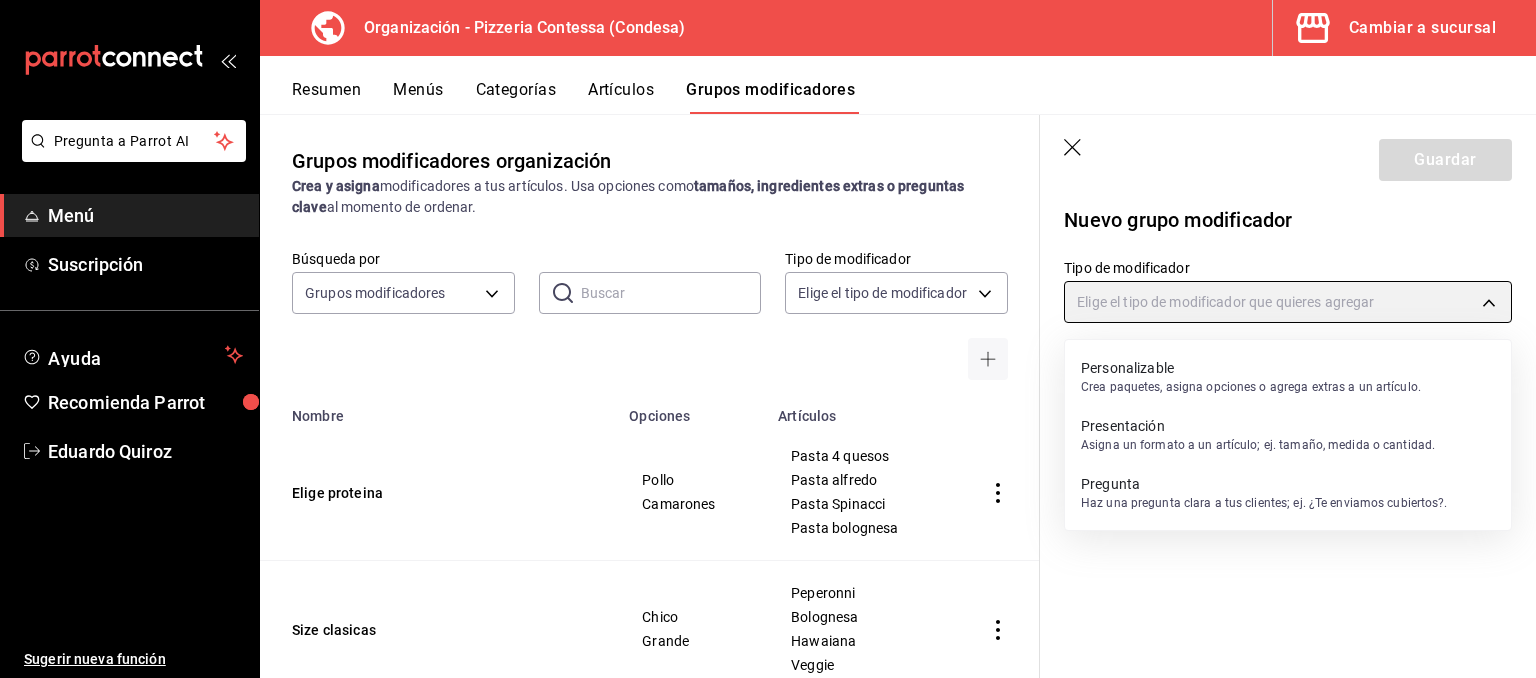 type on "CUSTOMIZABLE" 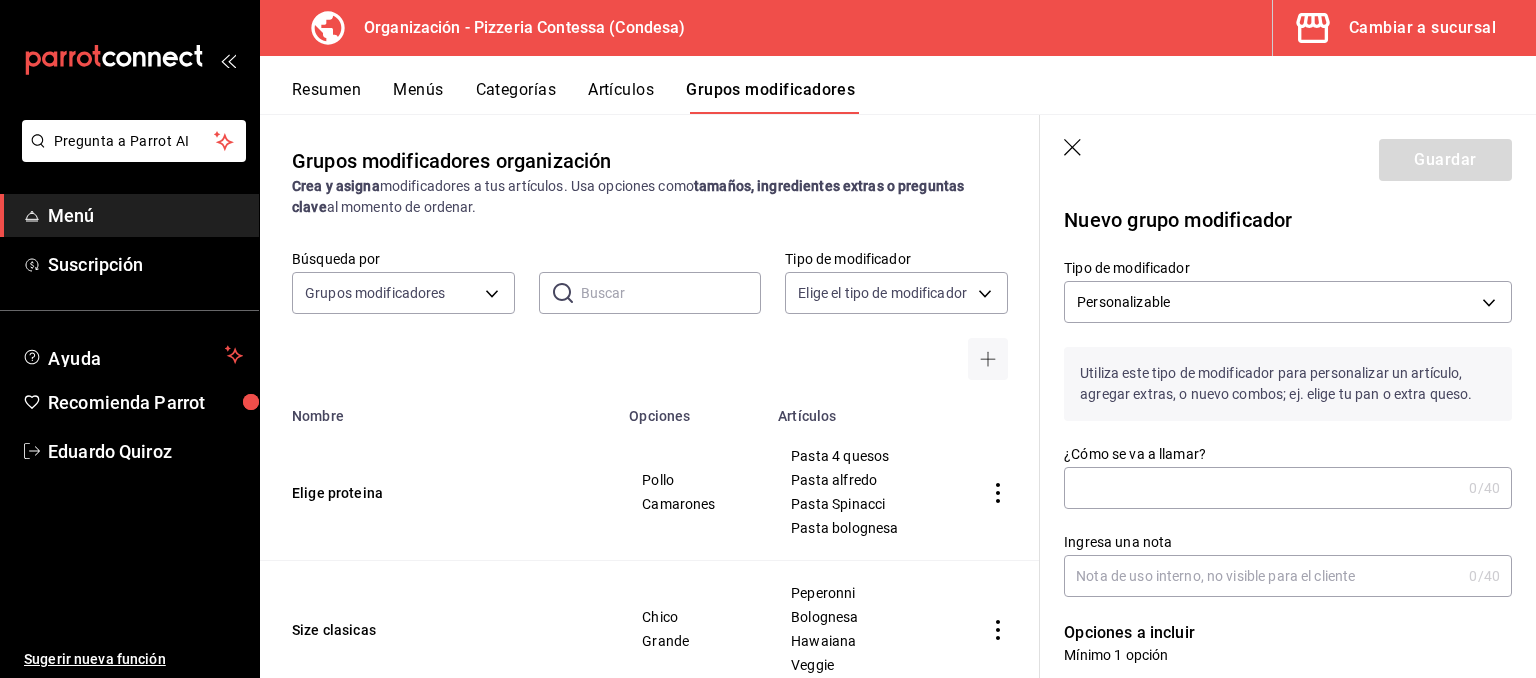 click on "¿Cómo se va a llamar?" at bounding box center [1262, 488] 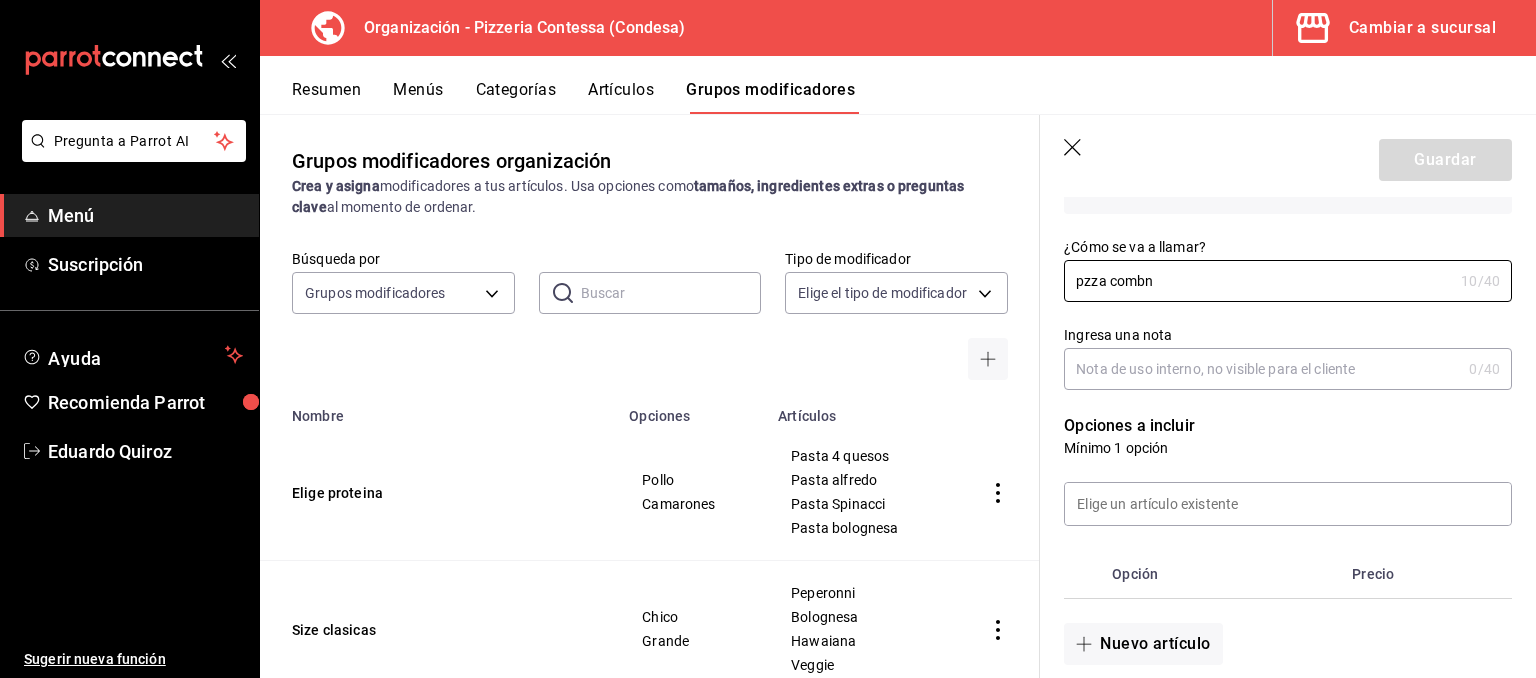 scroll, scrollTop: 208, scrollLeft: 0, axis: vertical 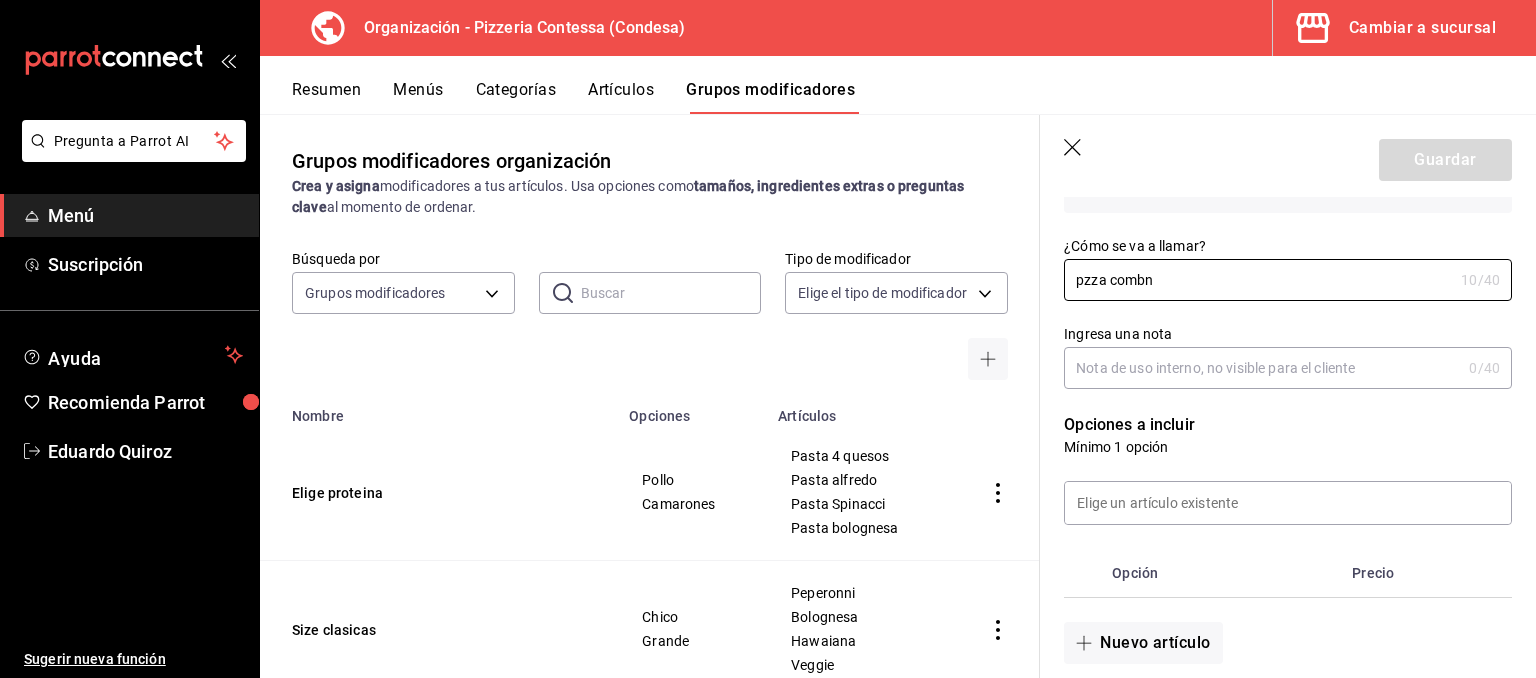 type on "pzza combn" 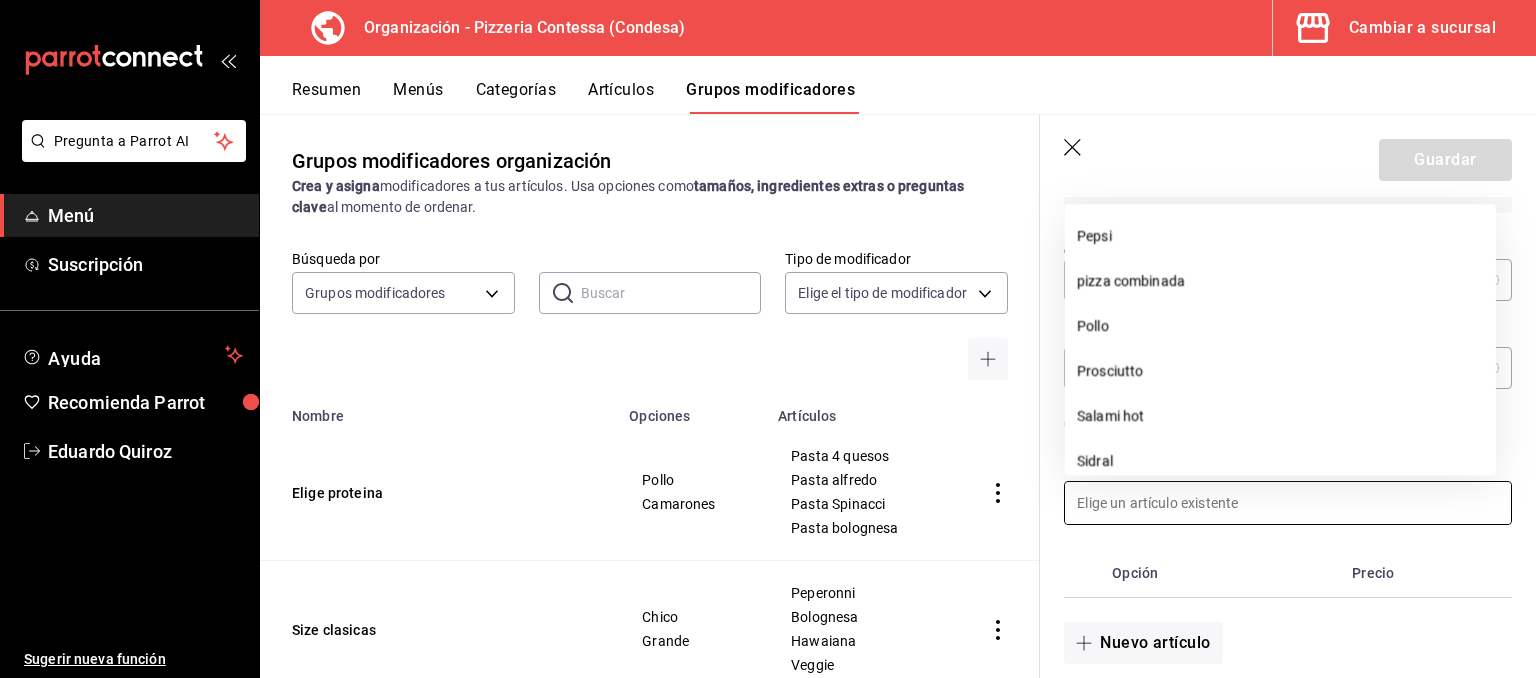 scroll, scrollTop: 1165, scrollLeft: 0, axis: vertical 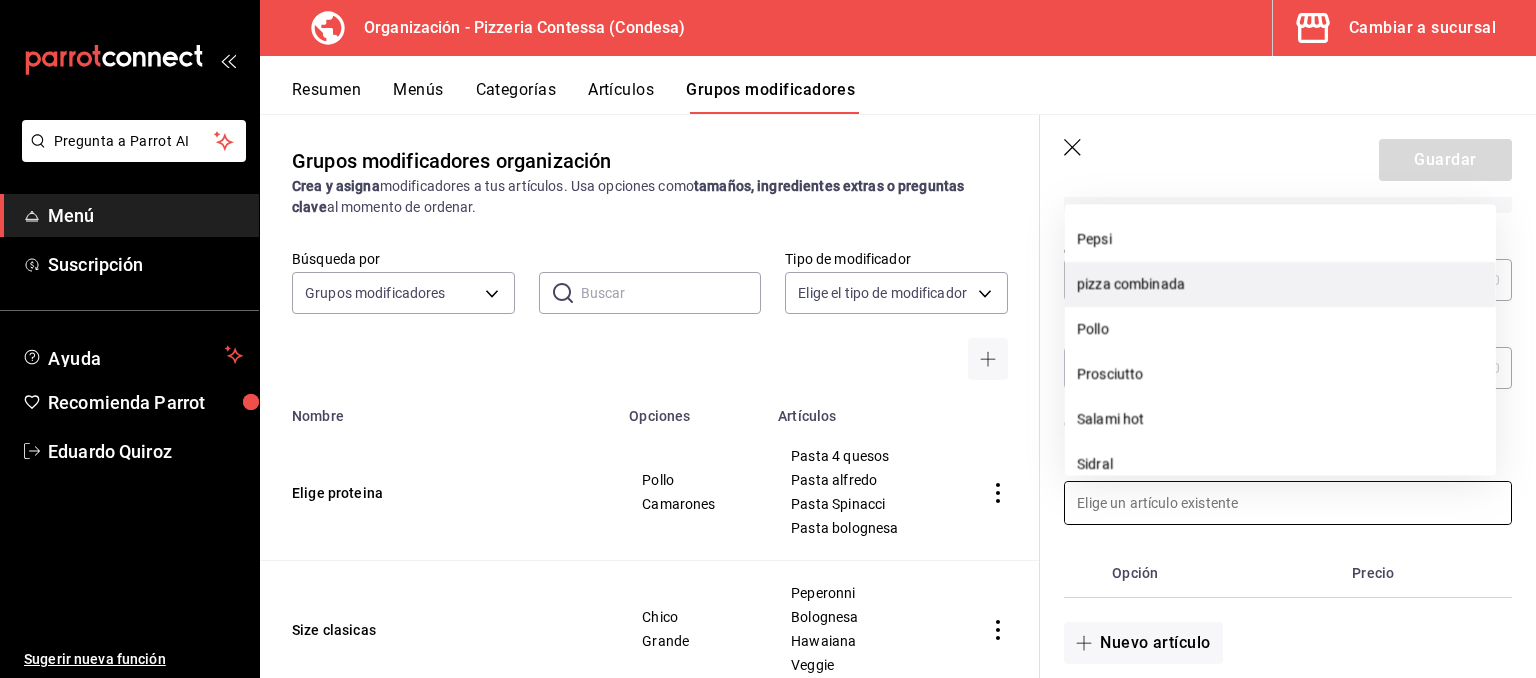 click on "pizza combinada" at bounding box center (1280, 284) 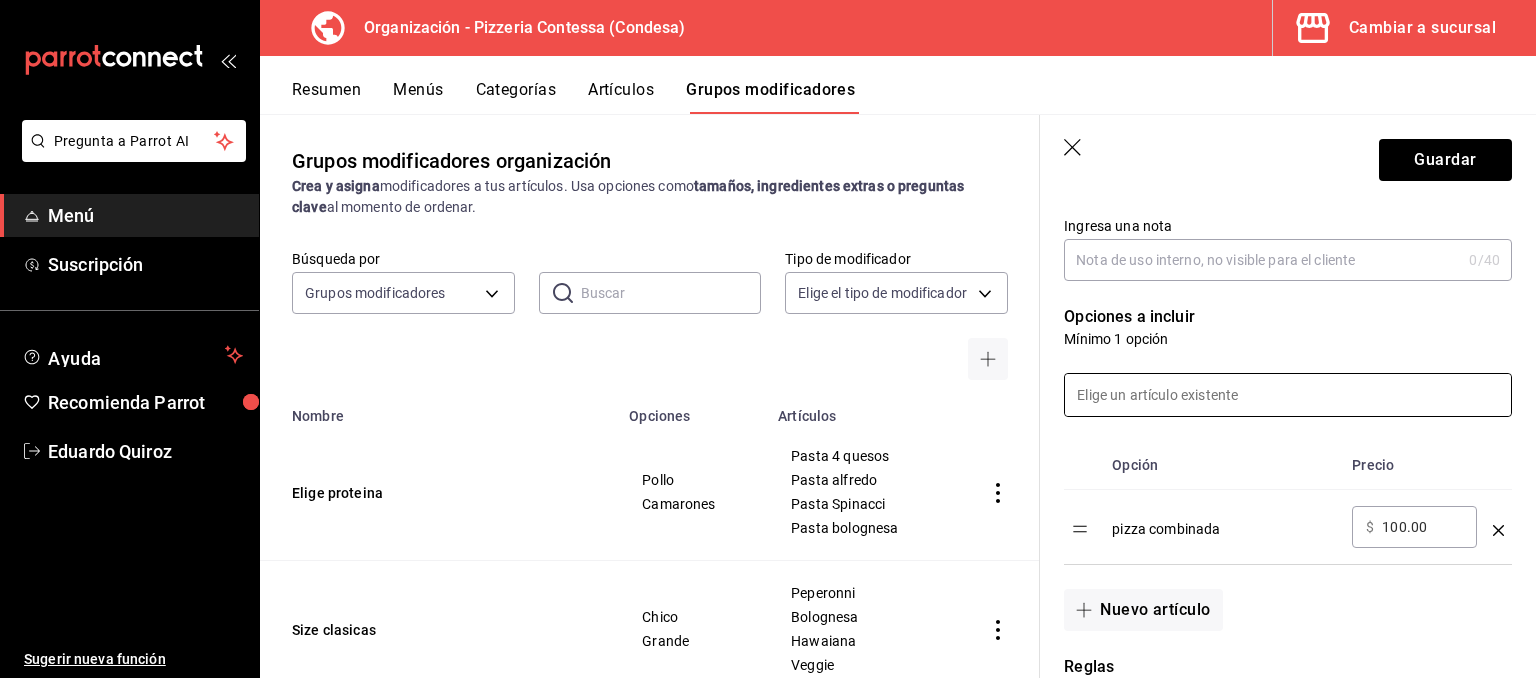 scroll, scrollTop: 339, scrollLeft: 0, axis: vertical 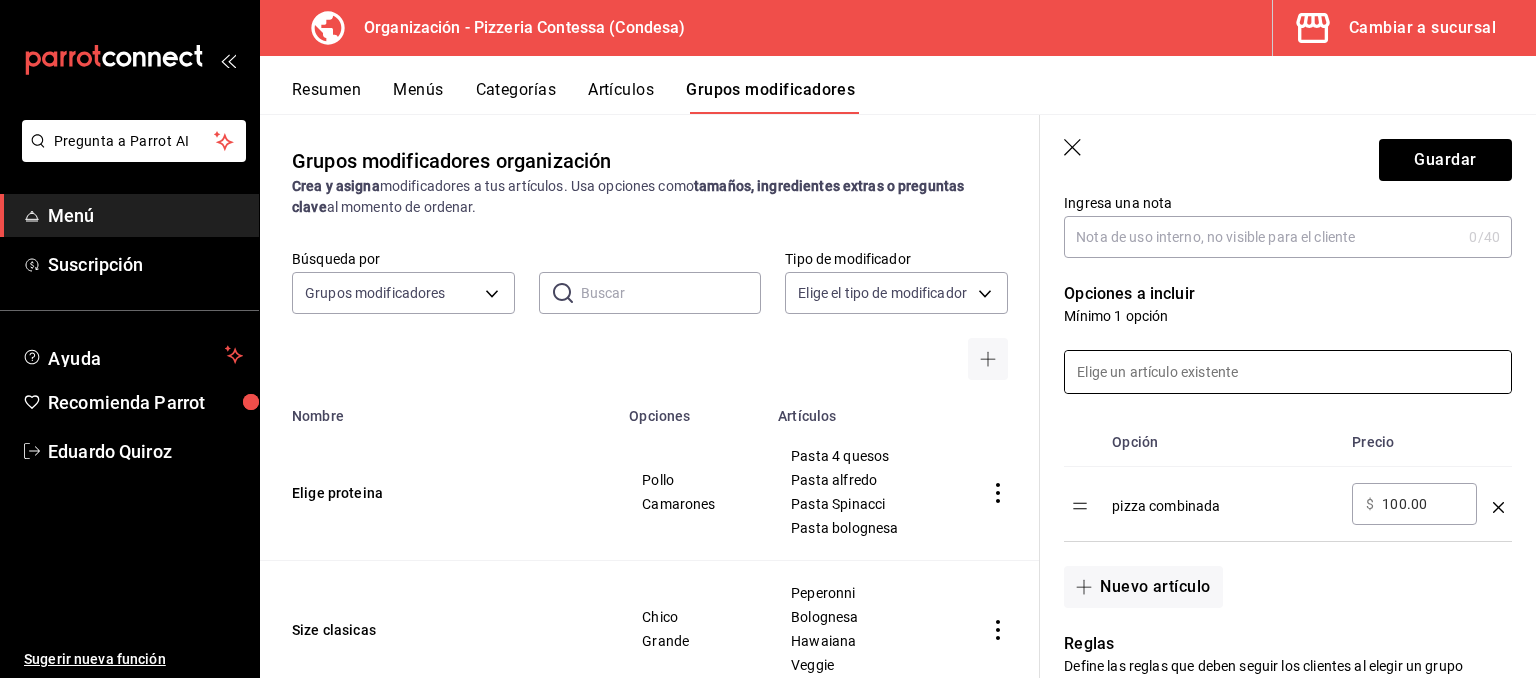 click 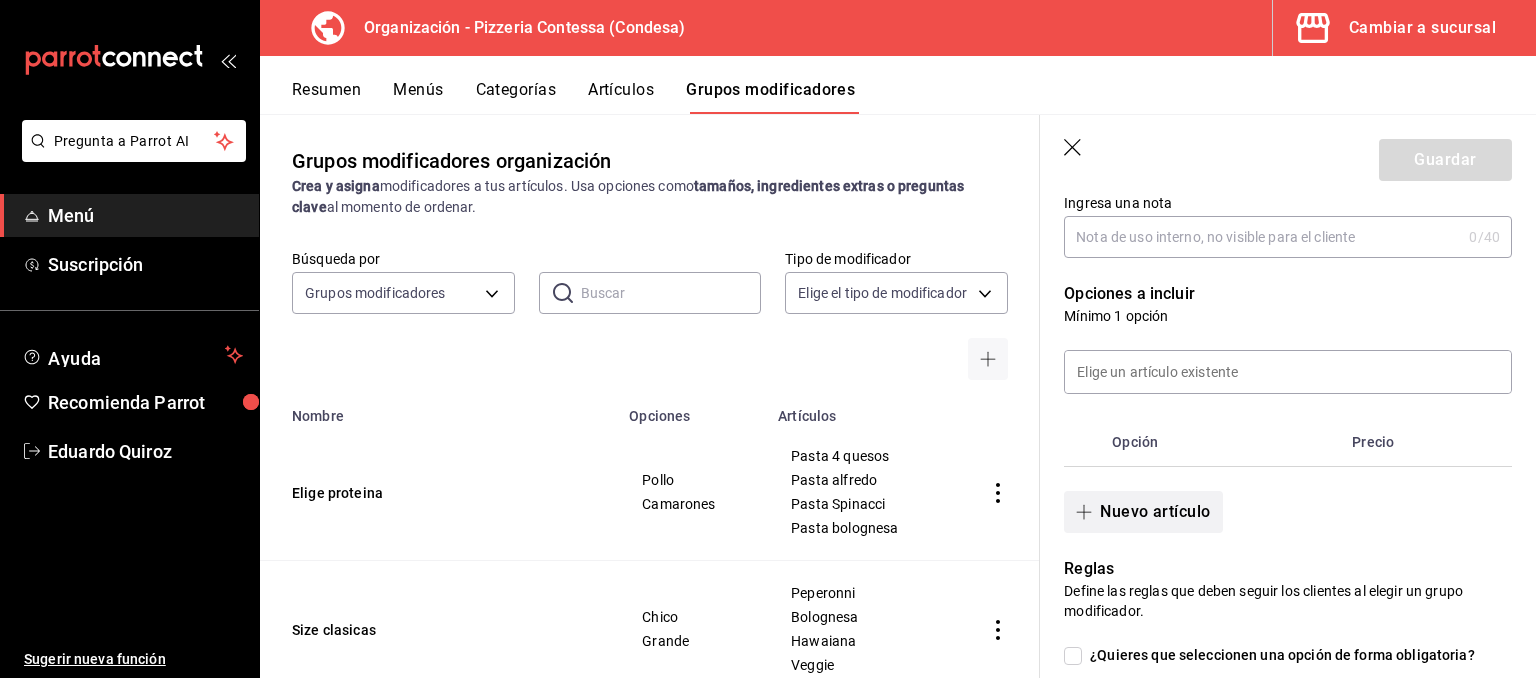 click on "Nuevo artículo" at bounding box center (1143, 512) 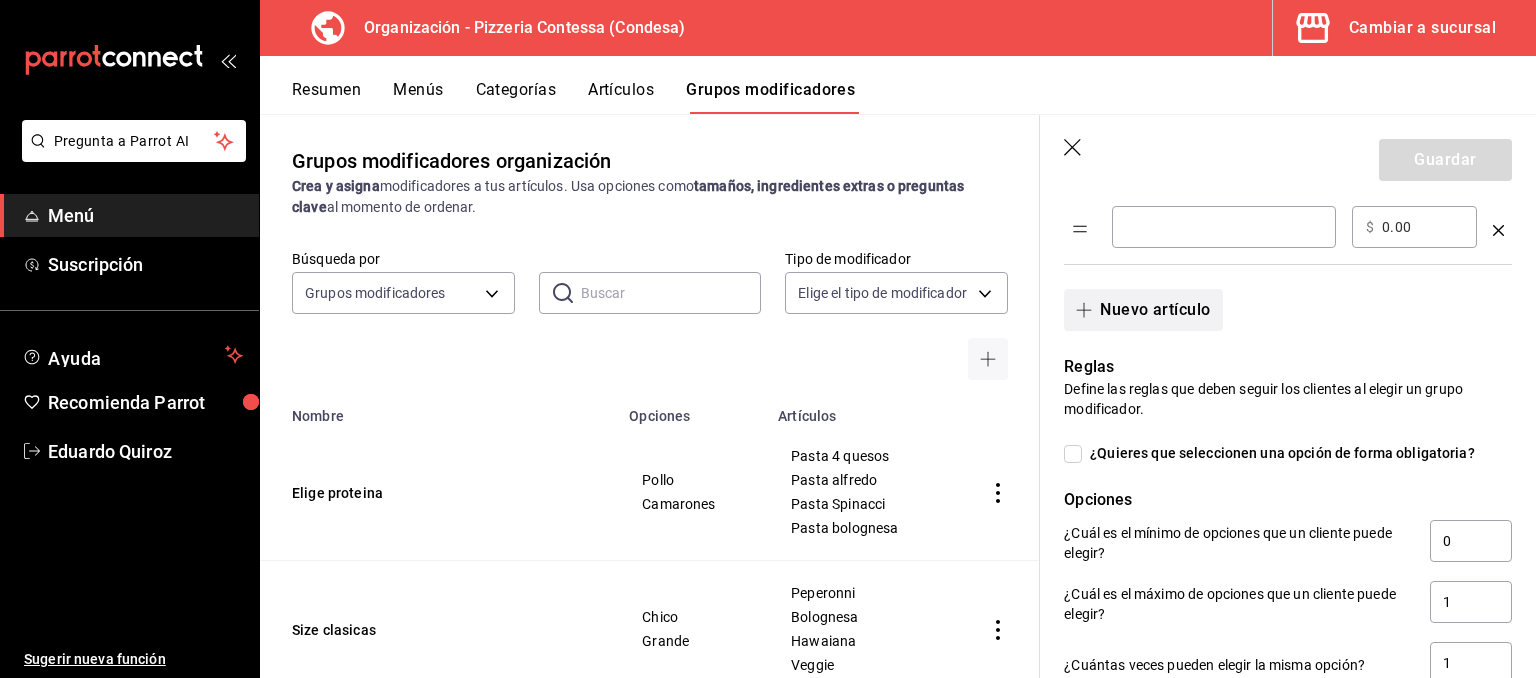 scroll, scrollTop: 619, scrollLeft: 0, axis: vertical 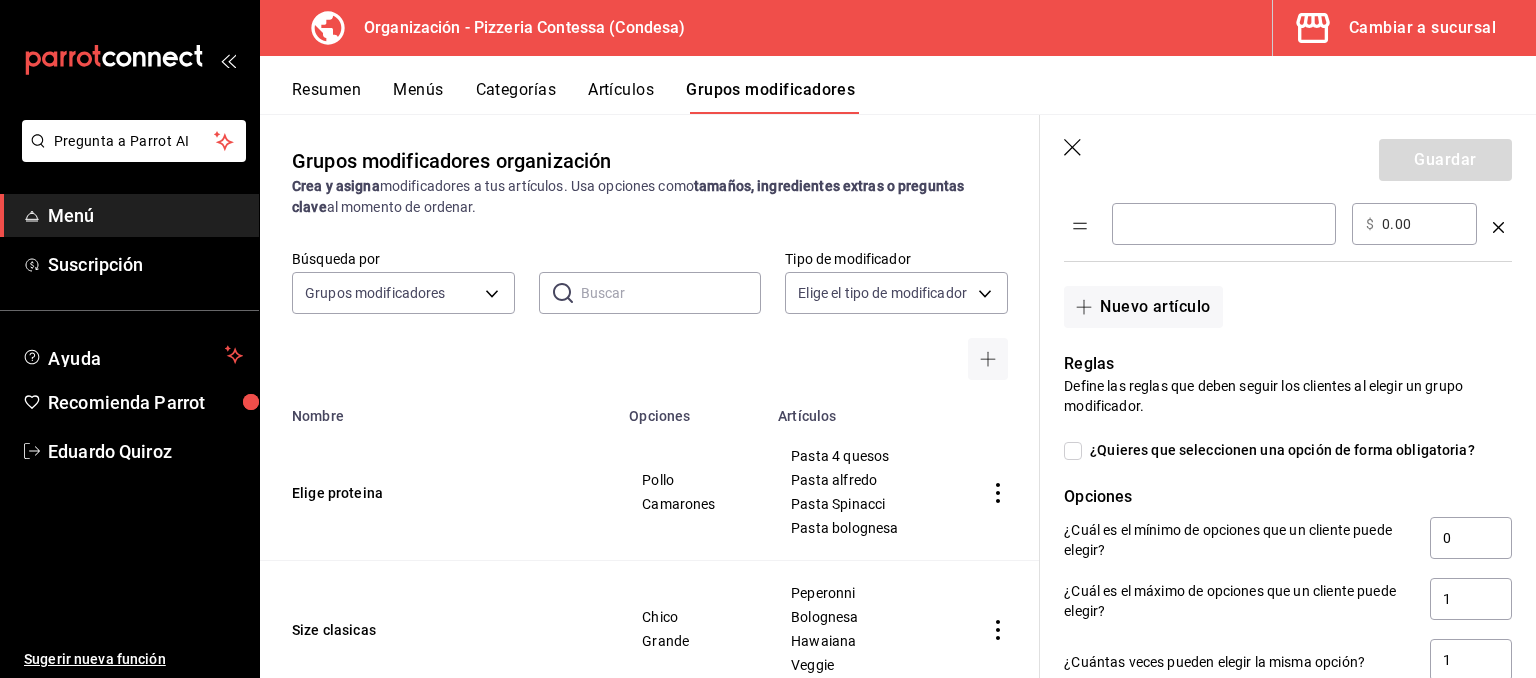 click at bounding box center [1224, 224] 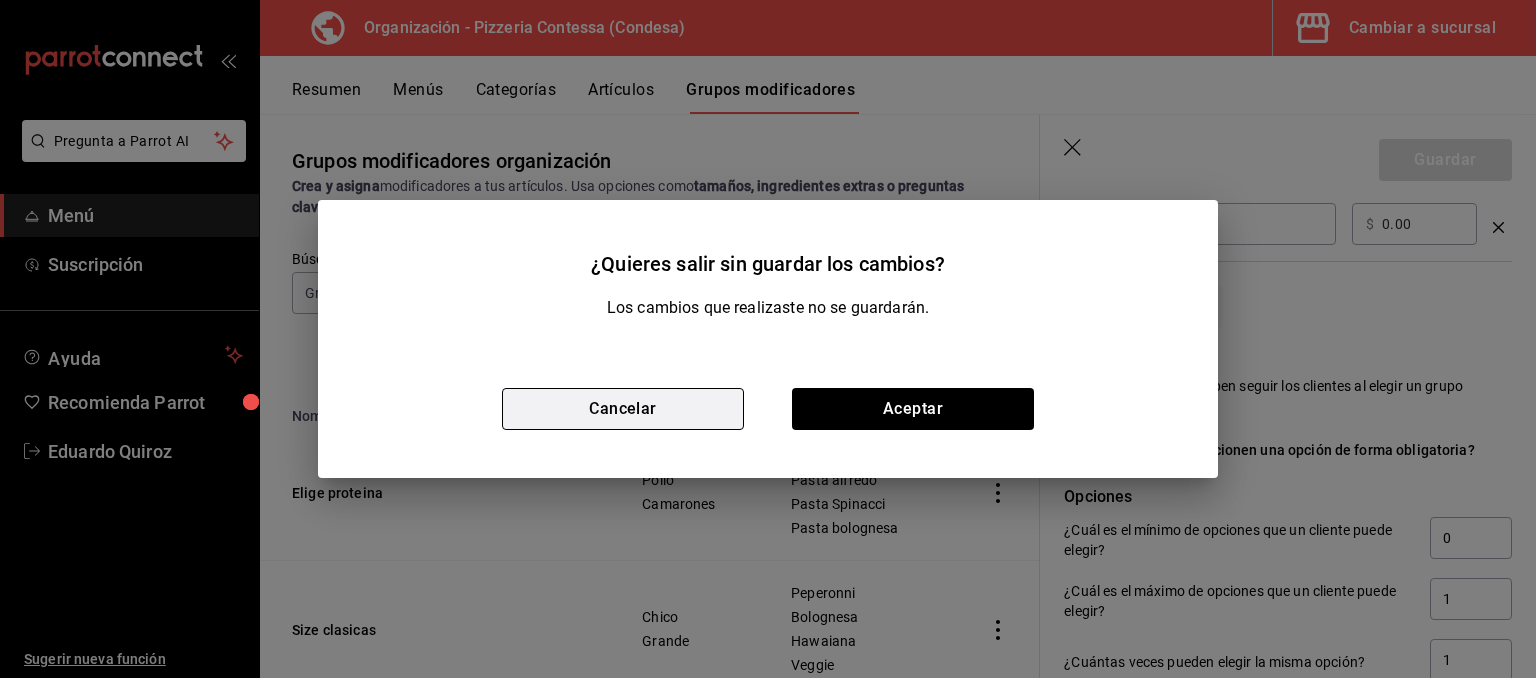 click on "Cancelar" at bounding box center (623, 409) 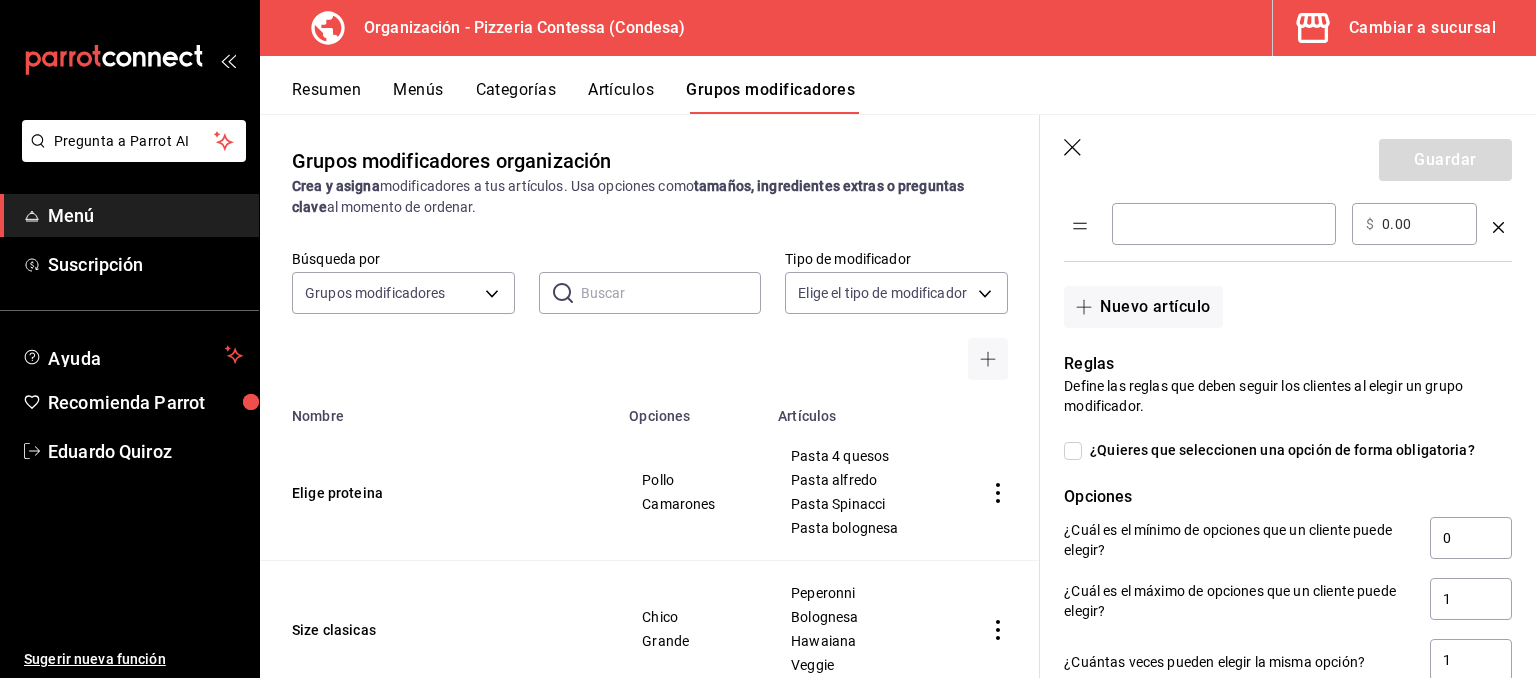 click 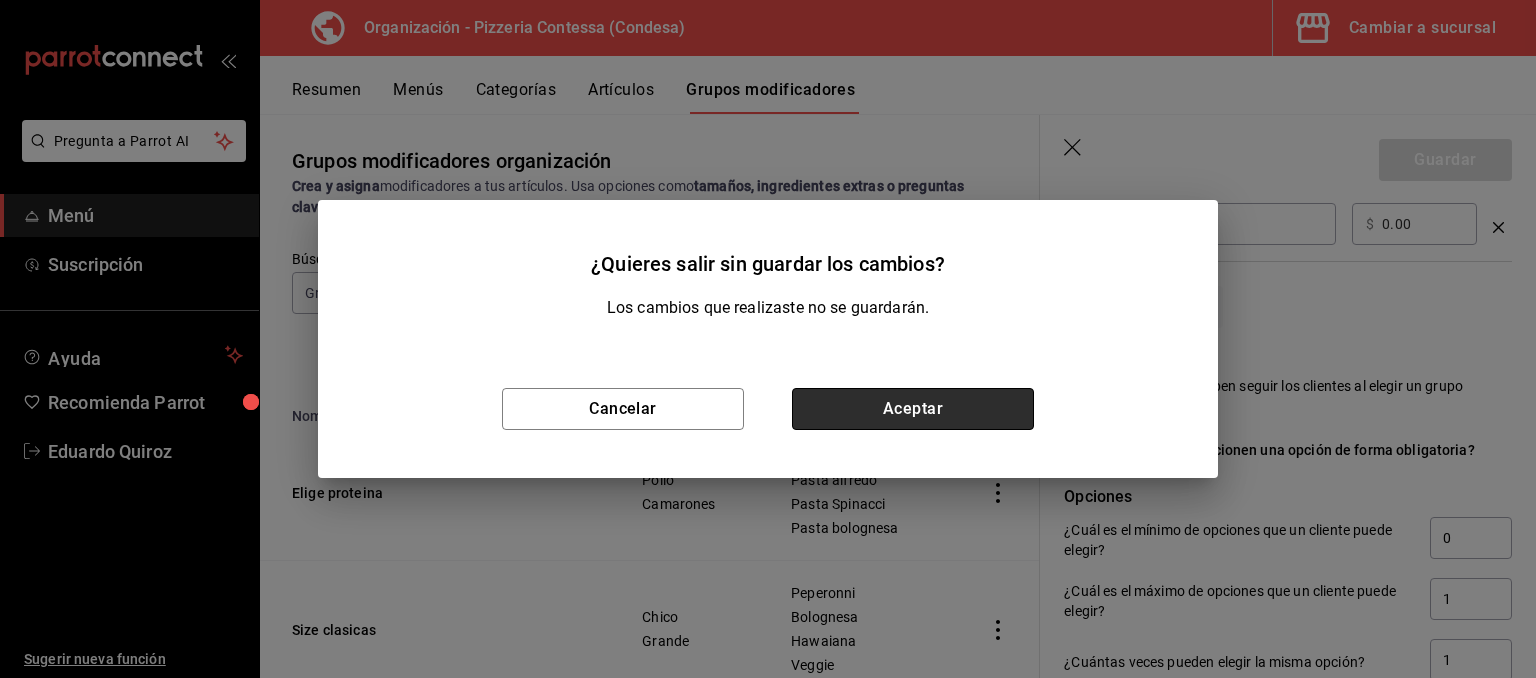 click on "Aceptar" at bounding box center [913, 409] 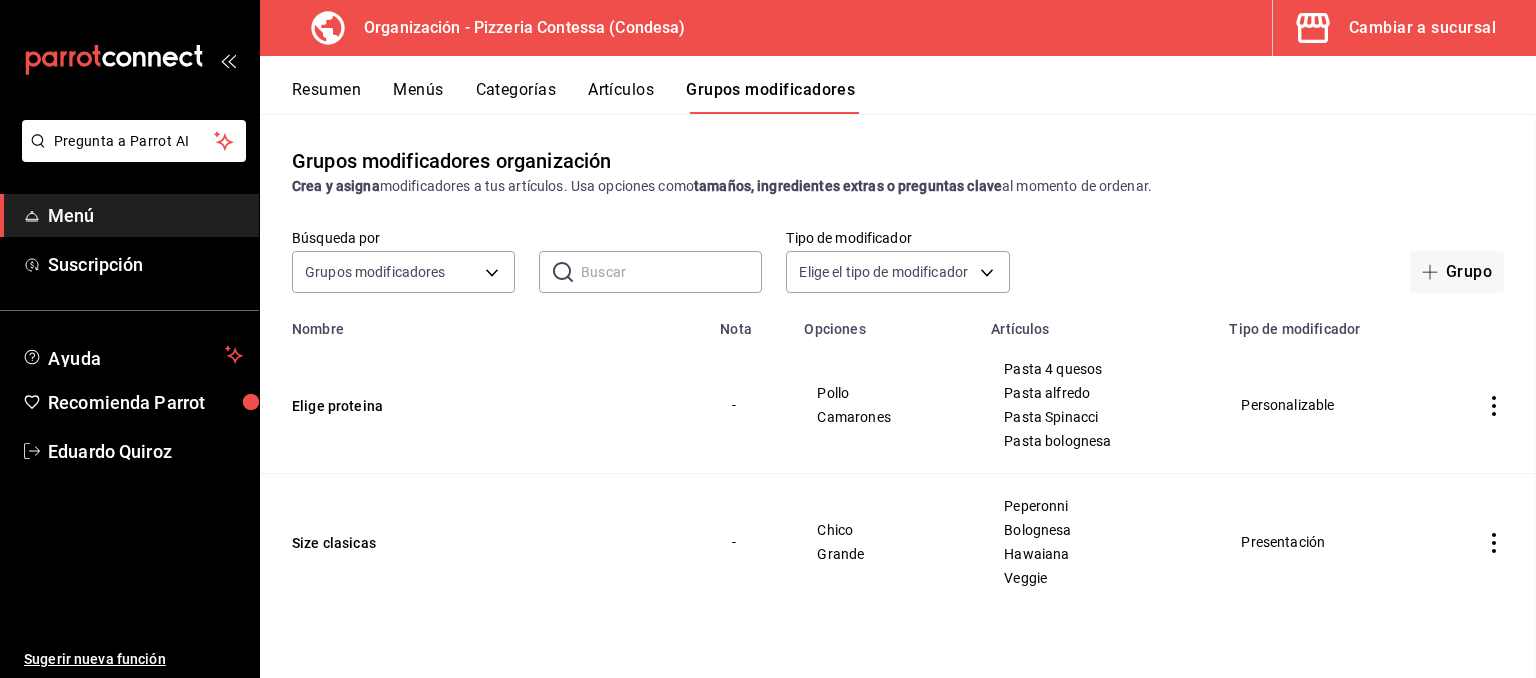 scroll, scrollTop: 0, scrollLeft: 0, axis: both 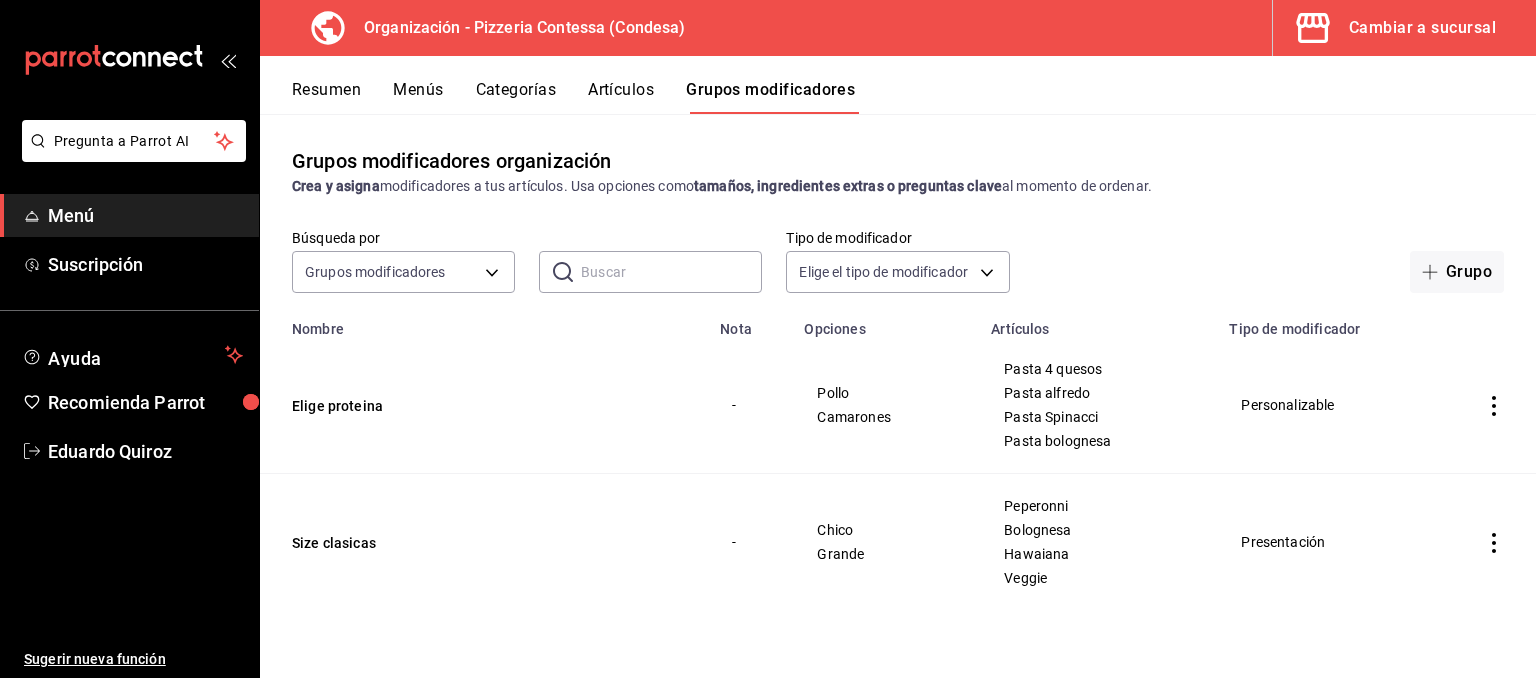 click on "Cambiar a sucursal" at bounding box center [1422, 28] 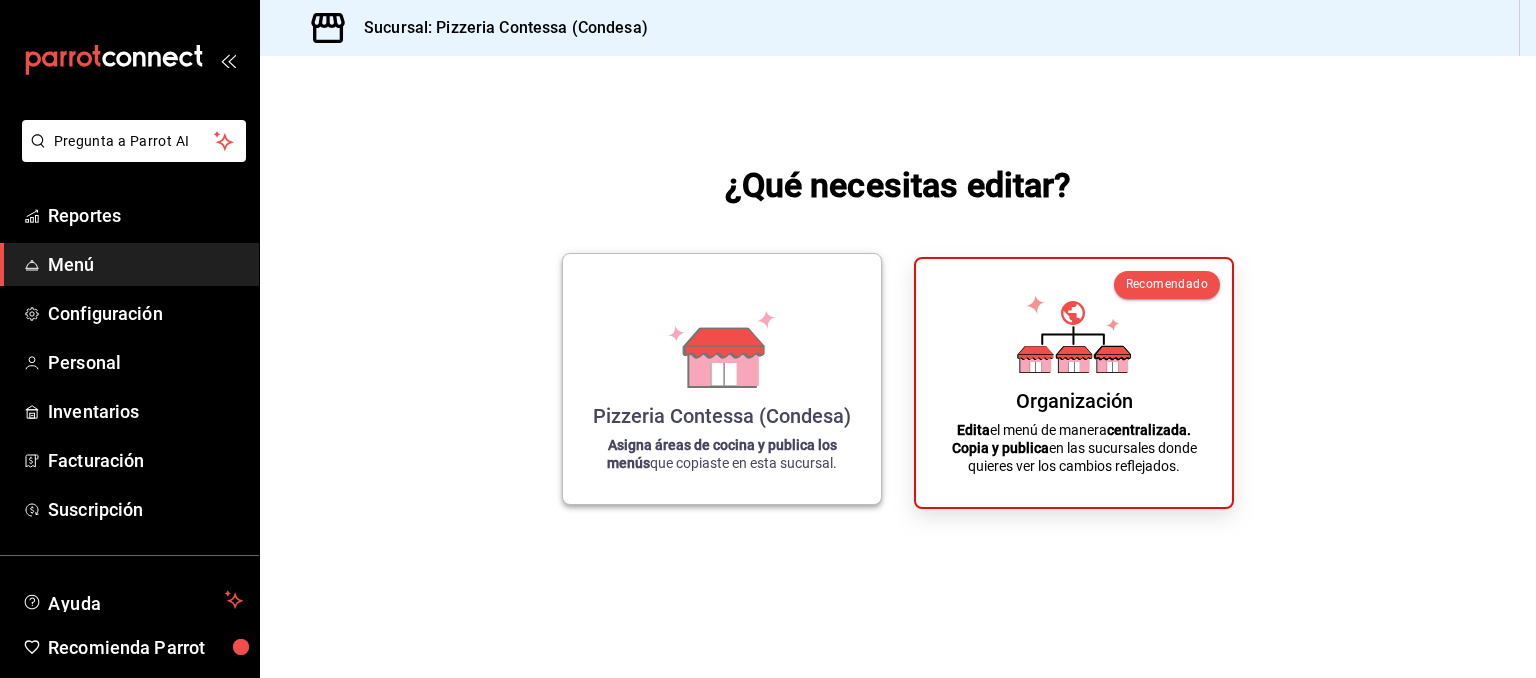 click on "Pizzeria Contessa ([CITY]) Asigna áreas de cocina y publica los menús  que copiaste en esta sucursal." at bounding box center [722, 379] 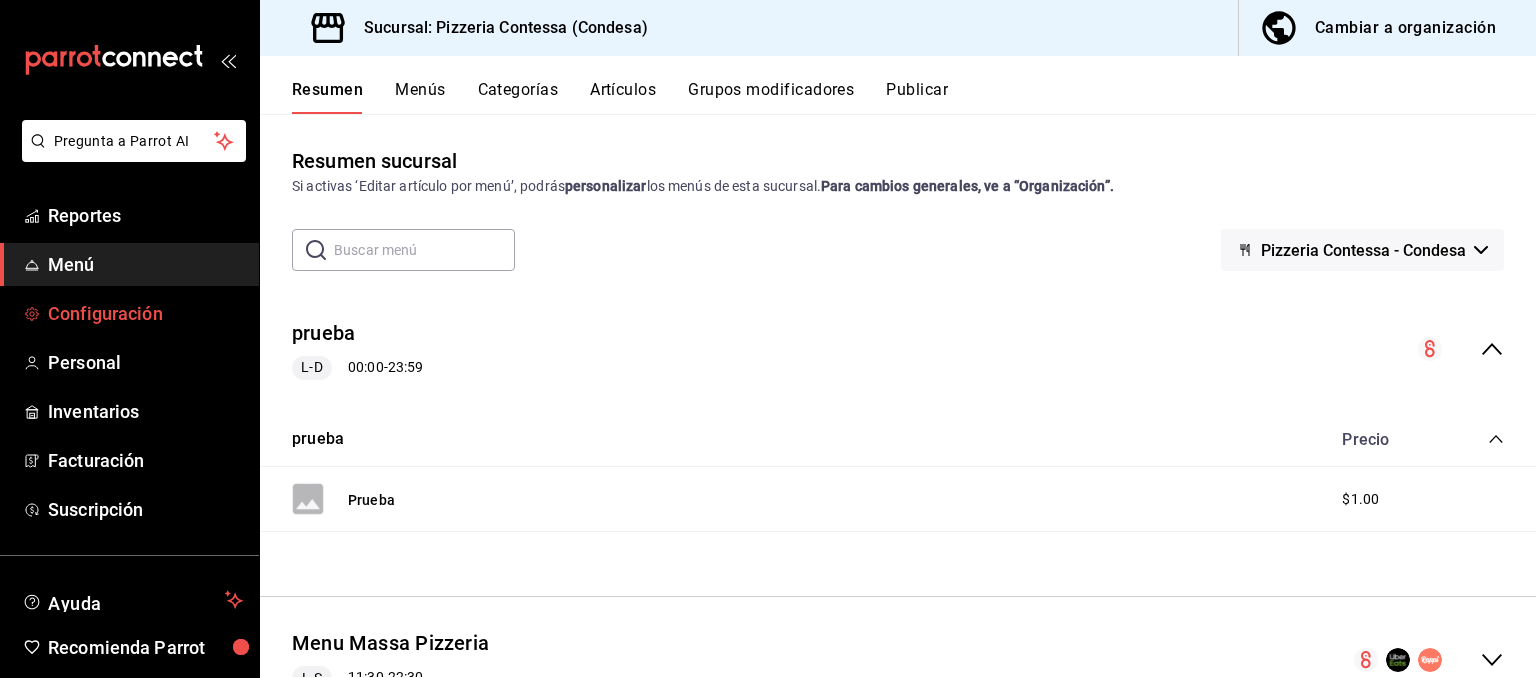 click on "Configuración" at bounding box center (145, 313) 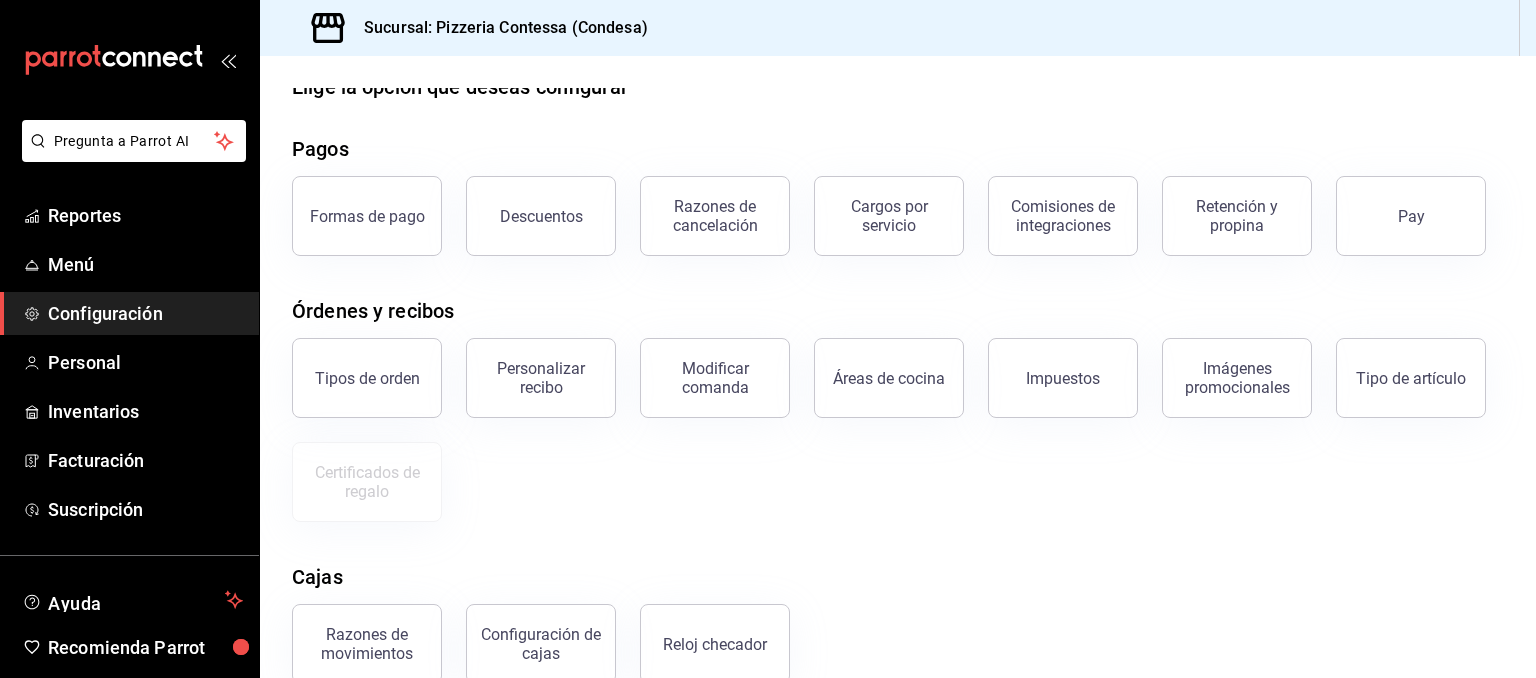 scroll, scrollTop: 47, scrollLeft: 0, axis: vertical 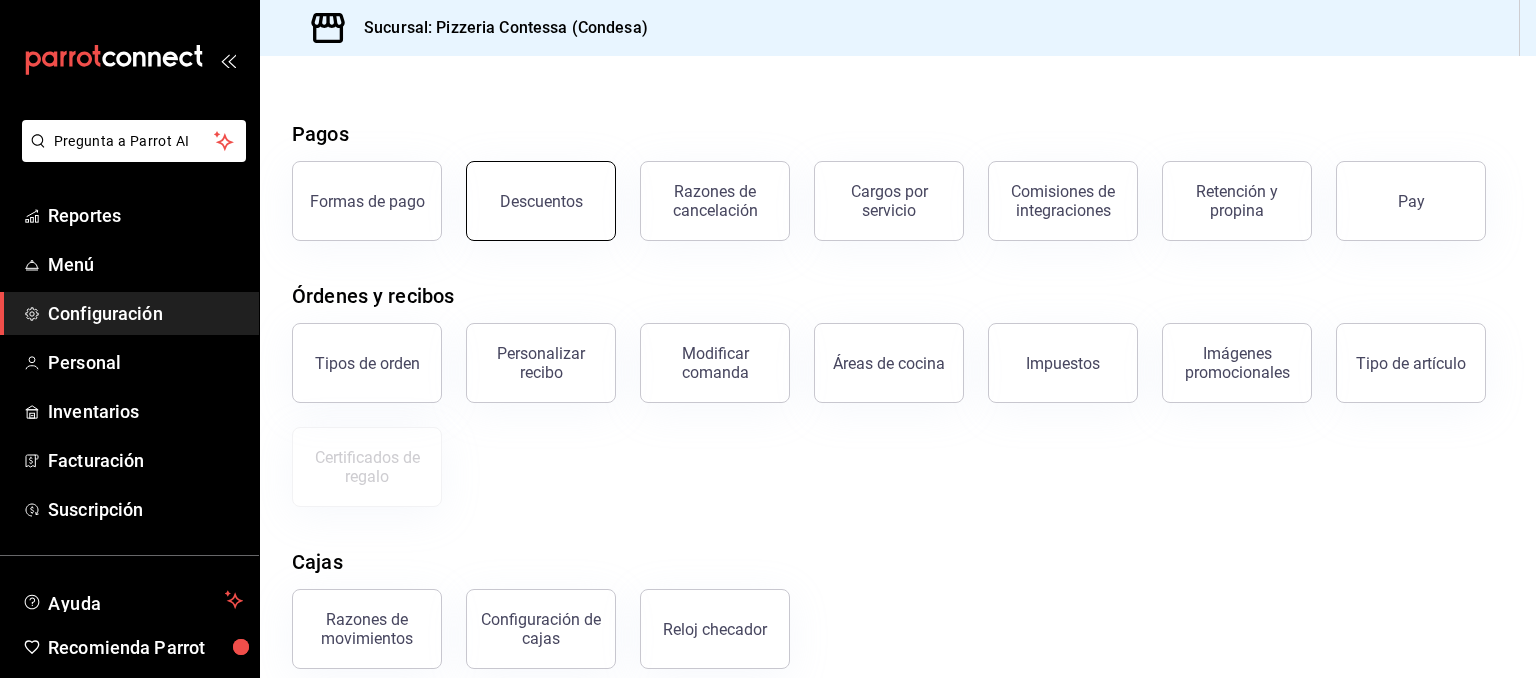 click on "Descuentos" at bounding box center [541, 201] 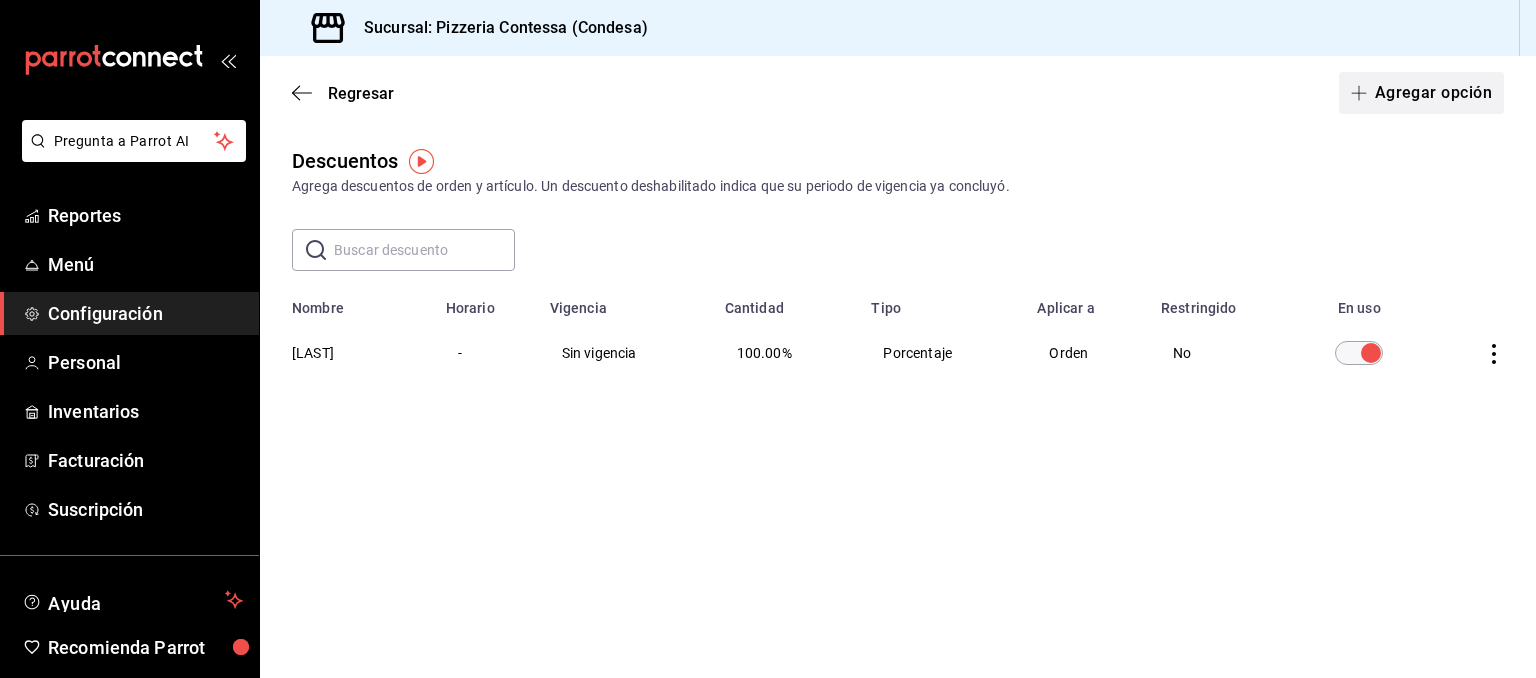 click on "Agregar opción" at bounding box center (1421, 93) 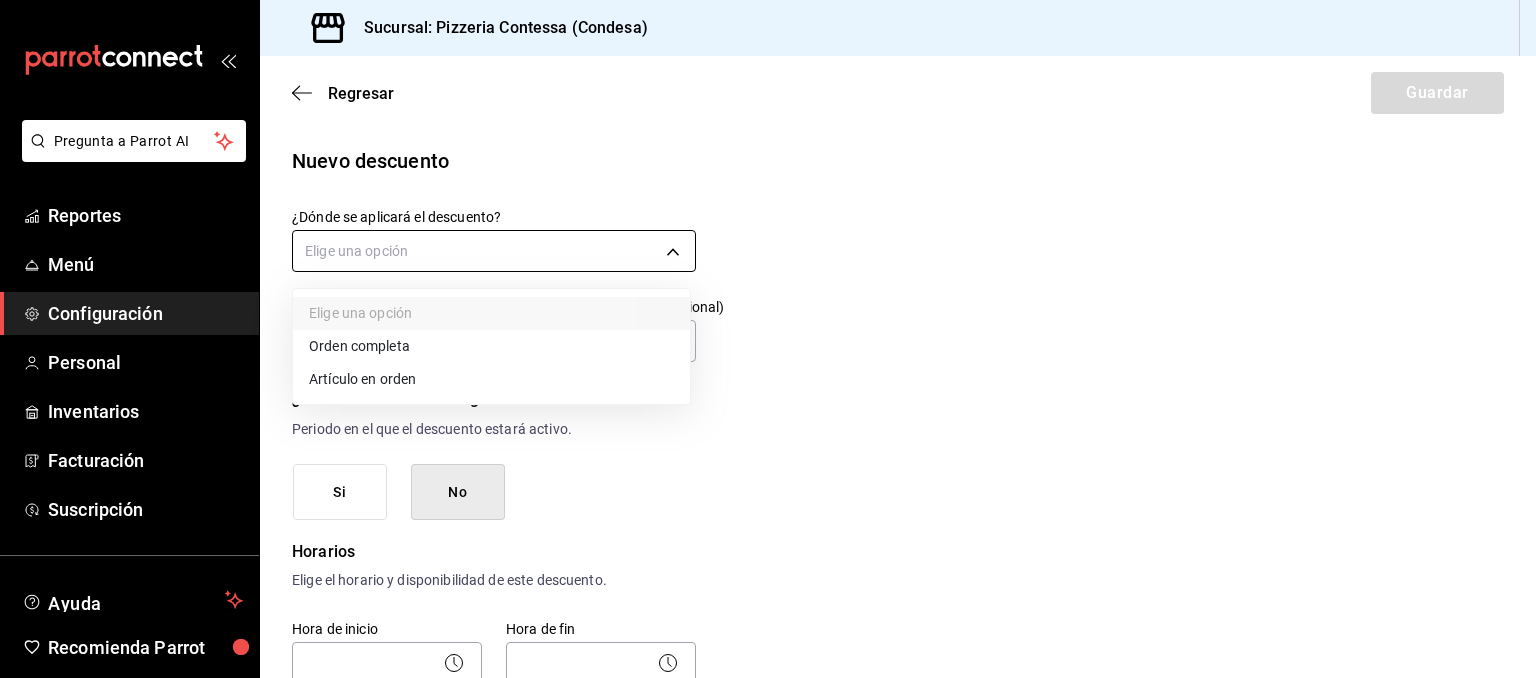 click on "Pregunta a Parrot AI Reportes   Menú   Configuración   Personal   Inventarios   Facturación   Suscripción   Ayuda Recomienda Parrot   [FIRST] [LAST]   Sugerir nueva función   Sucursal: Pizzeria Contessa ([CITY]) Regresar Guardar Nuevo descuento ¿Dónde se aplicará el descuento? Elige una opción ¿Cómo se va a llamar? Ingresa una descripción (opcional) ¿Este descuento tiene vigencia? Periodo en el que el descuento estará activo. Si No Horarios Elige el horario y disponibilidad de este descuento. Hora de inicio ​ Entre Semana Lunes Martes Miércoles Jueves Viernes Hora de fin ​ Fin de semana Sábado Domingo Agregar horario 1 de 5 horarios ¿Este descuento requiere un permiso especial para aplicarse? Solo los usuarios con el permiso de "Aplicar descuento" podrán usar este descuento en el Punto de Venta. Si No ¿Quieres que el usuario defina el valor del descuento en el Punto de Venta? Si No ¿Cómo se aplicará el descuento? Porcentaje Cantidad Porcentaje 0.00 % Porcentaje Pregunta a Parrot AI" at bounding box center [768, 339] 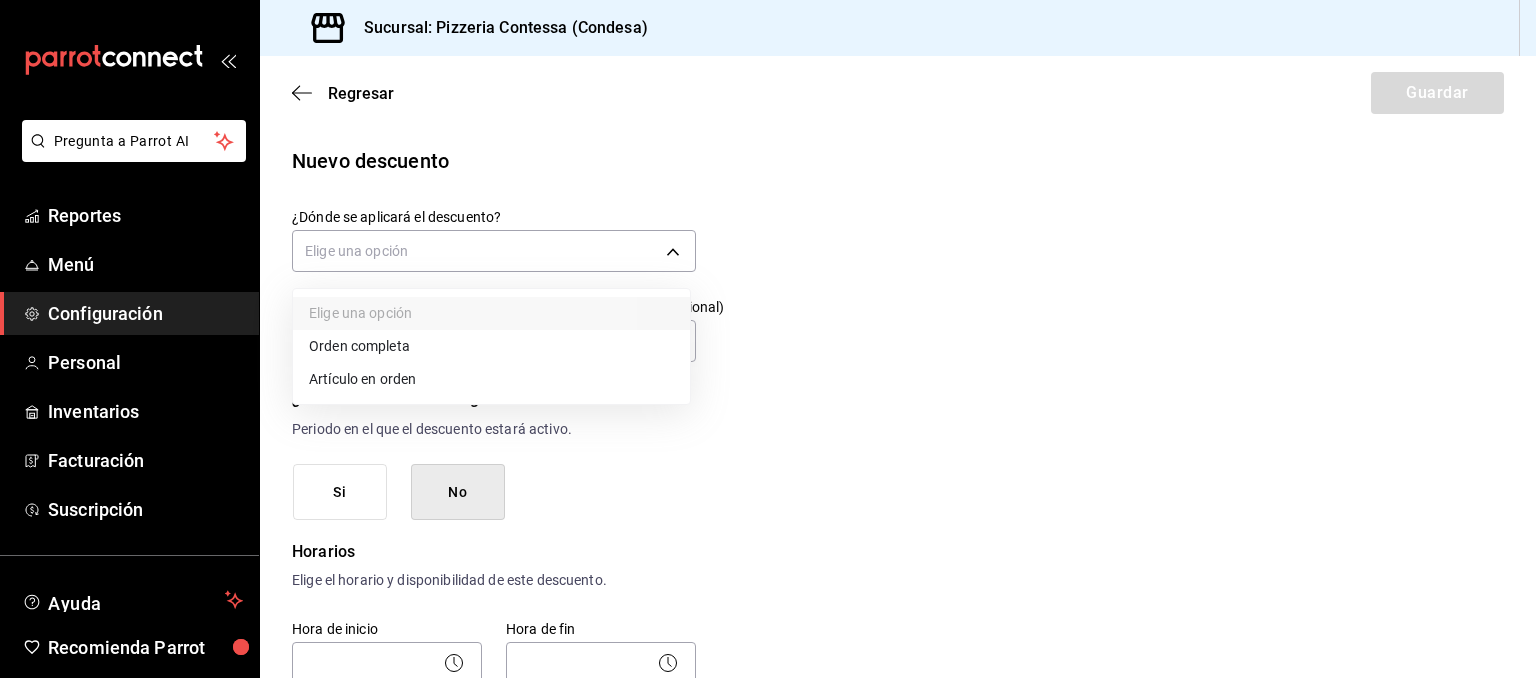 click at bounding box center [768, 339] 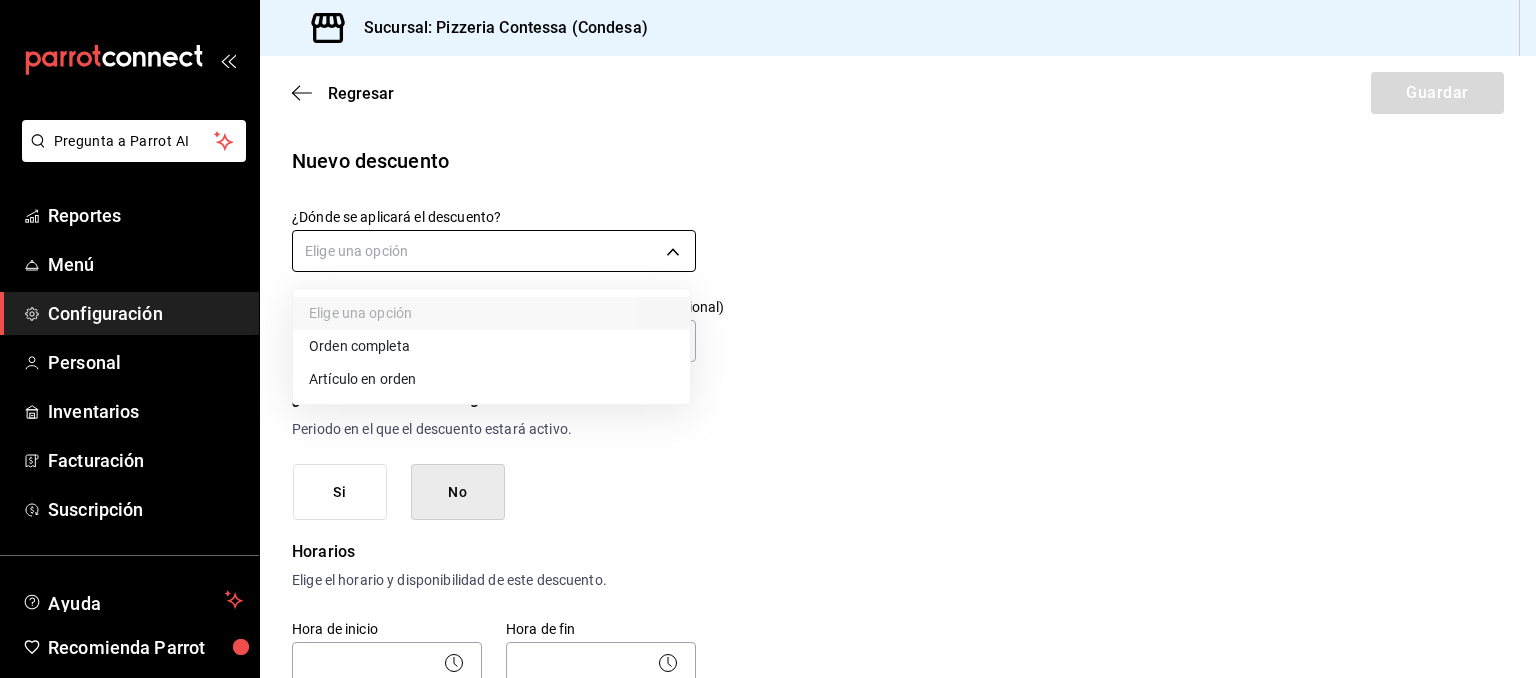 click on "Pregunta a Parrot AI Reportes   Menú   Configuración   Personal   Inventarios   Facturación   Suscripción   Ayuda Recomienda Parrot   [FIRST] [LAST]   Sugerir nueva función   Sucursal: Pizzeria Contessa ([CITY]) Regresar Guardar Nuevo descuento ¿Dónde se aplicará el descuento? Elige una opción ¿Cómo se va a llamar? Ingresa una descripción (opcional) ¿Este descuento tiene vigencia? Periodo en el que el descuento estará activo. Si No Horarios Elige el horario y disponibilidad de este descuento. Hora de inicio ​ Entre Semana Lunes Martes Miércoles Jueves Viernes Hora de fin ​ Fin de semana Sábado Domingo Agregar horario 1 de 5 horarios ¿Este descuento requiere un permiso especial para aplicarse? Solo los usuarios con el permiso de "Aplicar descuento" podrán usar este descuento en el Punto de Venta. Si No ¿Quieres que el usuario defina el valor del descuento en el Punto de Venta? Si No ¿Cómo se aplicará el descuento? Porcentaje Cantidad Porcentaje 0.00 % Porcentaje Pregunta a Parrot AI" at bounding box center (768, 339) 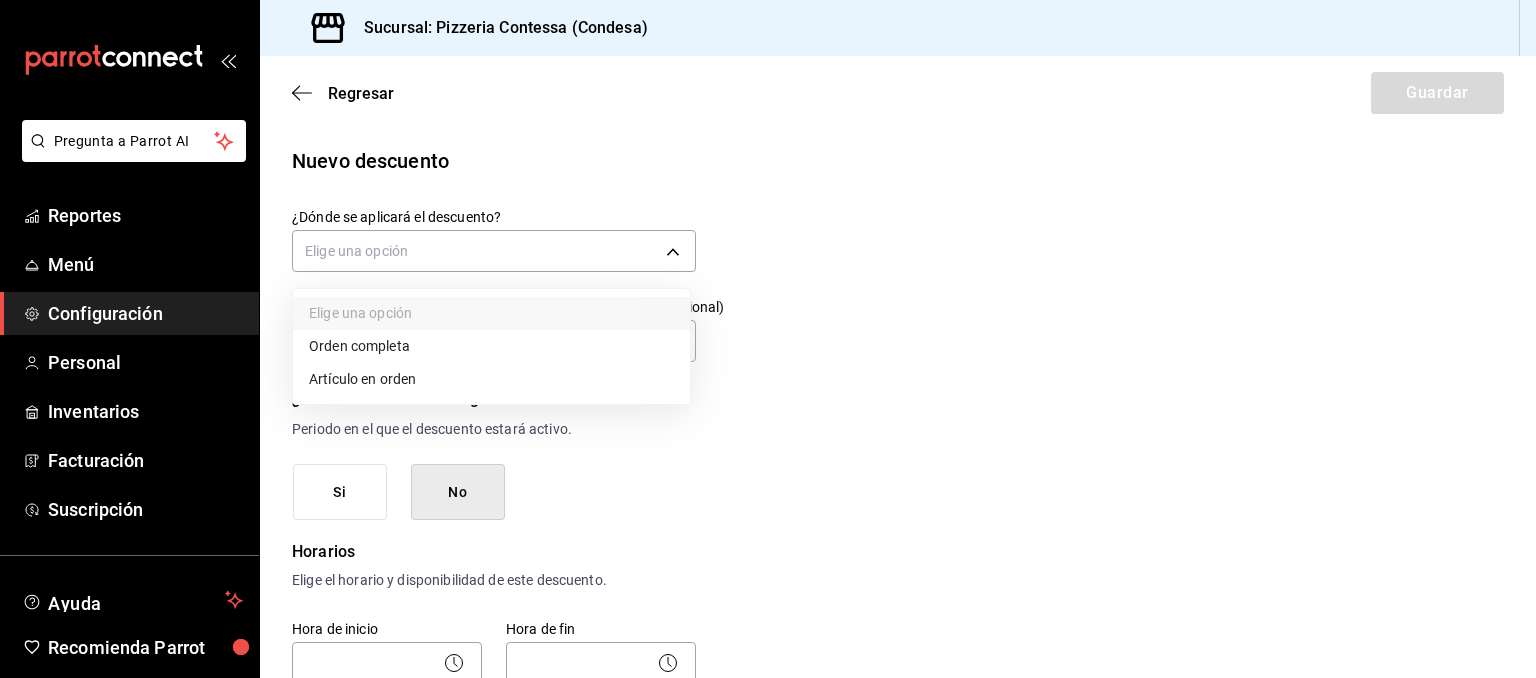 click on "Artículo en orden" at bounding box center [491, 379] 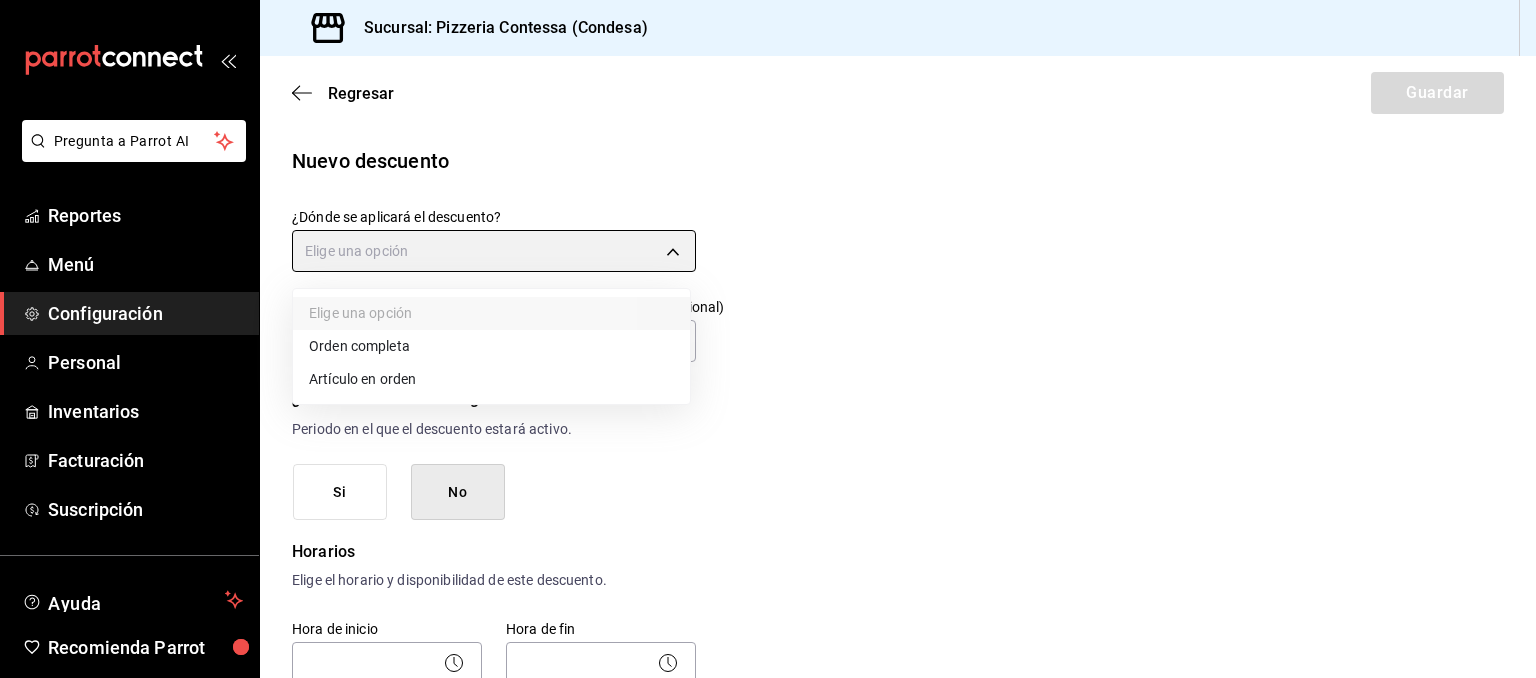 type on "ORDER_ITEM" 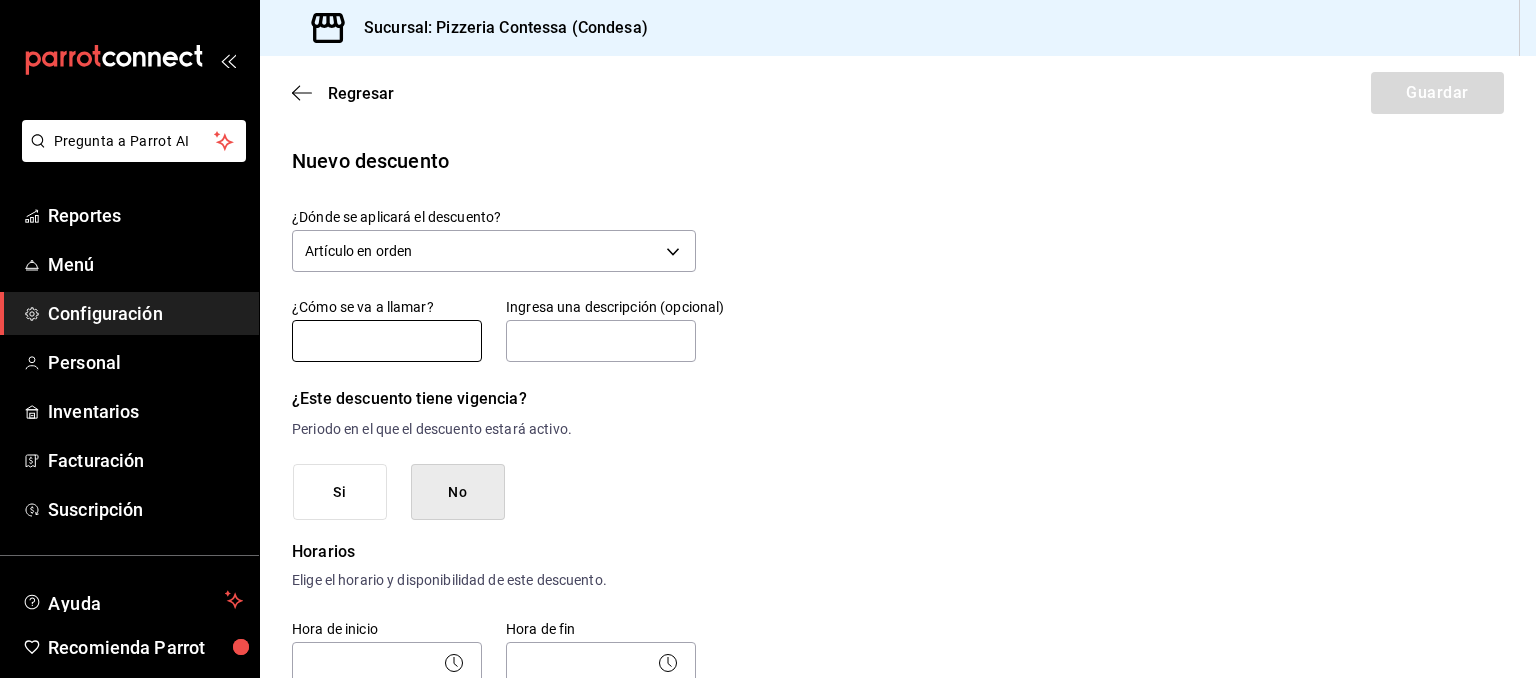 click at bounding box center (387, 341) 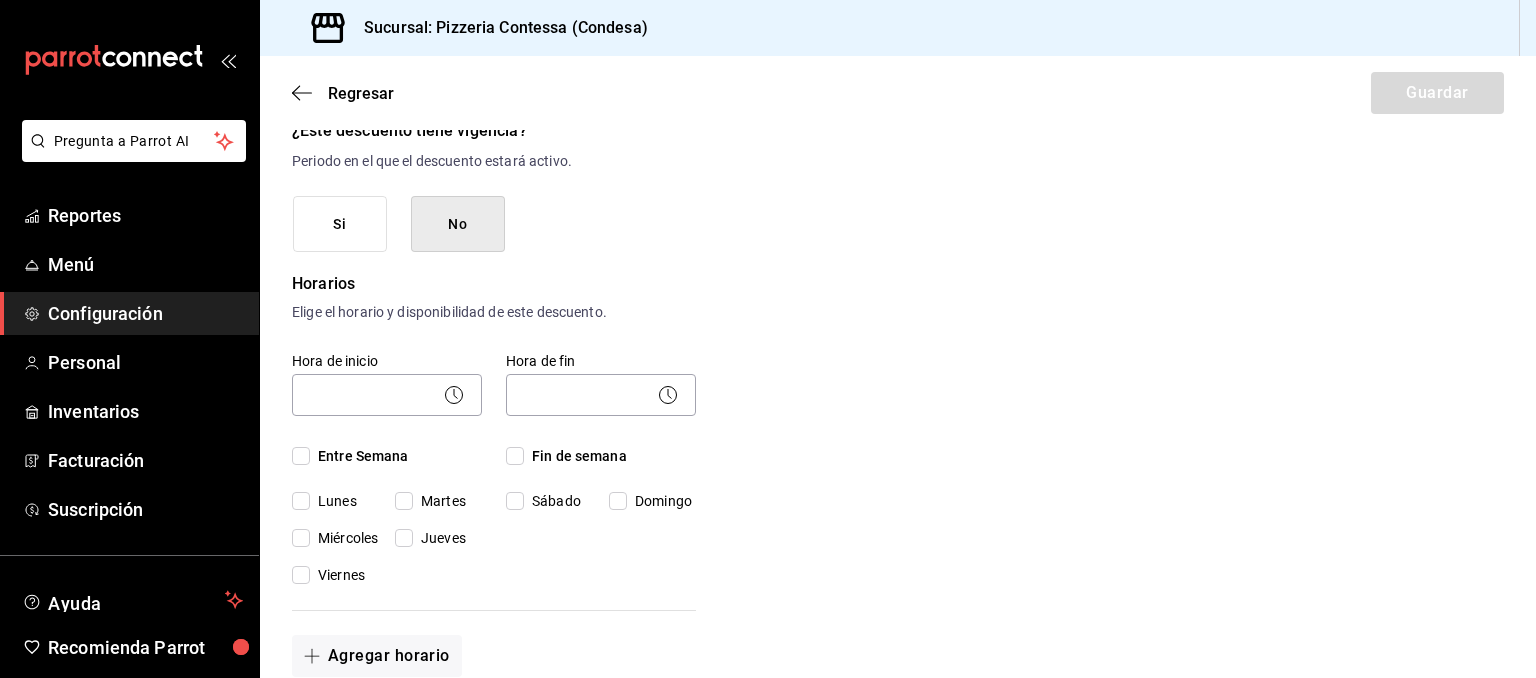 scroll, scrollTop: 270, scrollLeft: 0, axis: vertical 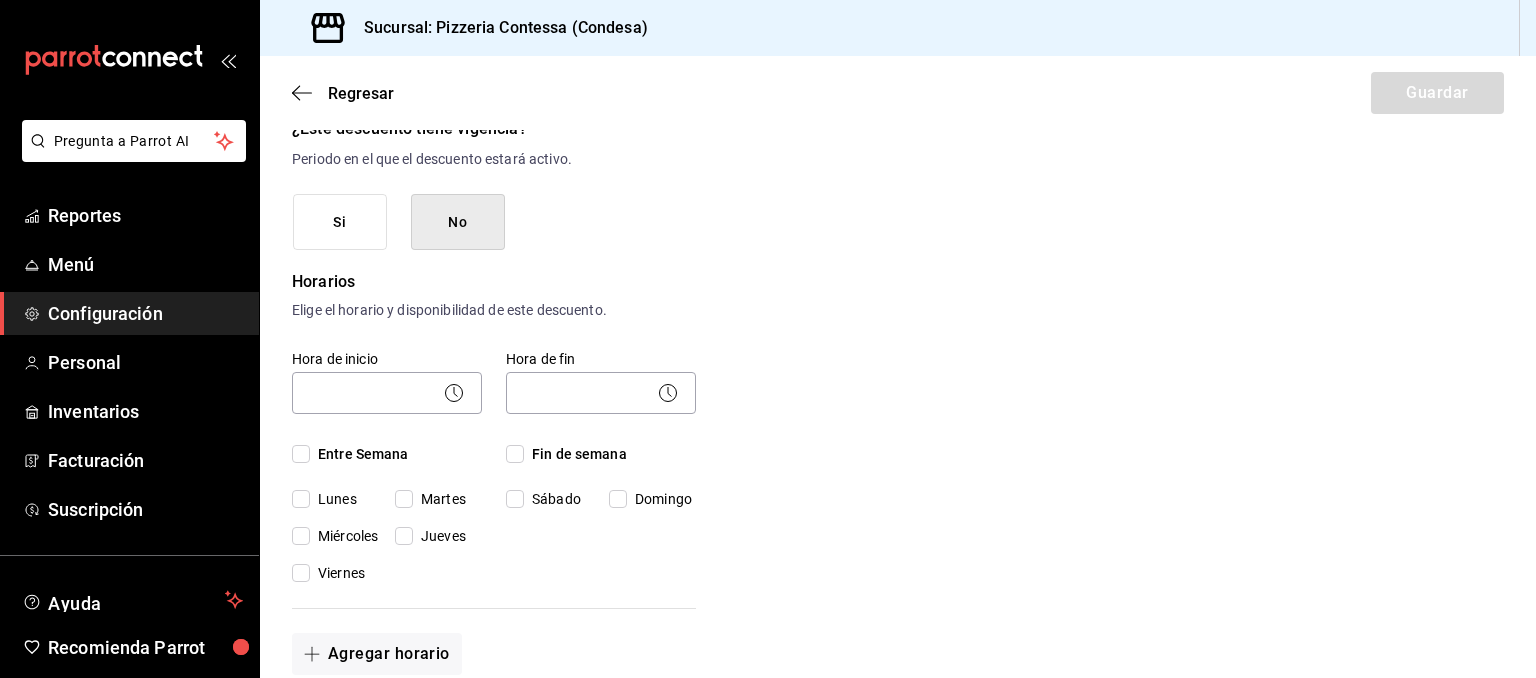 type on "promo pasta" 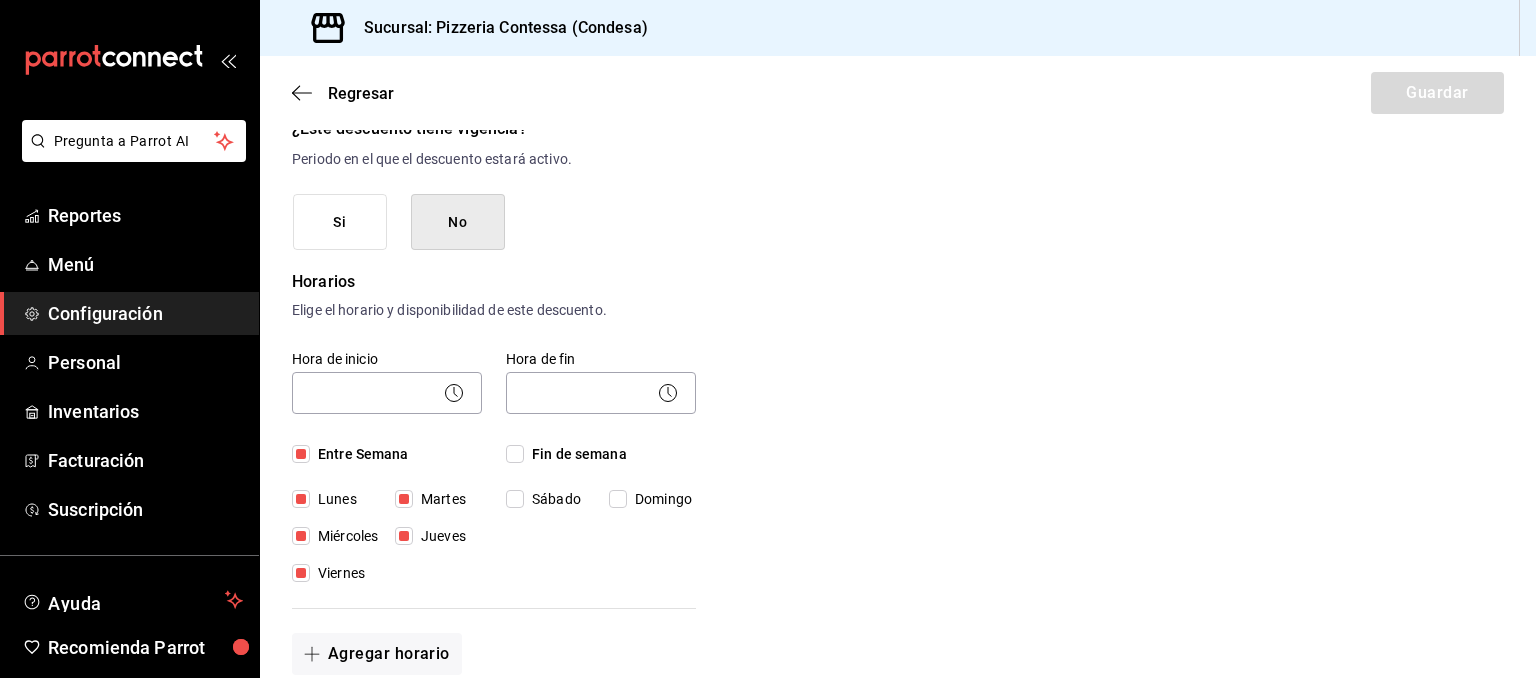 click on "Fin de semana" at bounding box center [515, 454] 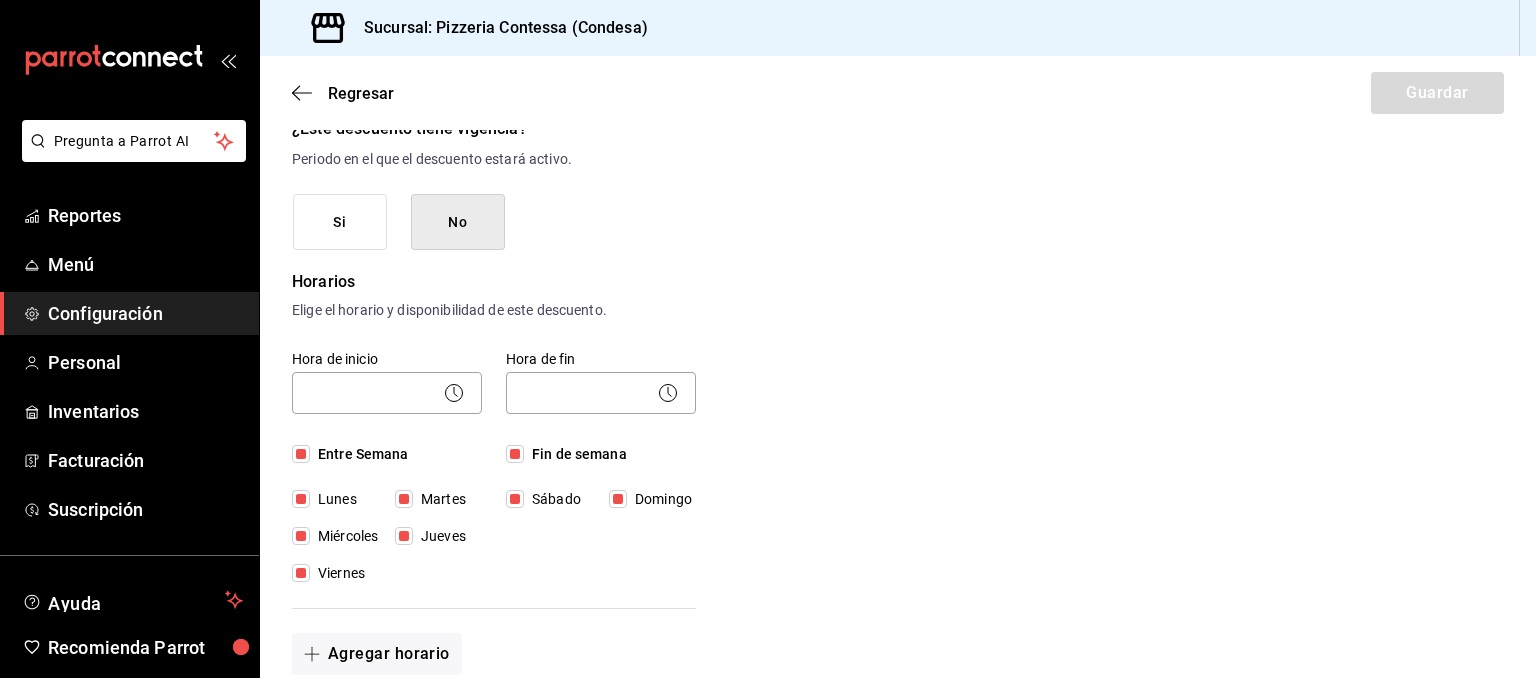 click on "Fin de semana" at bounding box center (515, 454) 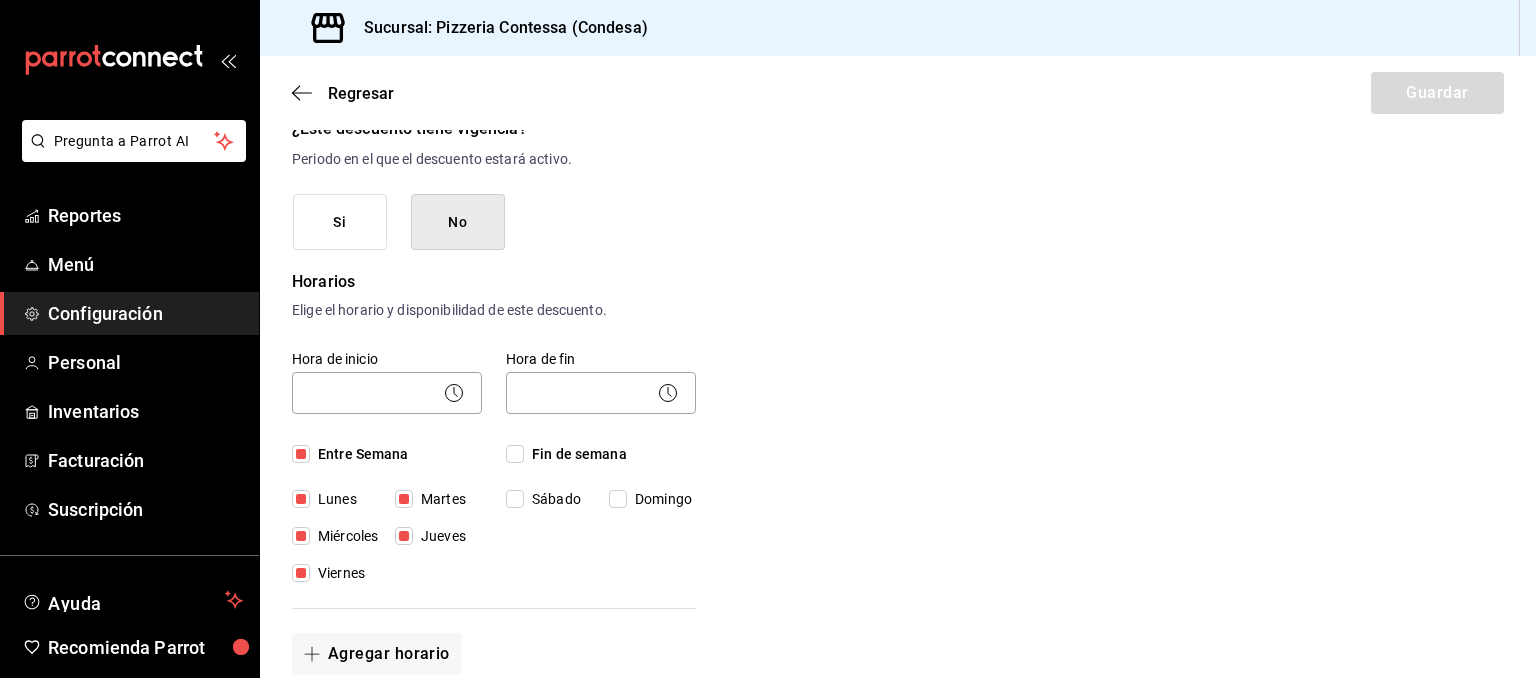 click on "Fin de semana" at bounding box center (515, 454) 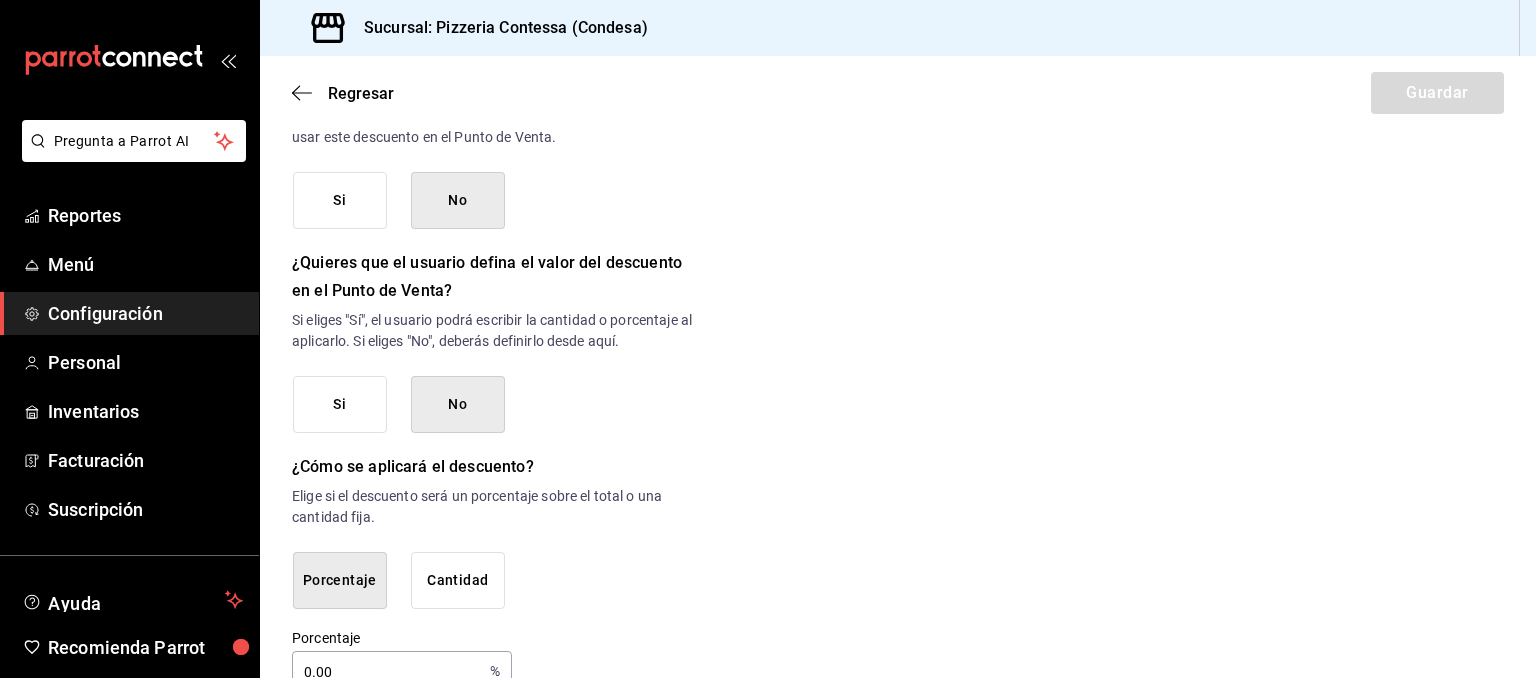 scroll, scrollTop: 993, scrollLeft: 0, axis: vertical 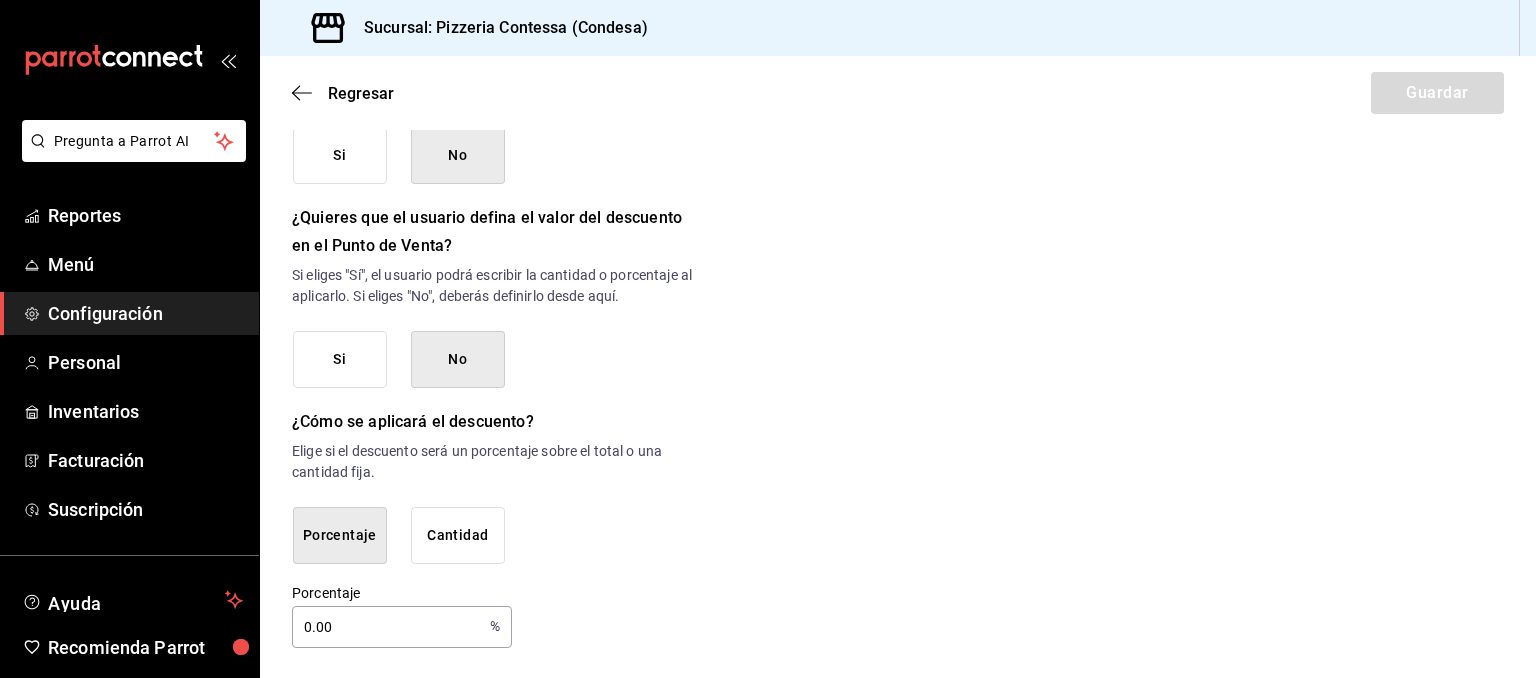 click on "Cantidad" at bounding box center [458, 535] 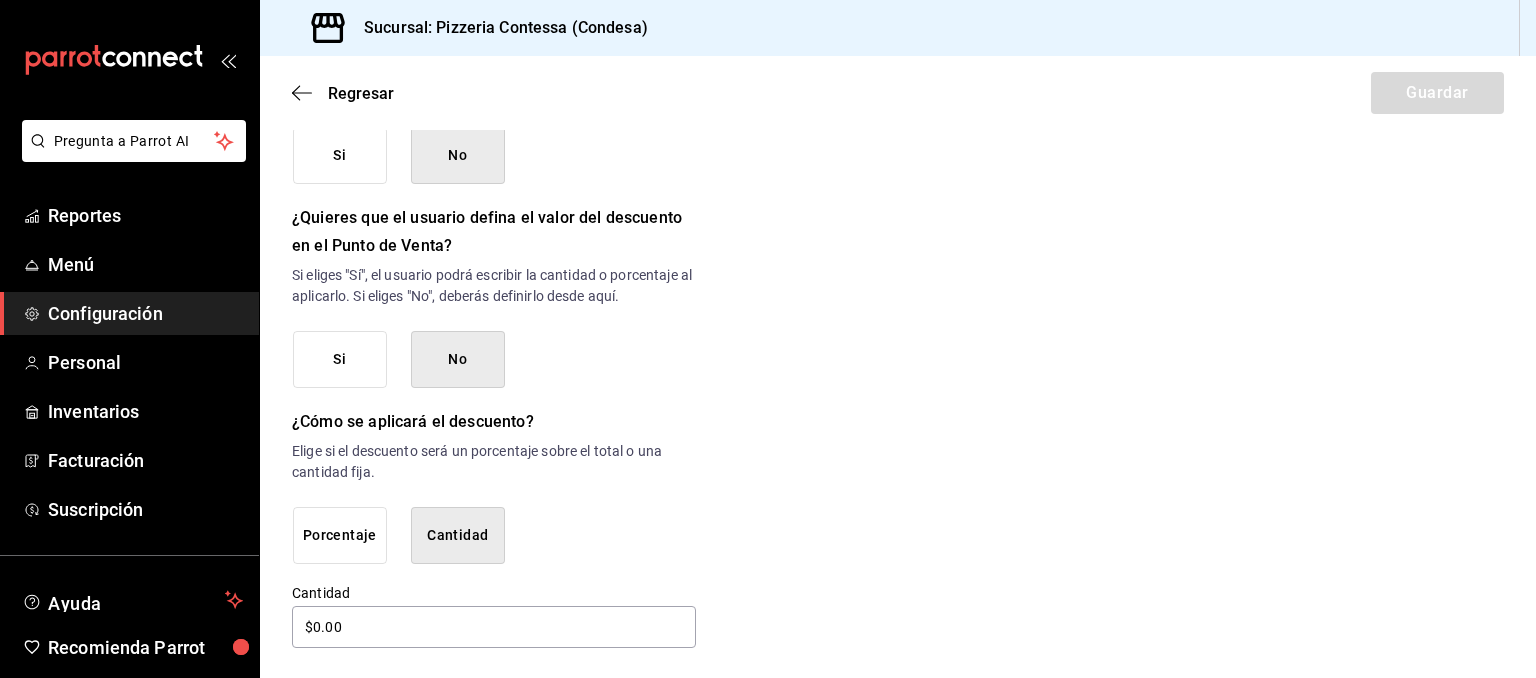 scroll, scrollTop: 996, scrollLeft: 0, axis: vertical 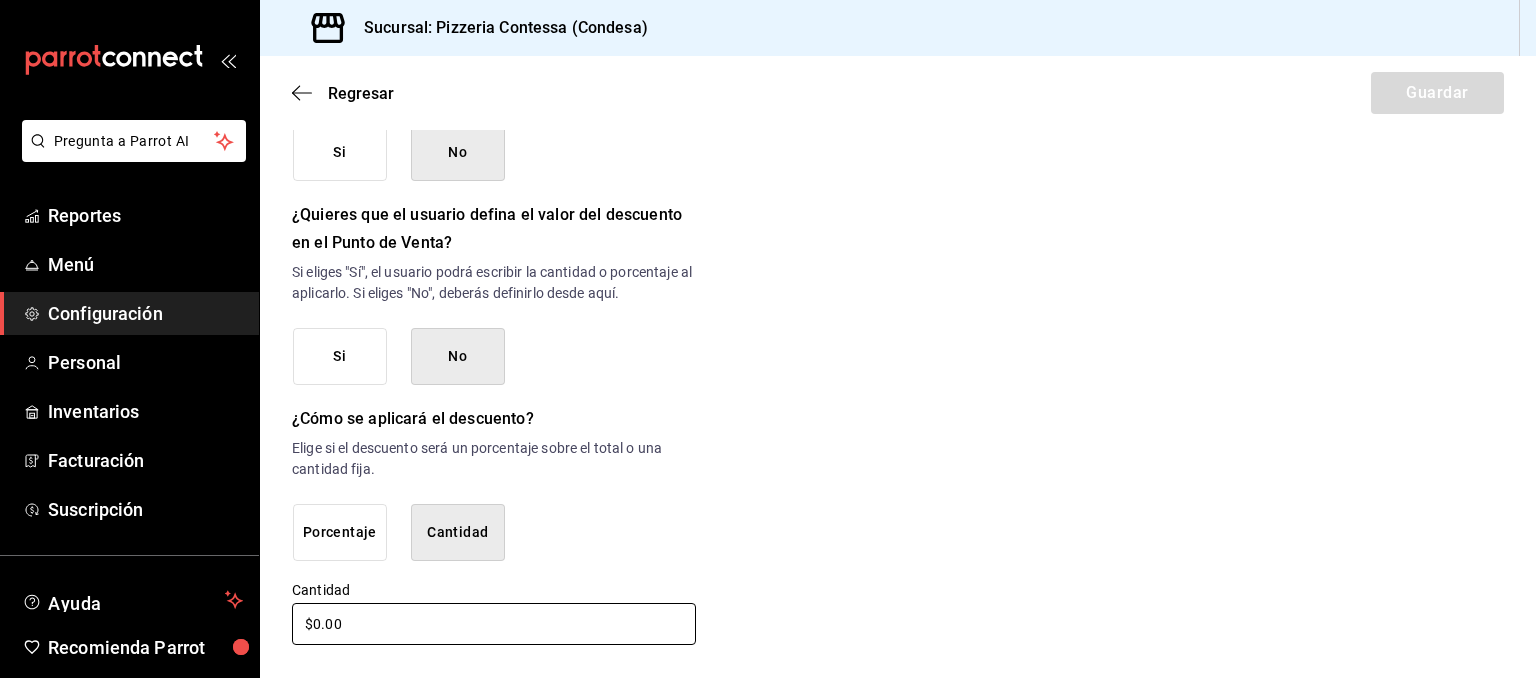 click on "$0.00" at bounding box center (494, 624) 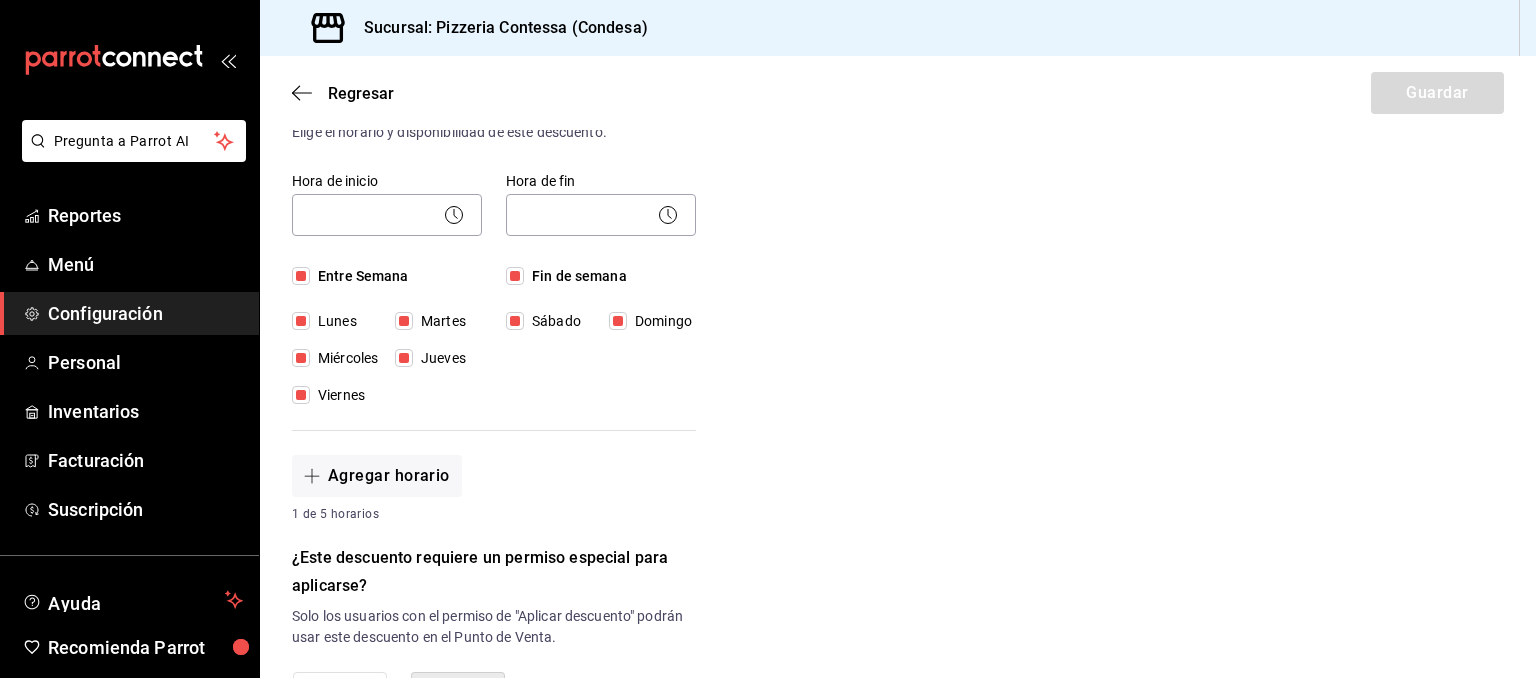 scroll, scrollTop: 436, scrollLeft: 0, axis: vertical 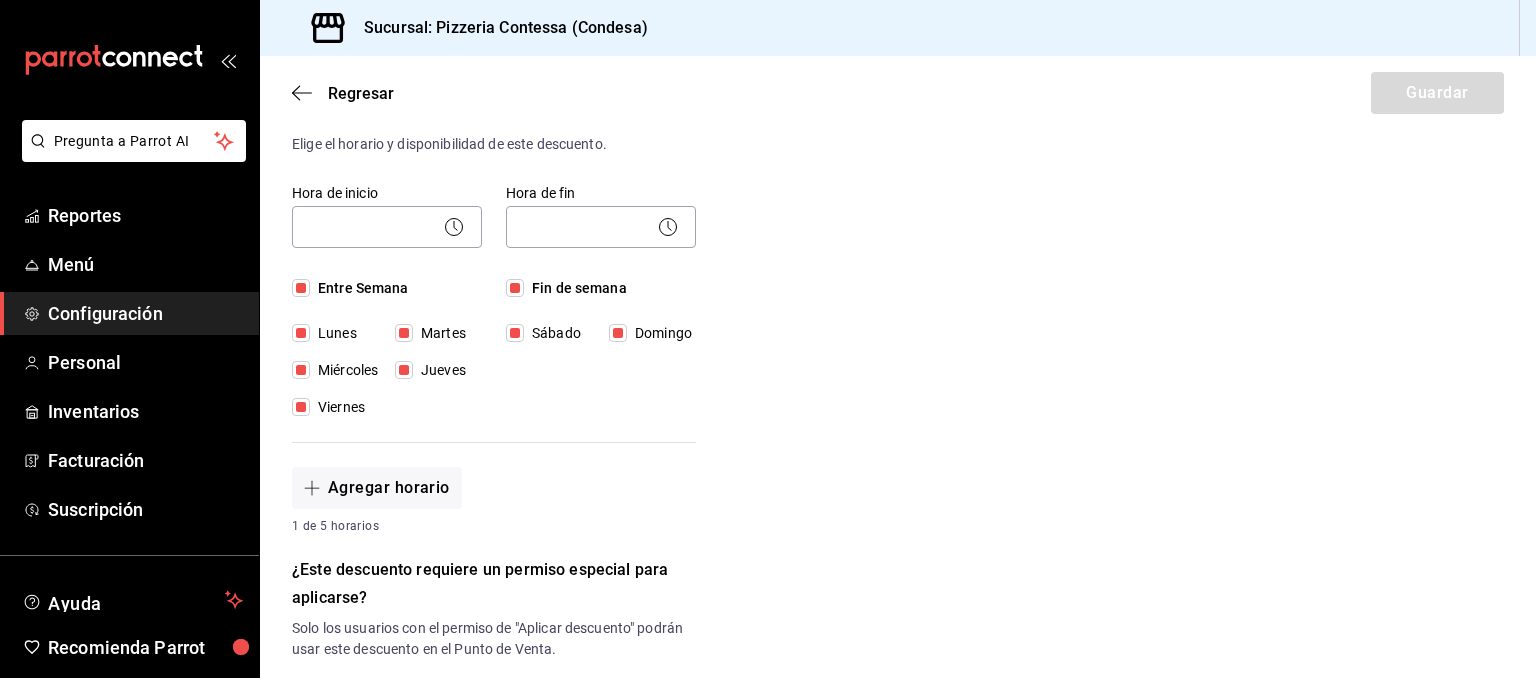 type on "$15.00" 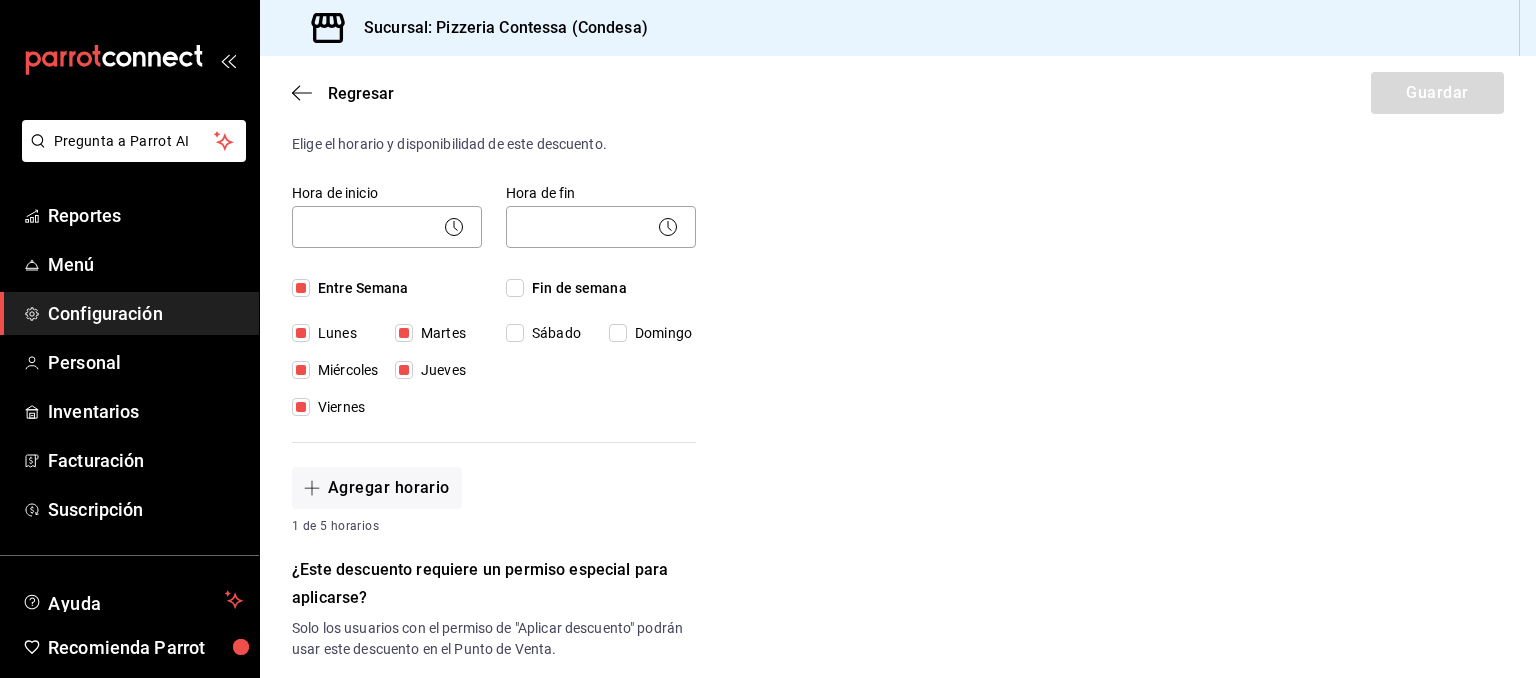 click on "Entre Semana" at bounding box center (301, 288) 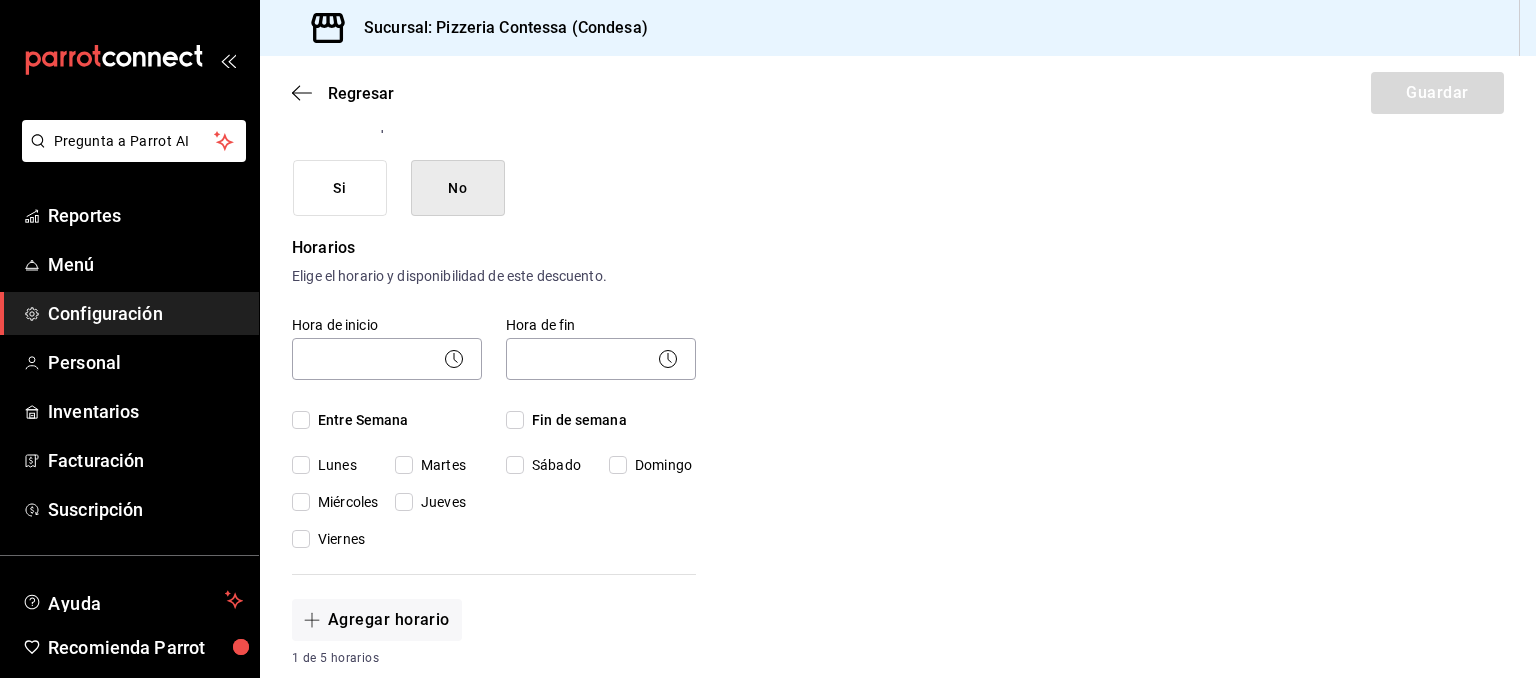 scroll, scrollTop: 0, scrollLeft: 0, axis: both 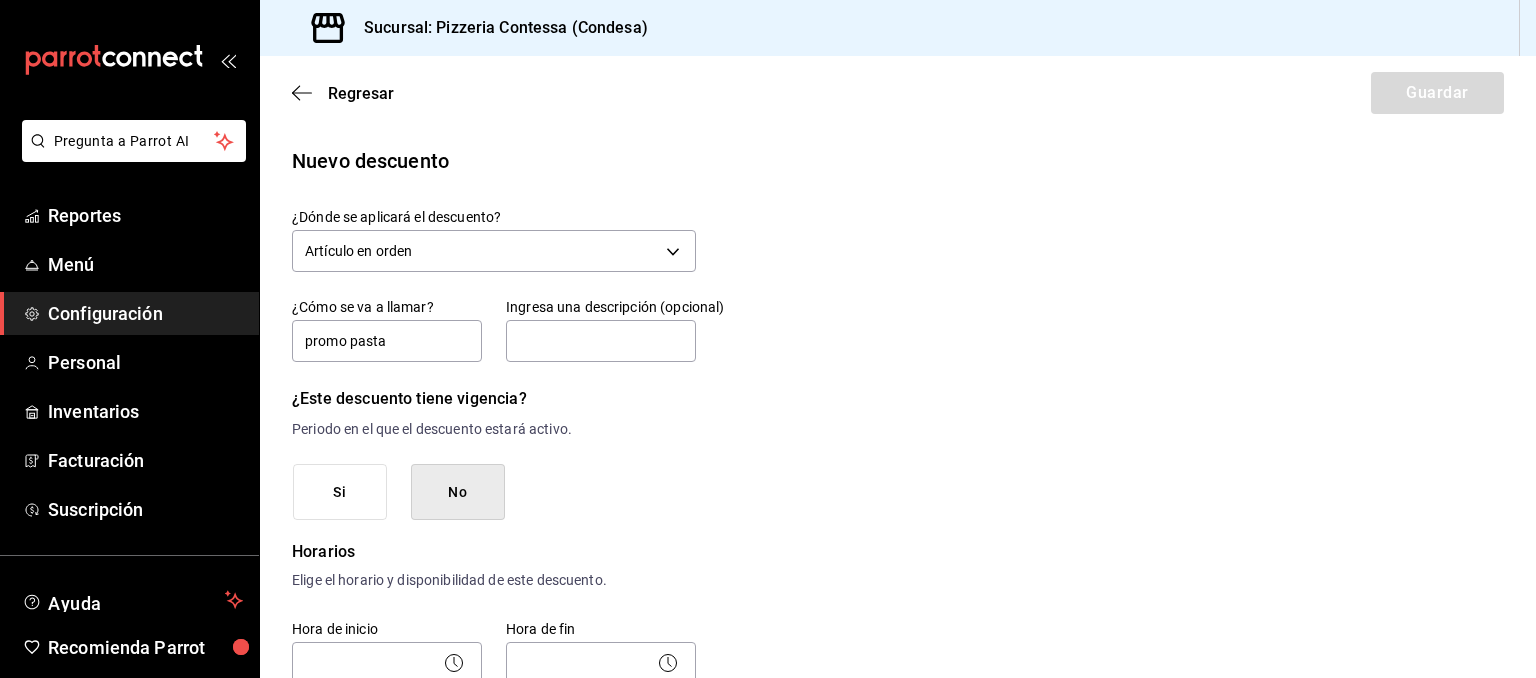 click on "No" at bounding box center (458, 492) 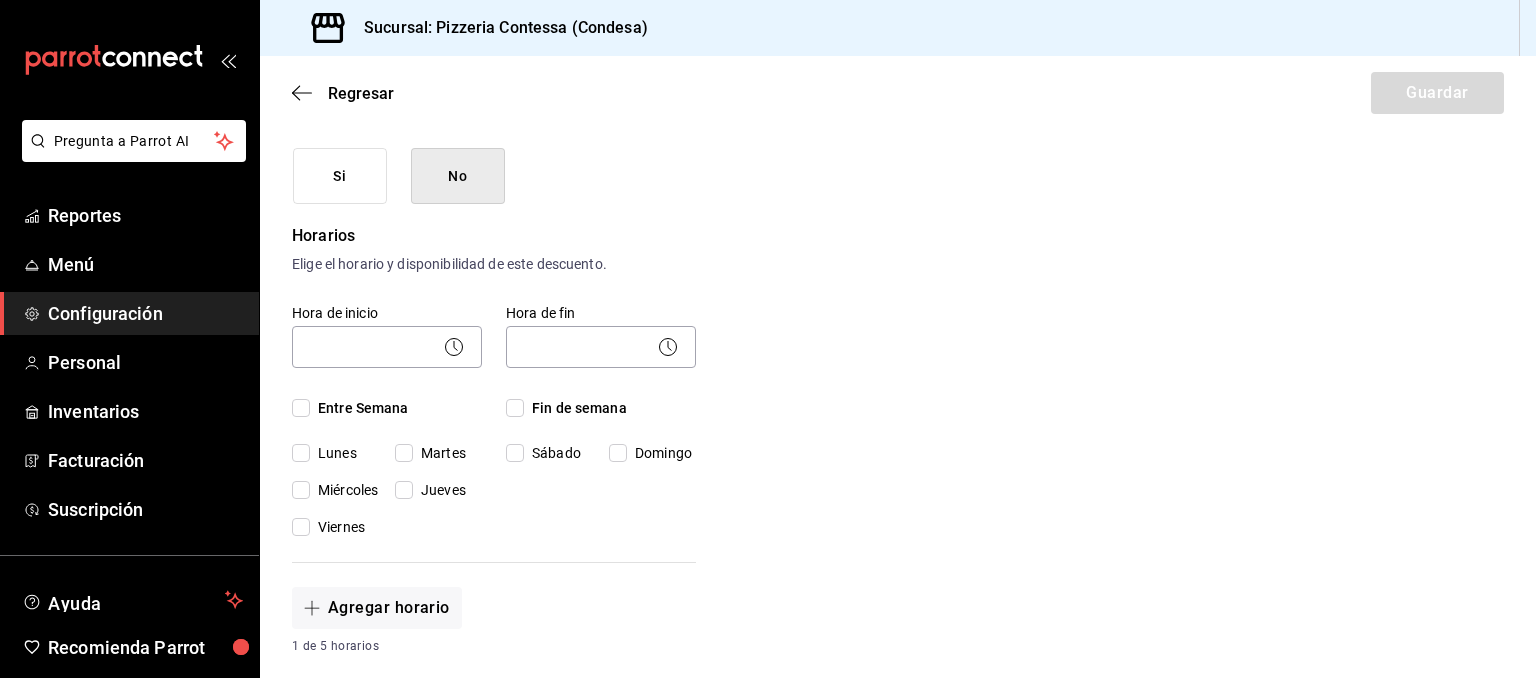 scroll, scrollTop: 316, scrollLeft: 0, axis: vertical 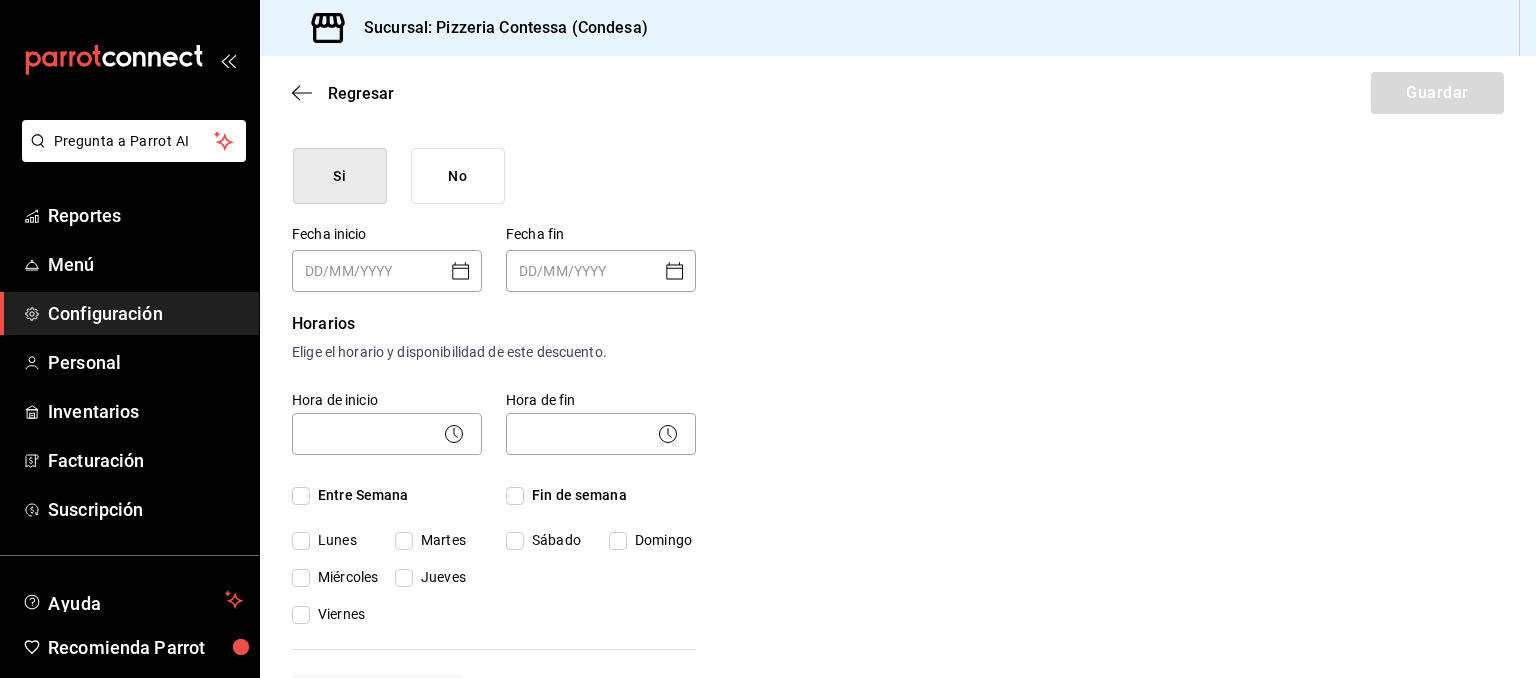 click on "No" at bounding box center (458, 176) 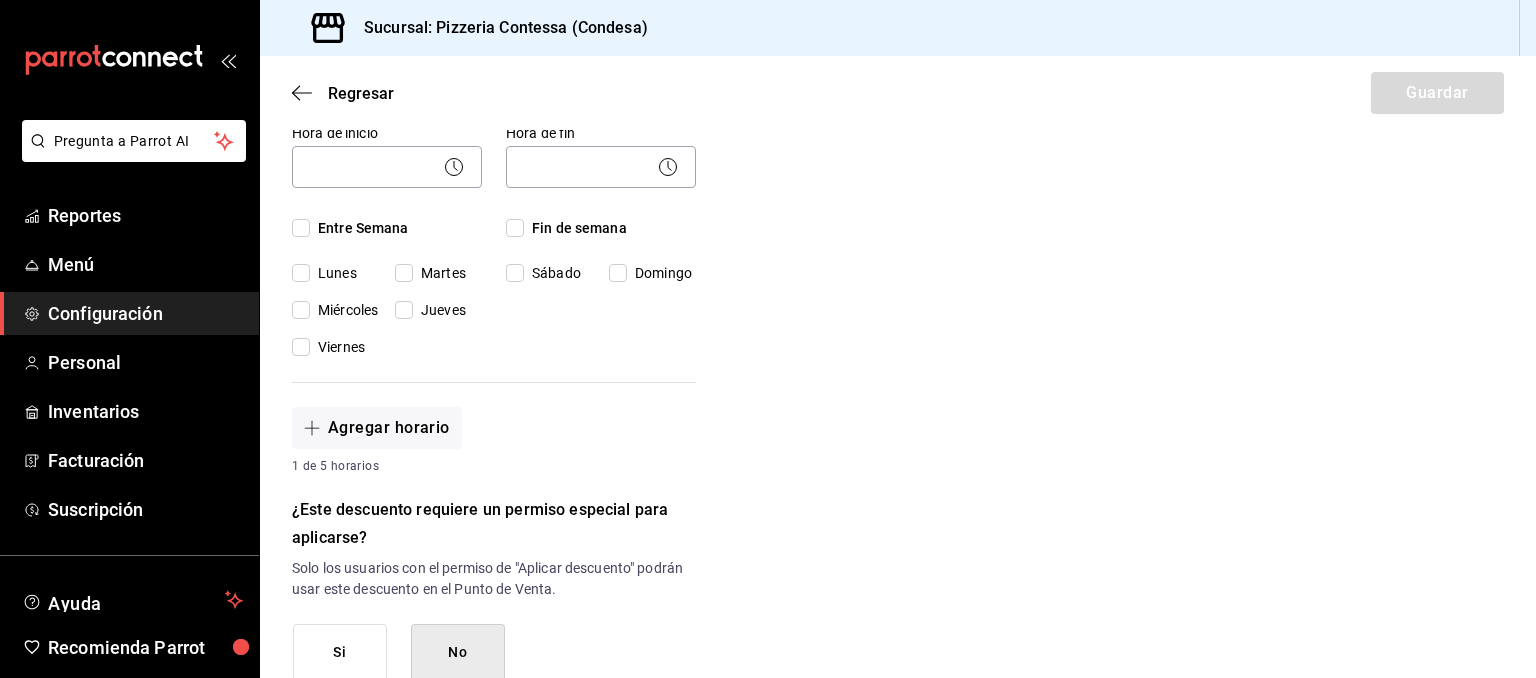 scroll, scrollTop: 496, scrollLeft: 0, axis: vertical 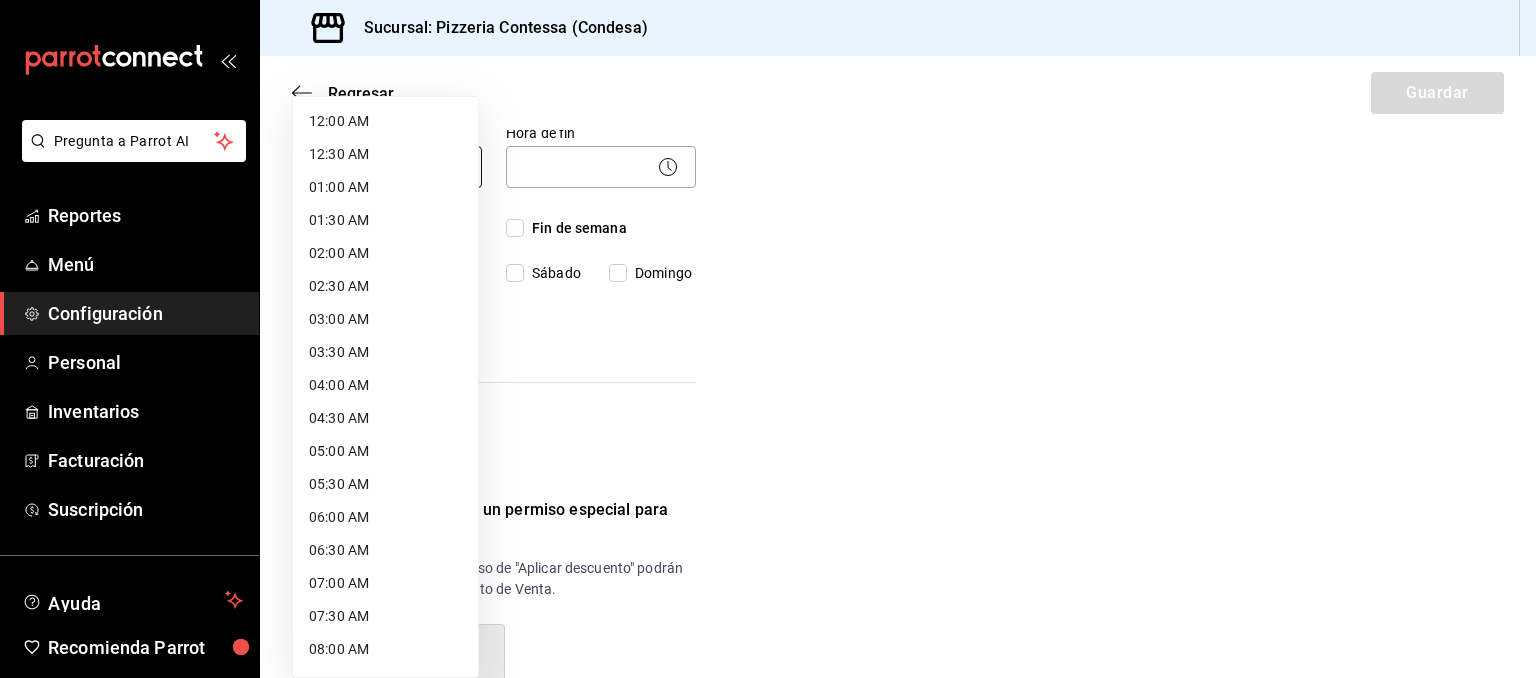 click on "Pregunta a Parrot AI Reportes   Menú   Configuración   Personal   Inventarios   Facturación   Suscripción   Ayuda Recomienda Parrot   [FIRST] [LAST]   Sugerir nueva función   Sucursal: Pizzeria Contessa ([CITY]) Regresar Guardar Nuevo descuento ¿Dónde se aplicará el descuento? Artículo en orden ORDER_ITEM ¿Cómo se va a llamar? promo pasta Ingresa una descripción (opcional) ¿Este descuento tiene vigencia? Periodo en el que el descuento estará activo. Si No Horarios Elige el horario y disponibilidad de este descuento. Hora de inicio ​ Entre Semana Lunes Martes Miércoles Jueves Viernes Hora de fin ​ Fin de semana Sábado Domingo Agregar horario 1 de 5 horarios ¿Este descuento requiere un permiso especial para aplicarse? Solo los usuarios con el permiso de "Aplicar descuento" podrán usar este descuento en el Punto de Venta. Si No ¿Quieres que el usuario defina el valor del descuento en el Punto de Venta? Si No ¿Cómo se aplicará el descuento? Porcentaje Cantidad Cantidad $15.00 Reportes" at bounding box center (768, 339) 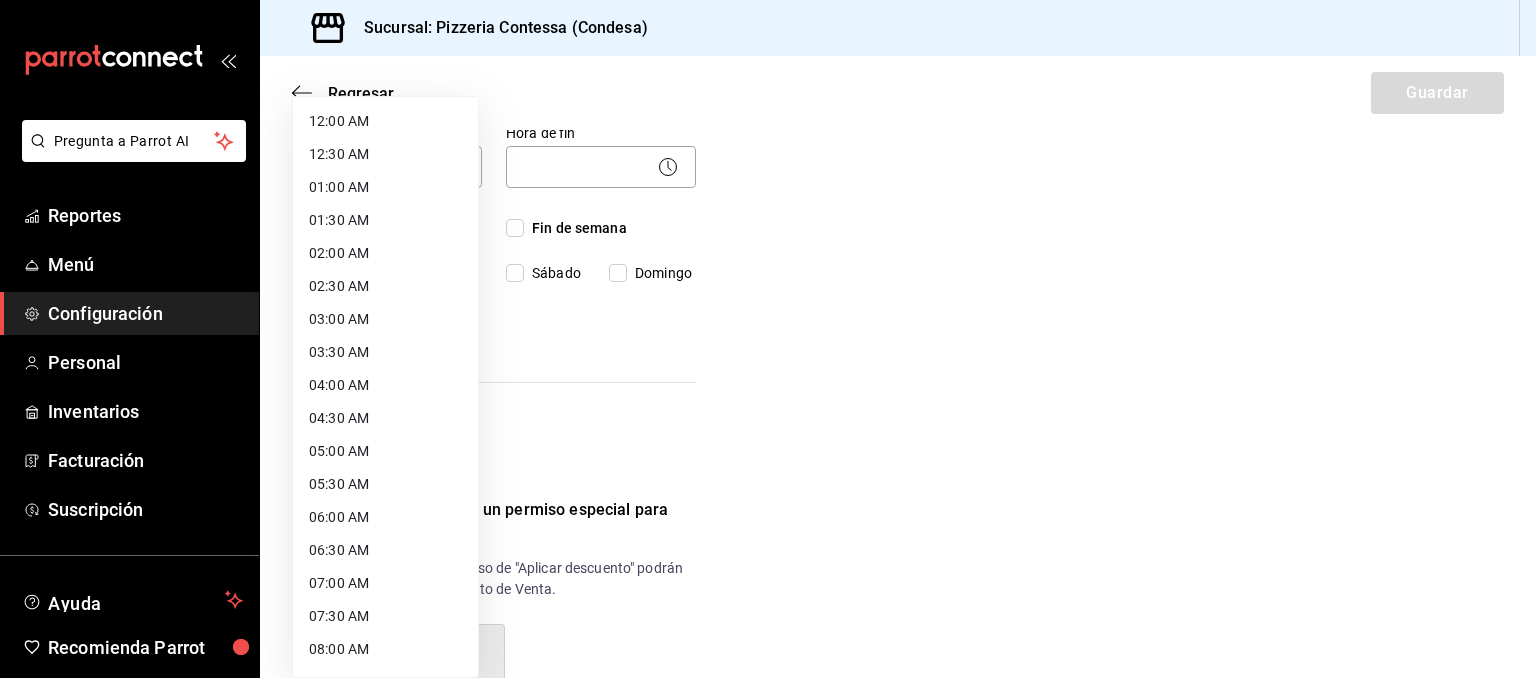 click on "12:00 AM" at bounding box center (385, 121) 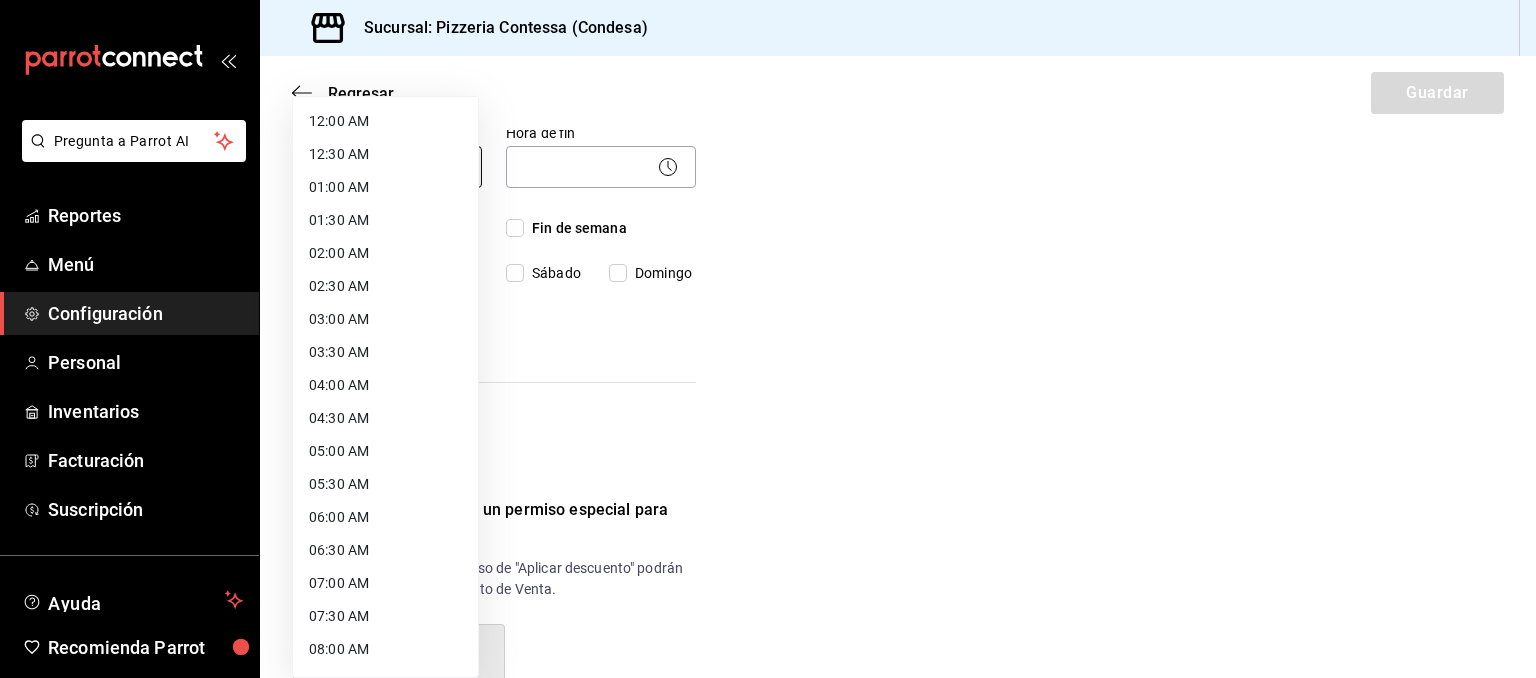 type on "00:00" 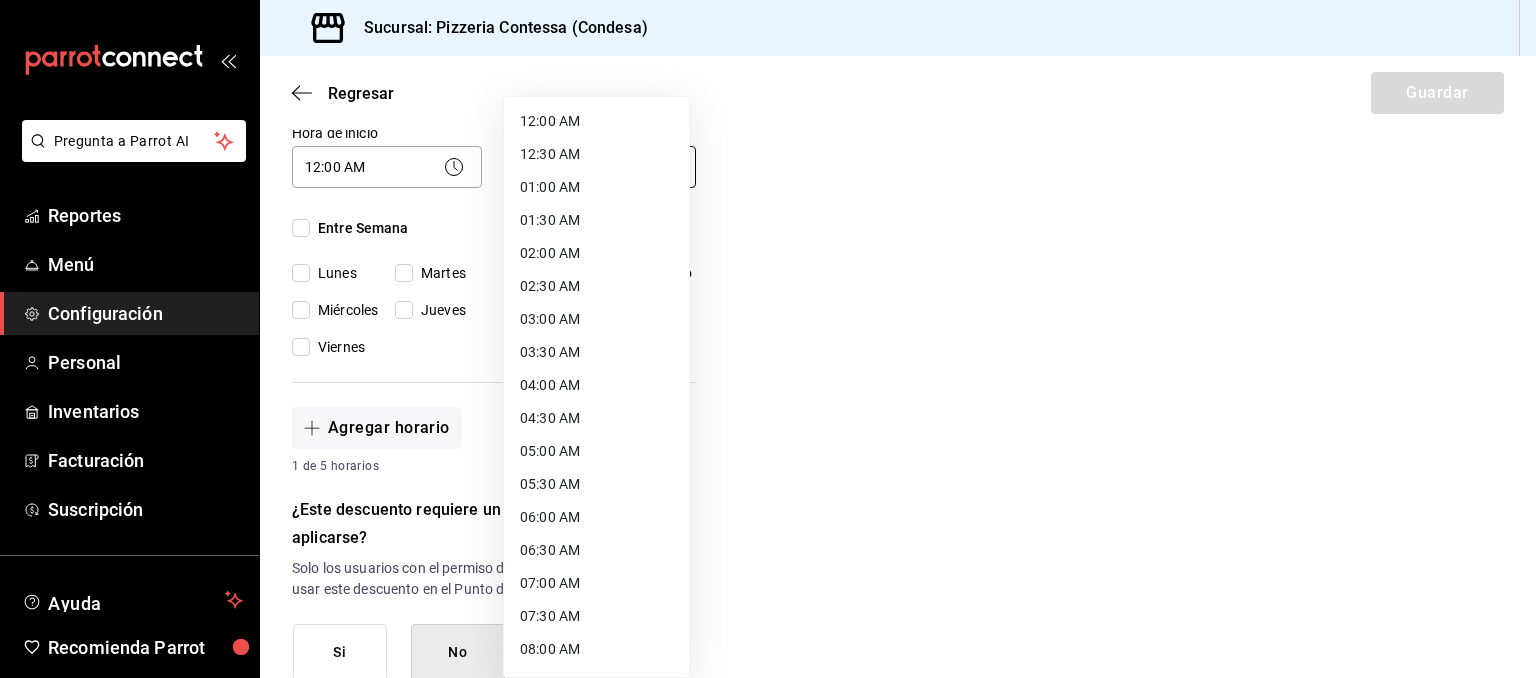 click on "Pregunta a Parrot AI Reportes   Menú   Configuración   Personal   Inventarios   Facturación   Suscripción   Ayuda Recomienda Parrot   [FIRST] [LAST]   Sugerir nueva función   Sucursal: Pizzeria Contessa ([CITY]) Regresar Guardar Nuevo descuento ¿Dónde se aplicará el descuento? Artículo en orden ORDER_ITEM ¿Cómo se va a llamar? promo pasta Ingresa una descripción (opcional) ¿Este descuento tiene vigencia? Periodo en el que el descuento estará activo. Si No Horarios Elige el horario y disponibilidad de este descuento. Hora de inicio 12:00 AM 00:00 Entre Semana Lunes Martes Miércoles Jueves Viernes Hora de fin ​ Fin de semana Sábado Domingo Agregar horario 1 de 5 horarios ¿Este descuento requiere un permiso especial para aplicarse? Solo los usuarios con el permiso de "Aplicar descuento" podrán usar este descuento en el Punto de Venta. Si No ¿Quieres que el usuario defina el valor del descuento en el Punto de Venta? Si No ¿Cómo se aplicará el descuento? Porcentaje Cantidad Cantidad $15.00" at bounding box center [768, 339] 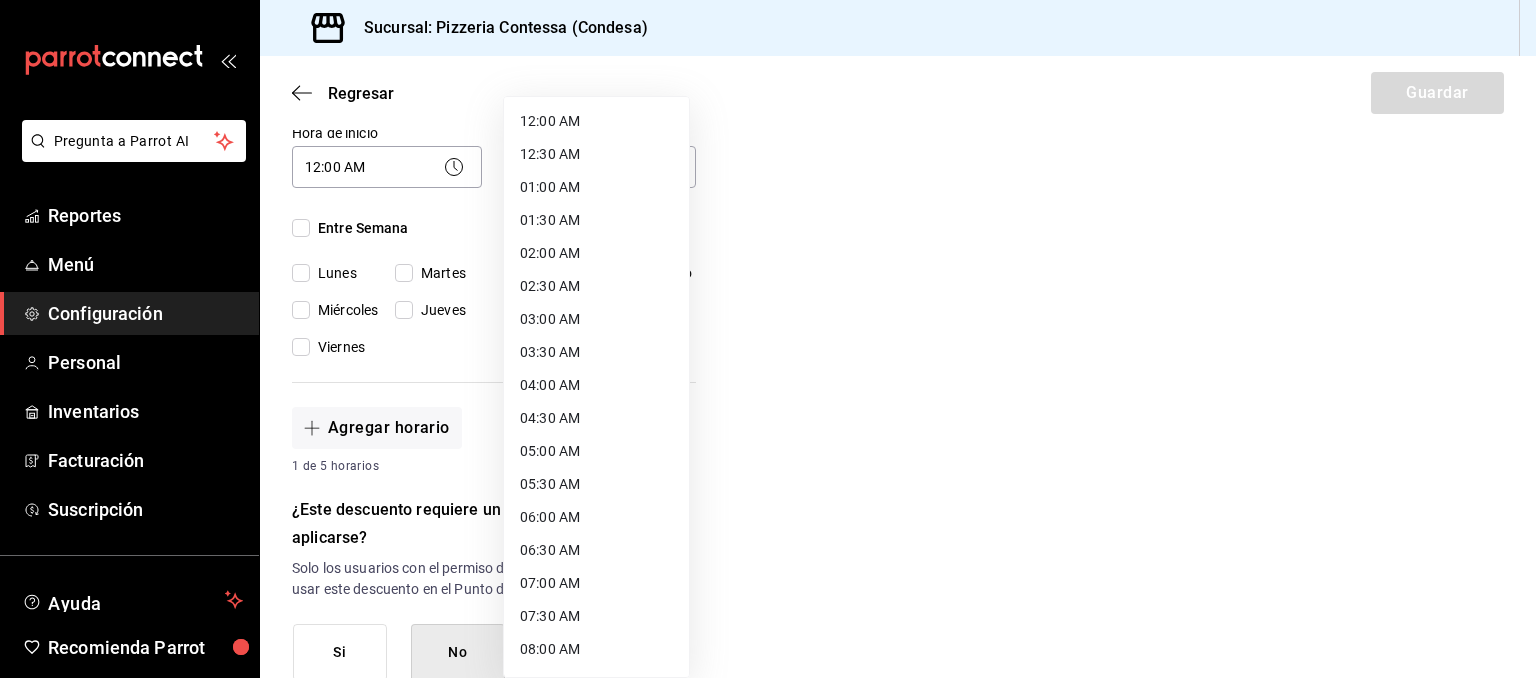 click on "01:00 AM" at bounding box center [596, 187] 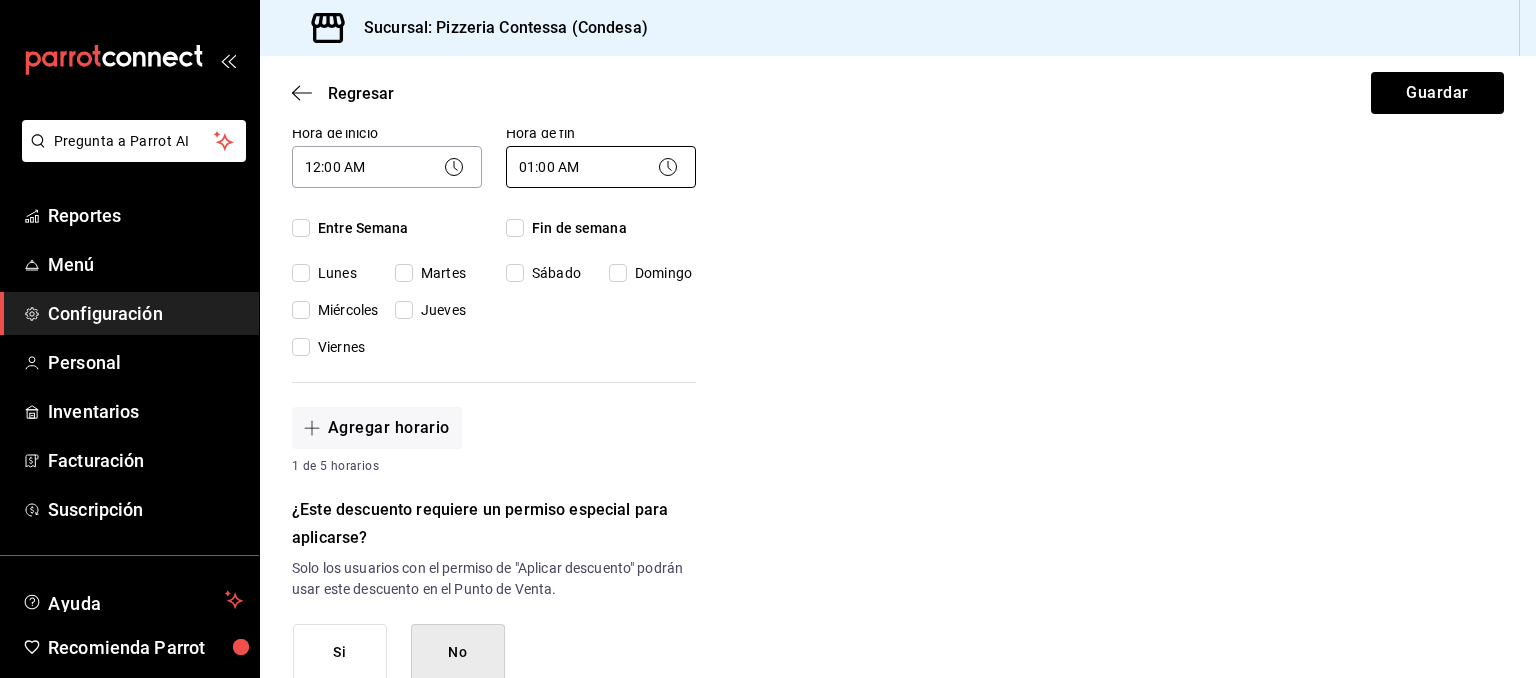 click on "Pregunta a Parrot AI Reportes   Menú   Configuración   Personal   Inventarios   Facturación   Suscripción   Ayuda Recomienda Parrot   [FIRST] [LAST]   Sugerir nueva función   Sucursal: Pizzeria Contessa ([CITY]) Regresar Guardar Nuevo descuento ¿Dónde se aplicará el descuento? Artículo en orden ORDER_ITEM ¿Cómo se va a llamar? promo pasta Ingresa una descripción (opcional) ¿Este descuento tiene vigencia? Periodo en el que el descuento estará activo. Si No Horarios Elige el horario y disponibilidad de este descuento. Hora de inicio 12:00 AM 00:00 Entre Semana Lunes Martes Miércoles Jueves Viernes Hora de fin 01:00 AM 01:00 Fin de semana Sábado Domingo Agregar horario 1 de 5 horarios ¿Este descuento requiere un permiso especial para aplicarse? Solo los usuarios con el permiso de "Aplicar descuento" podrán usar este descuento en el Punto de Venta. Si No ¿Quieres que el usuario defina el valor del descuento en el Punto de Venta? Si No ¿Cómo se aplicará el descuento? Porcentaje Cantidad" at bounding box center [768, 339] 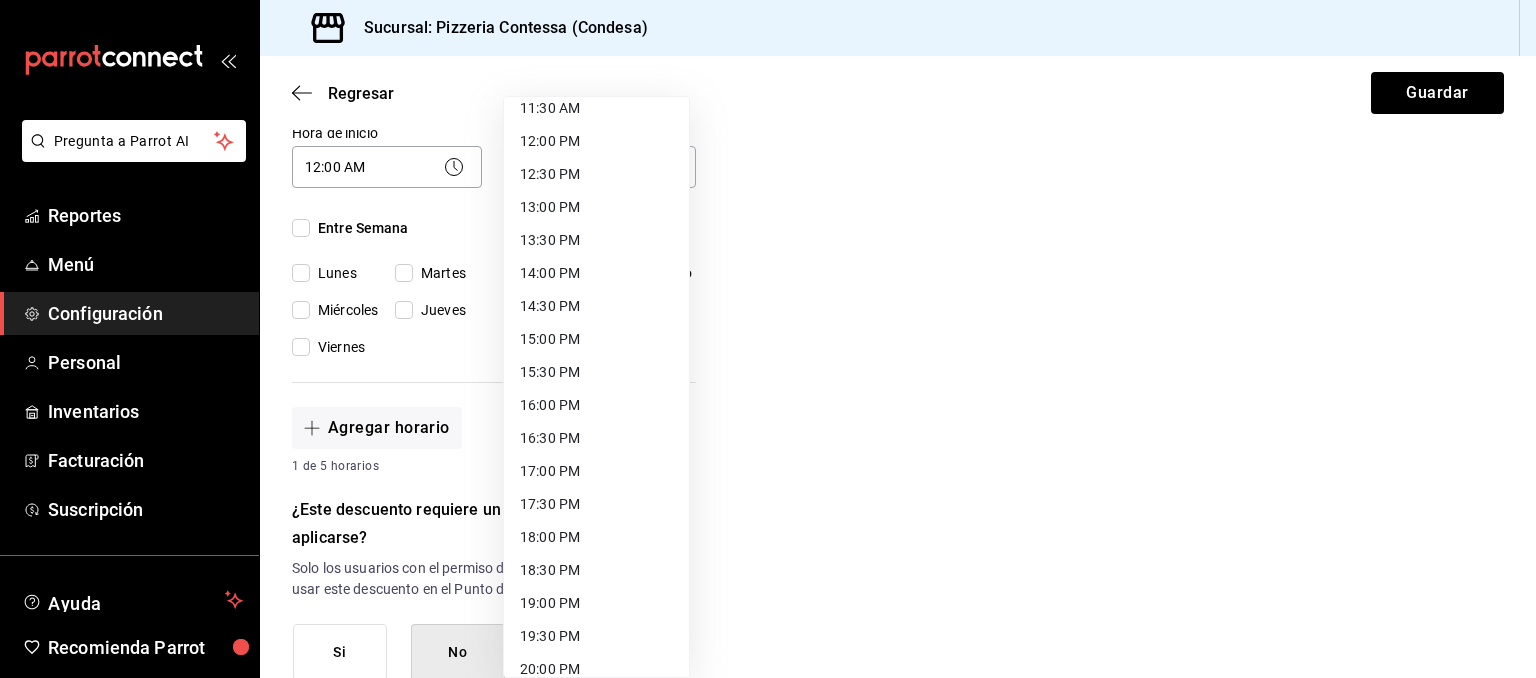 scroll, scrollTop: 1052, scrollLeft: 0, axis: vertical 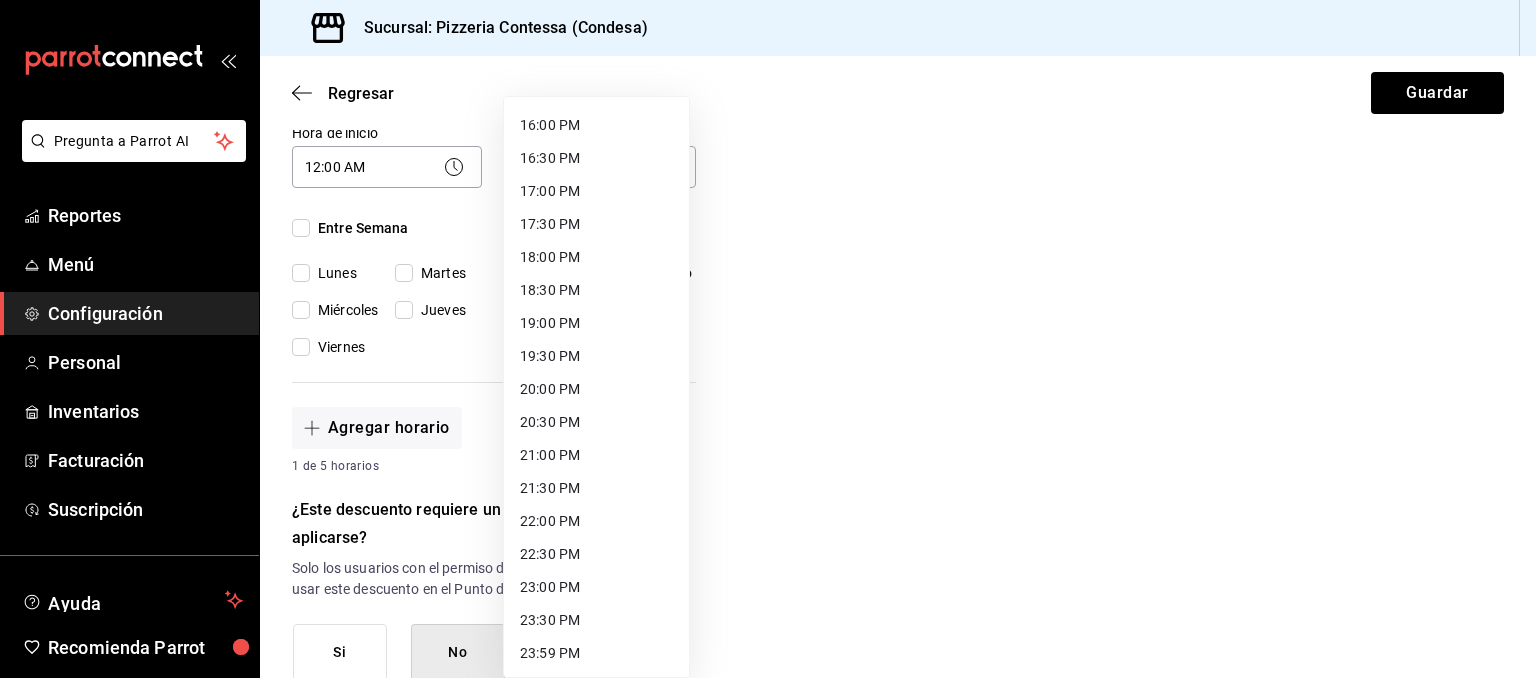 click on "23:59 PM" at bounding box center (596, 653) 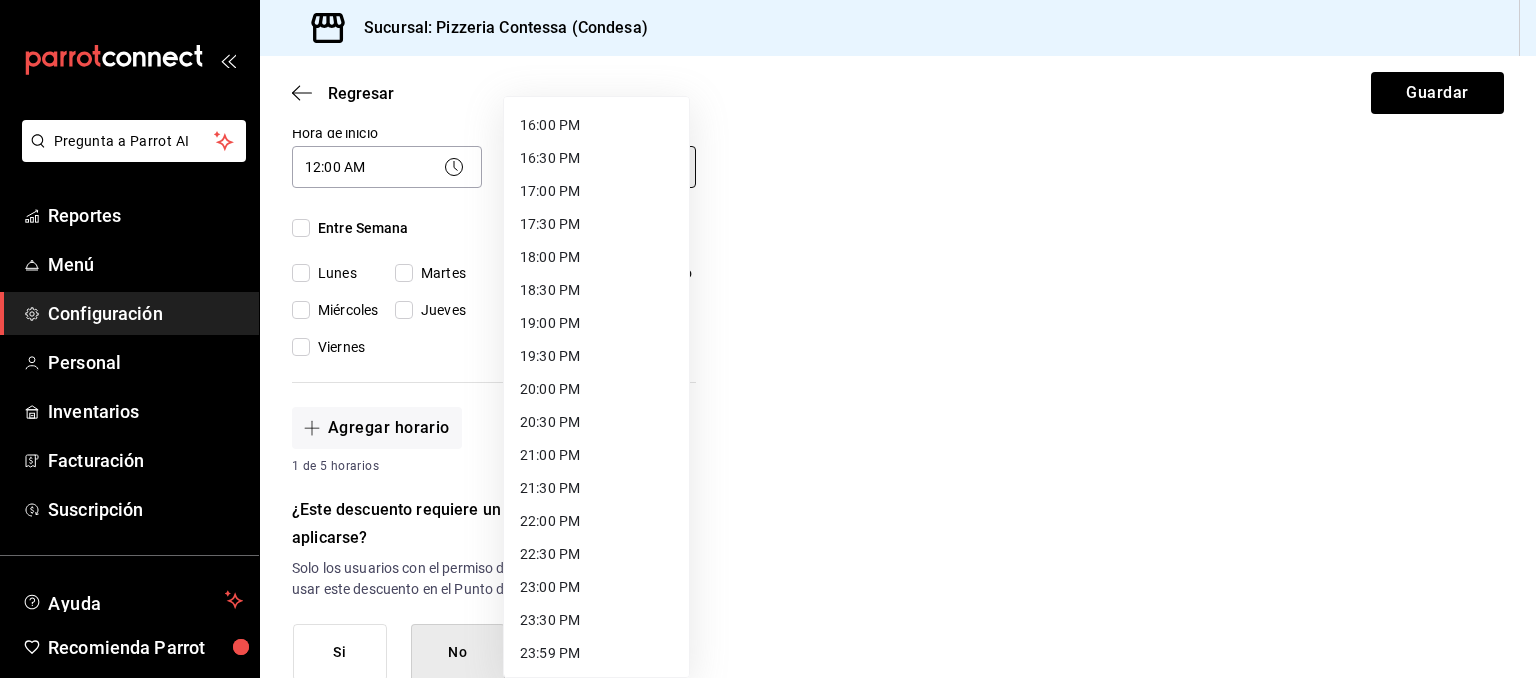 type on "23:59" 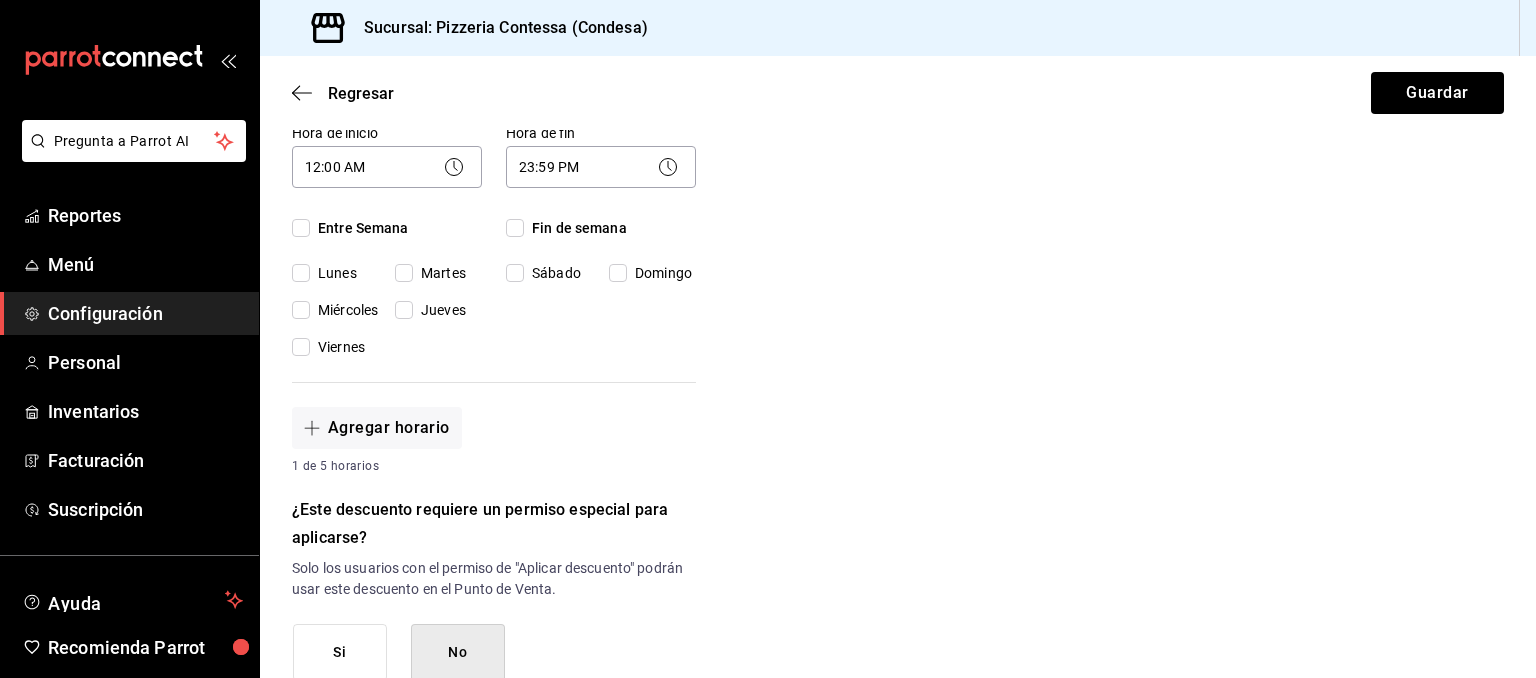 click on "Entre Semana" at bounding box center [301, 228] 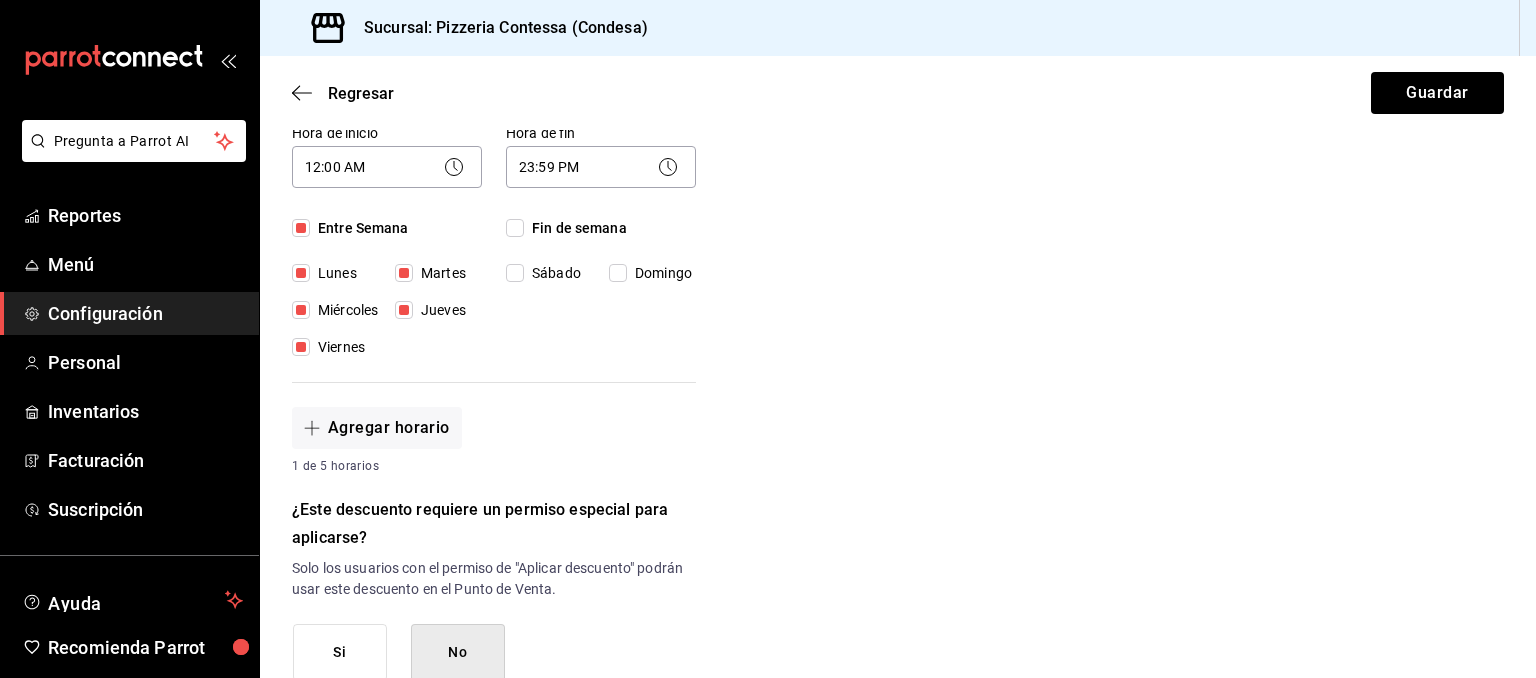 drag, startPoint x: 504, startPoint y: 232, endPoint x: 499, endPoint y: 202, distance: 30.413813 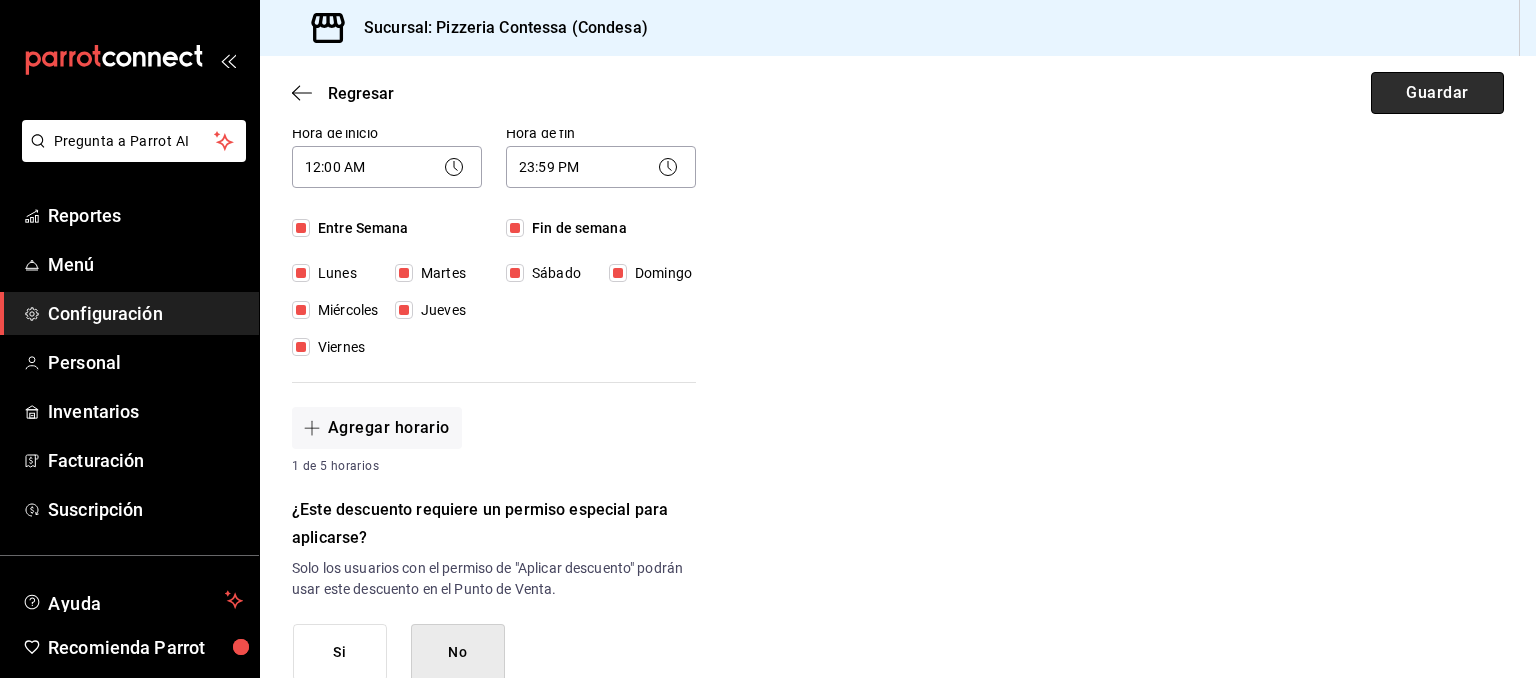 click on "Guardar" at bounding box center [1437, 93] 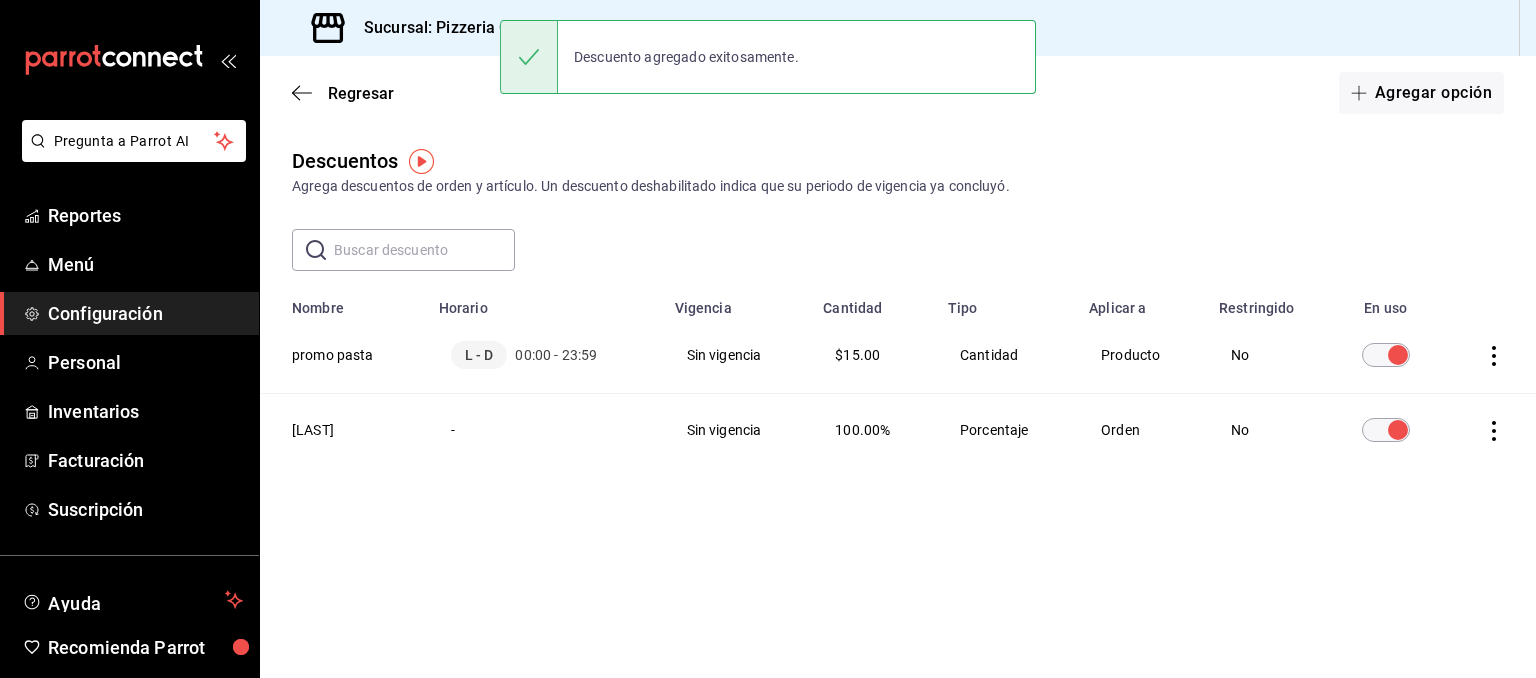 scroll, scrollTop: 0, scrollLeft: 0, axis: both 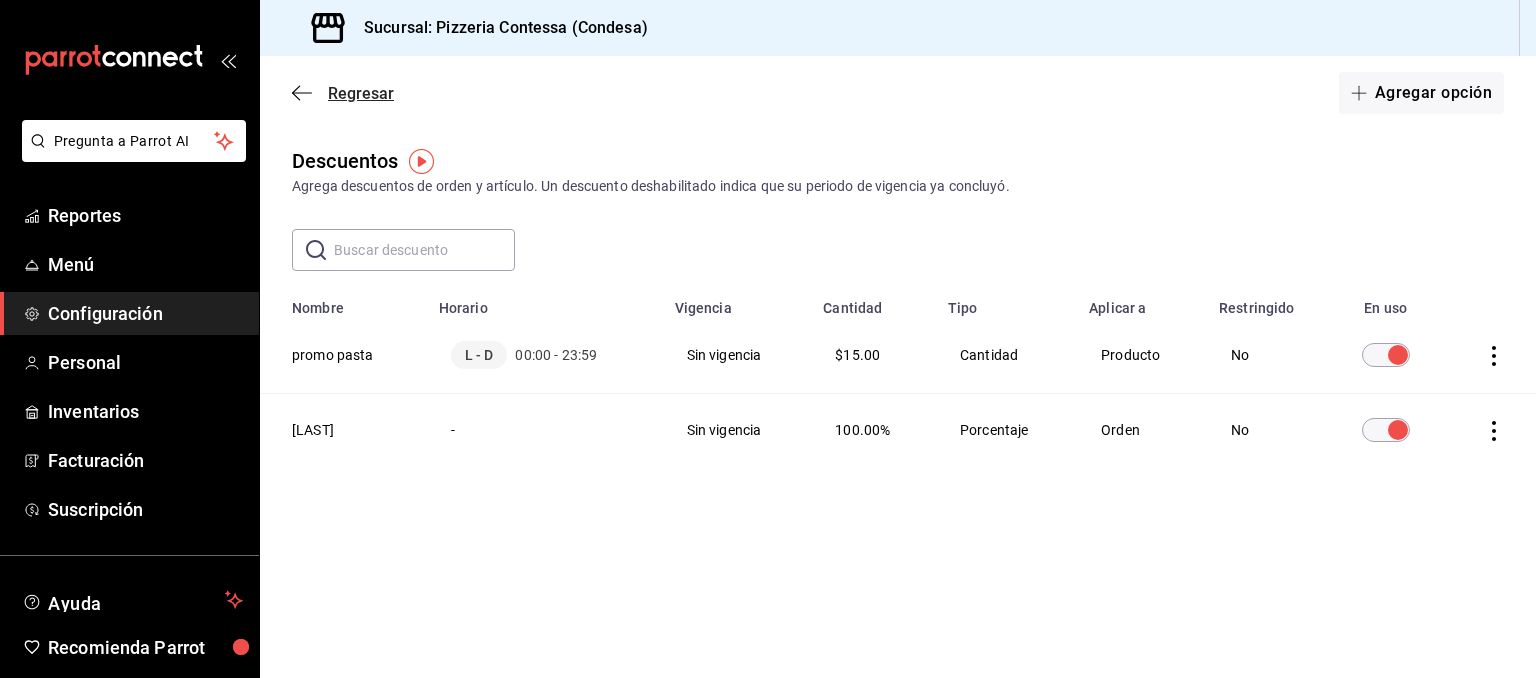click 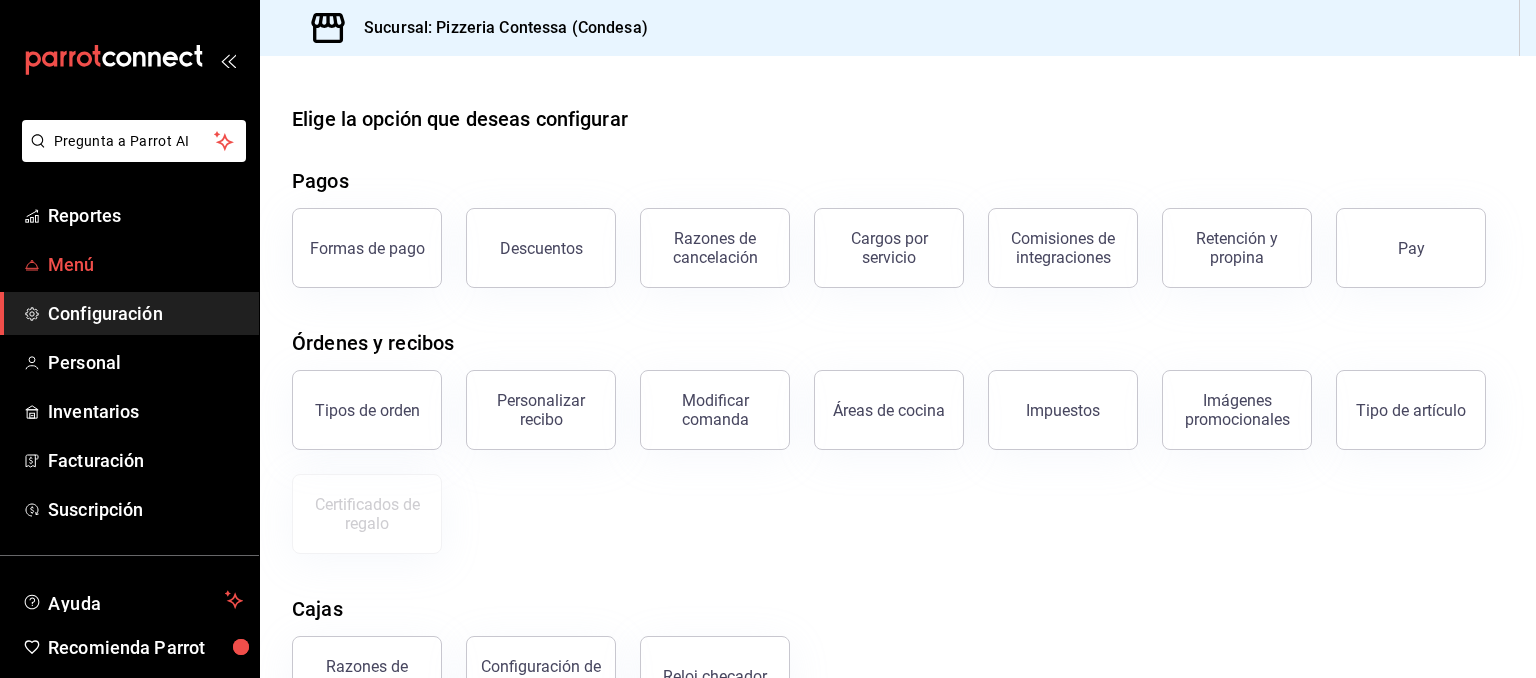 click on "Menú" at bounding box center [145, 264] 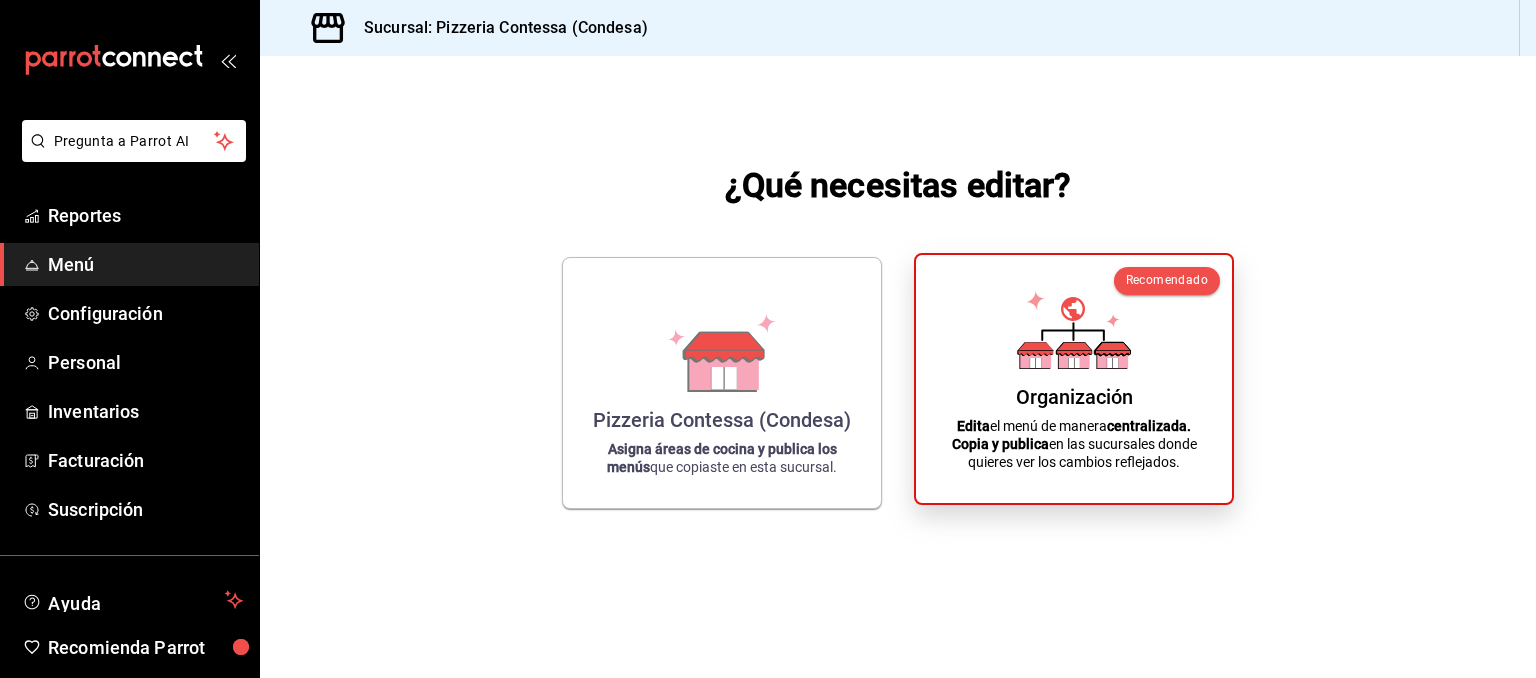 click on "Edita  el menú de manera  centralizada.     Copia y publica  en las sucursales donde quieres ver los cambios reflejados." at bounding box center [1074, 444] 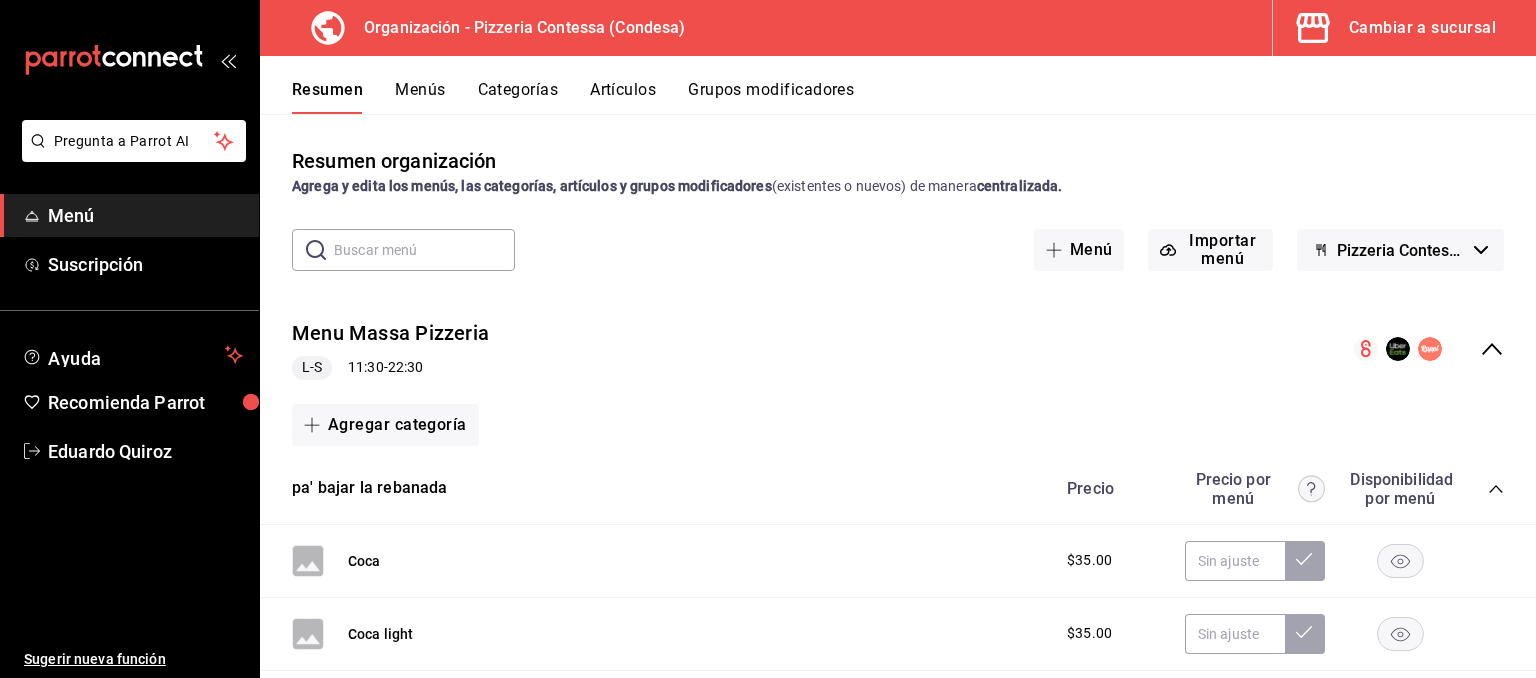 click on "Artículos" at bounding box center (623, 97) 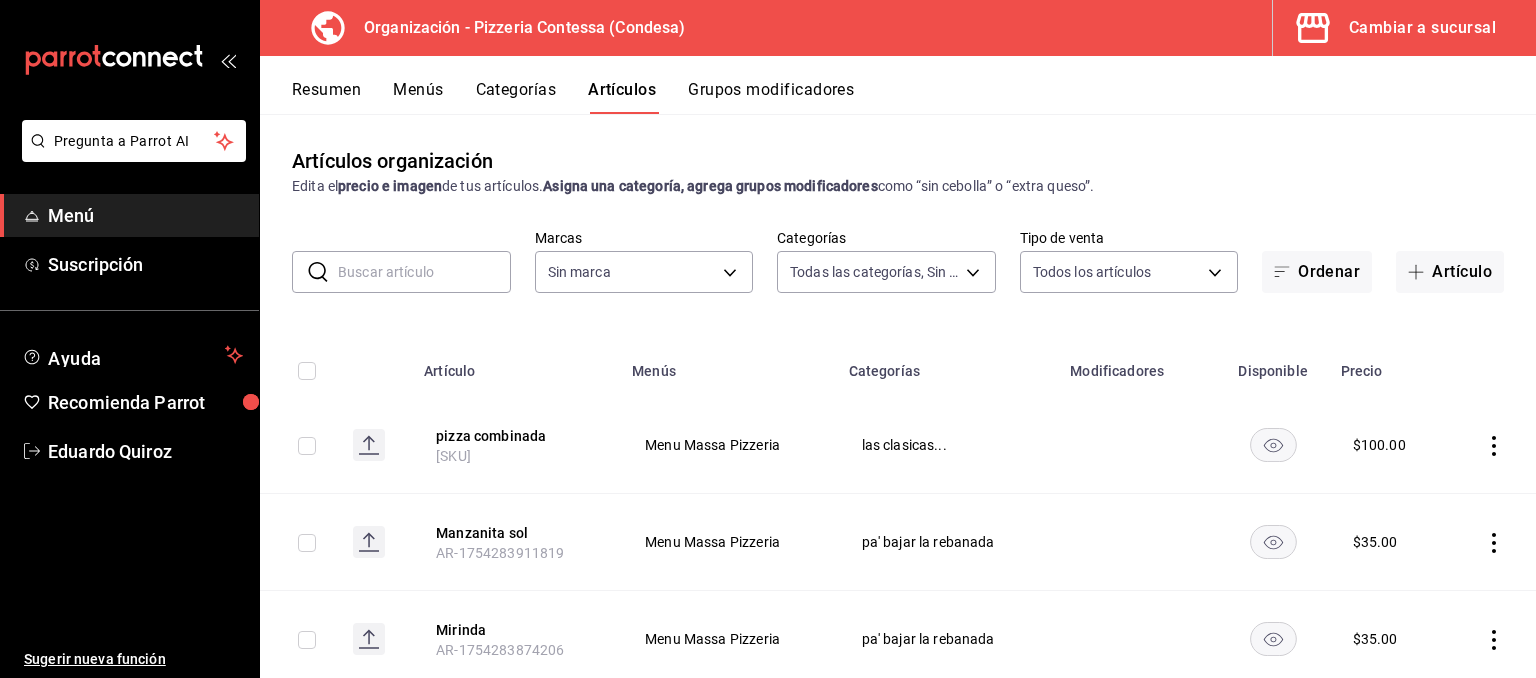 type on "[UUIDS]" 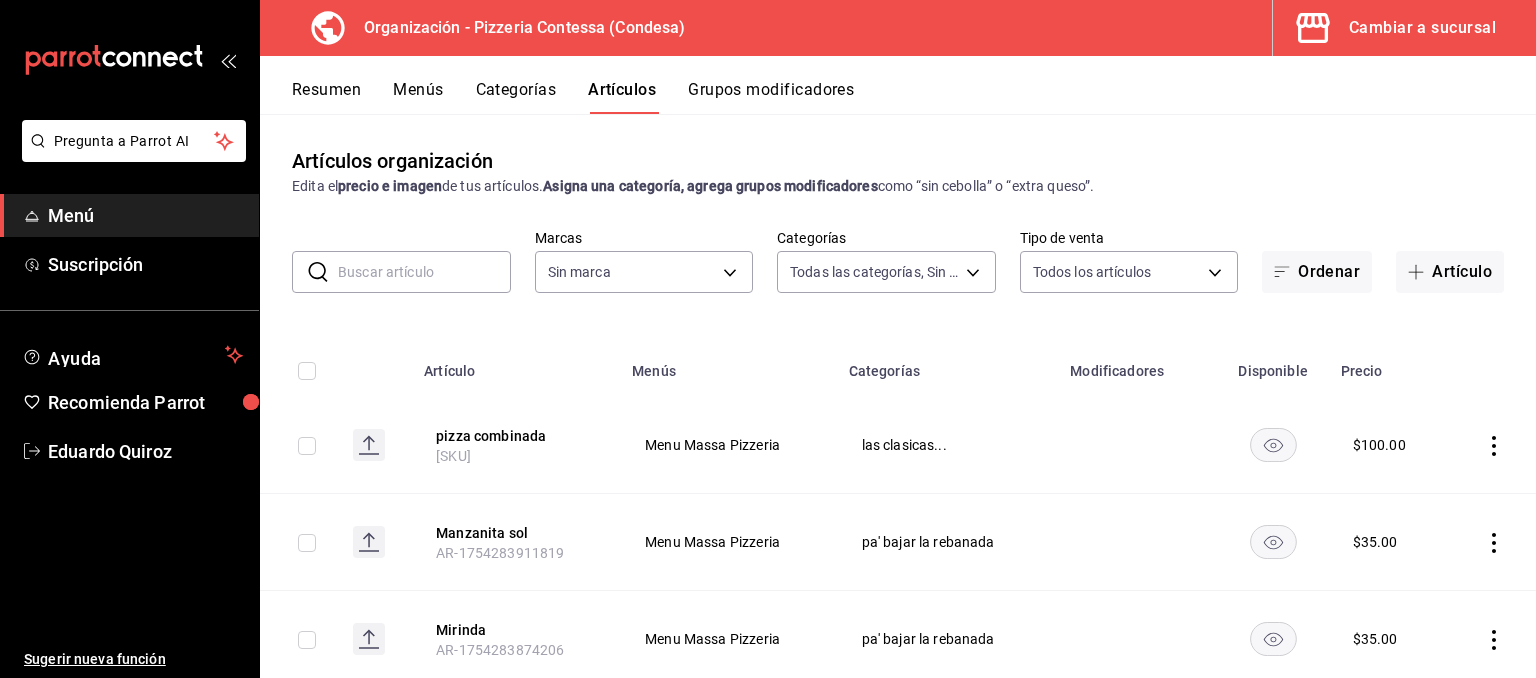 type on "ffd2d5b6-989f-41ef-afc5-5290e67978d8" 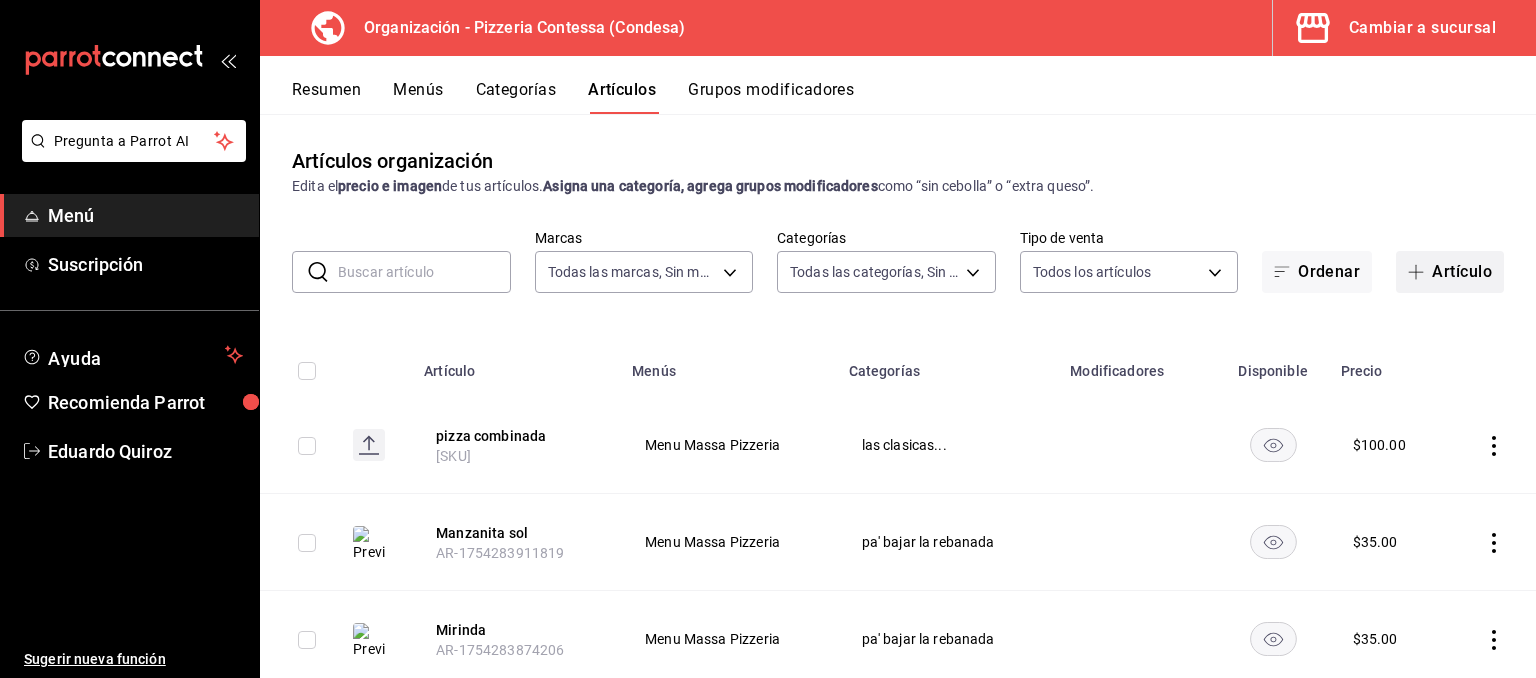click on "Artículo" at bounding box center [1450, 272] 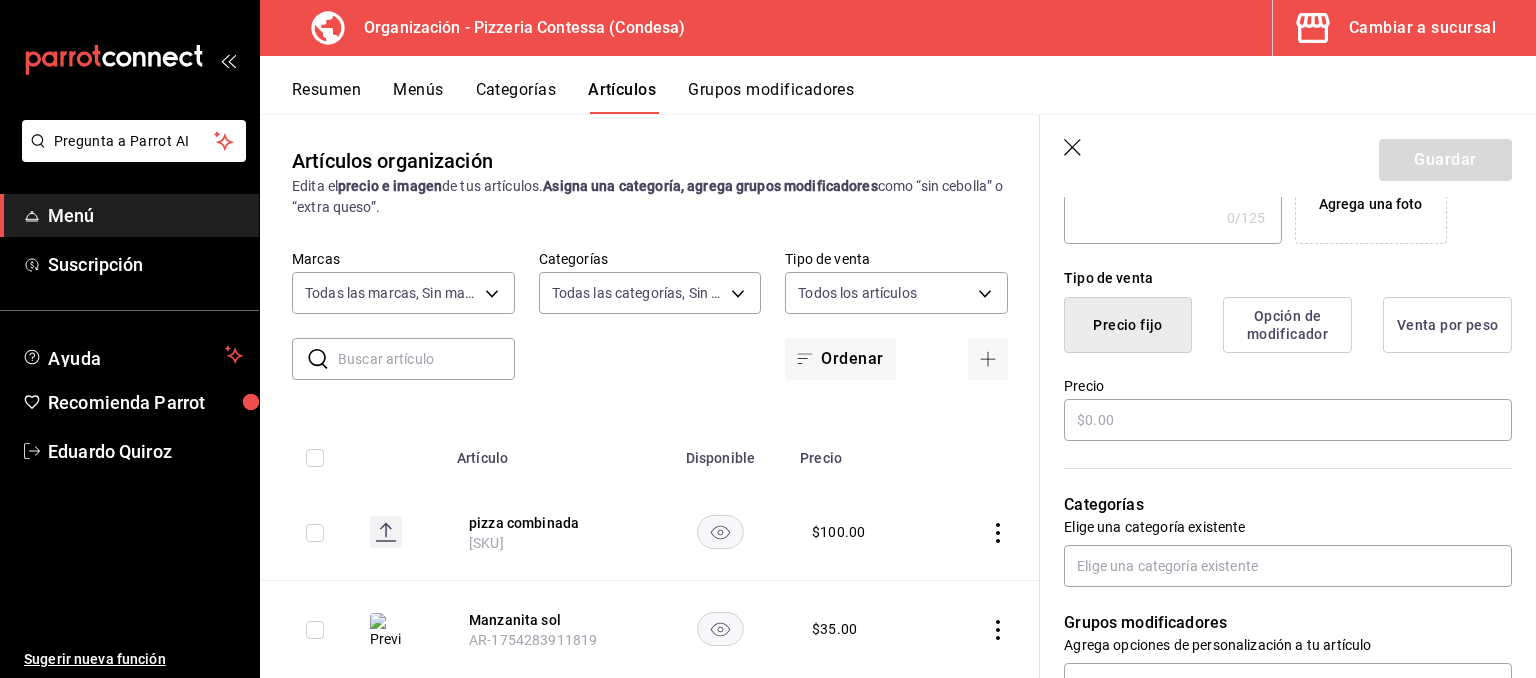 scroll, scrollTop: 424, scrollLeft: 0, axis: vertical 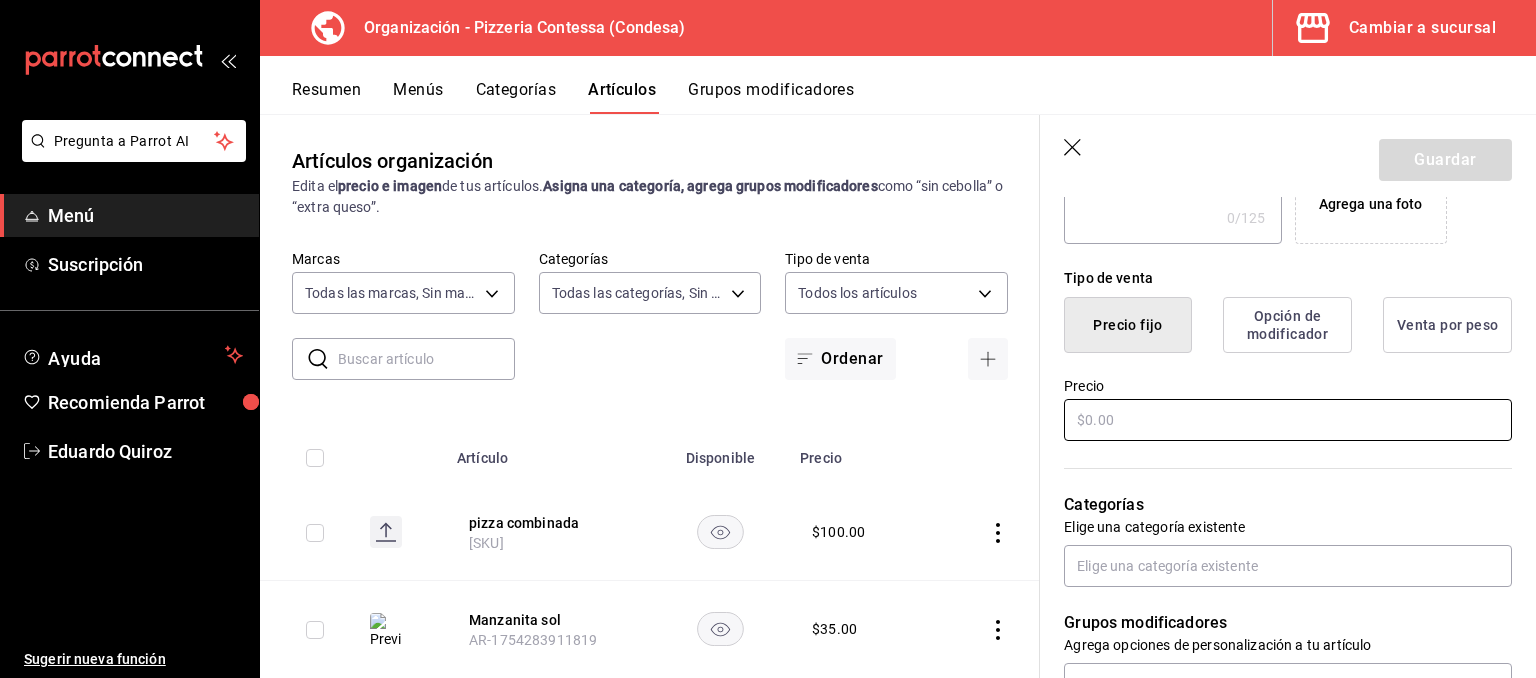 type on "promo pasta" 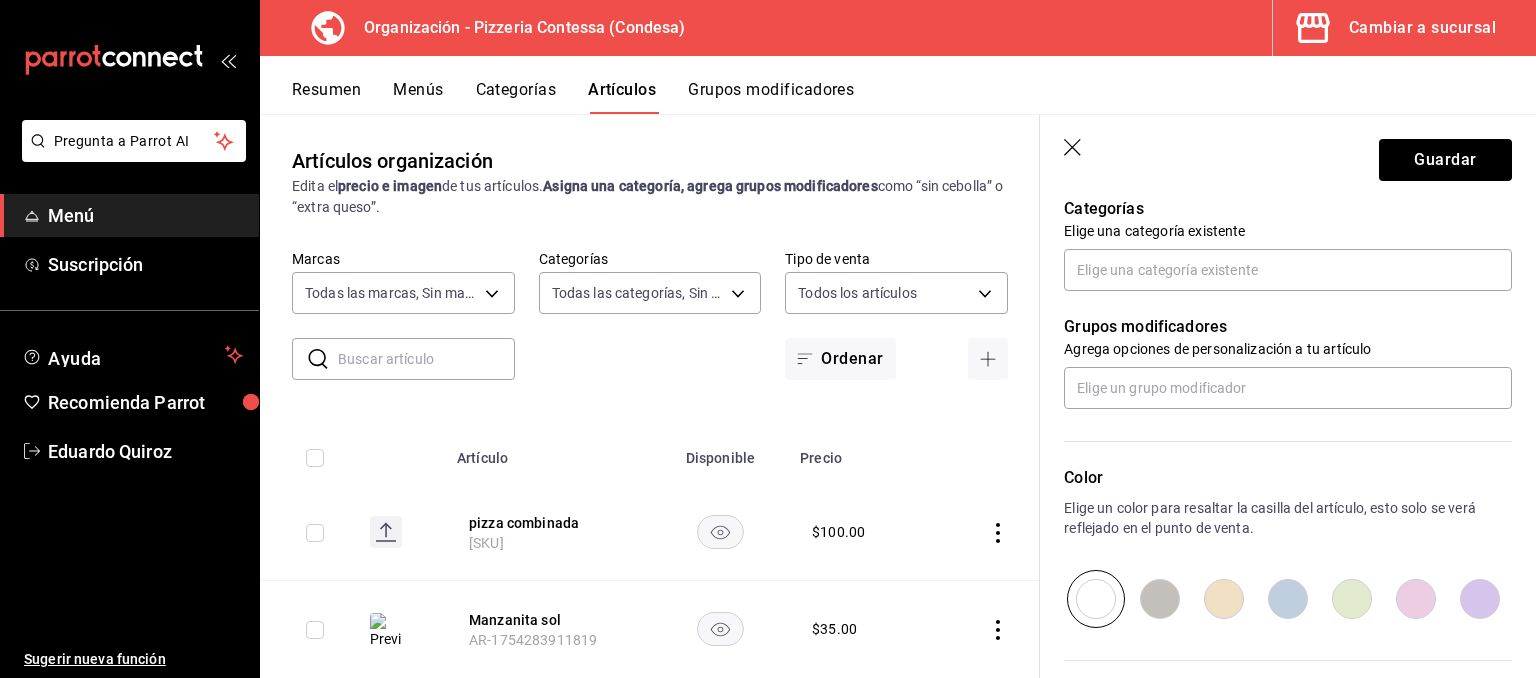 scroll, scrollTop: 700, scrollLeft: 0, axis: vertical 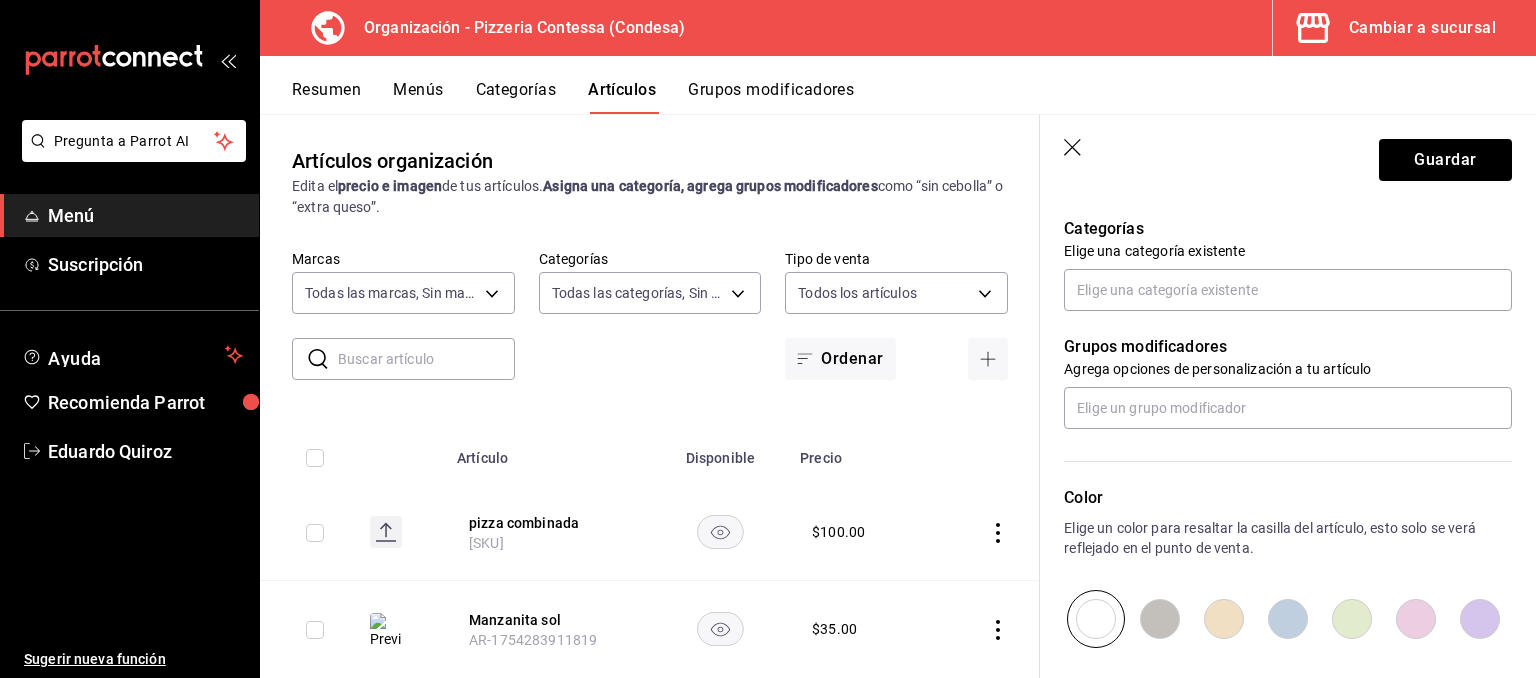 type on "$120.00" 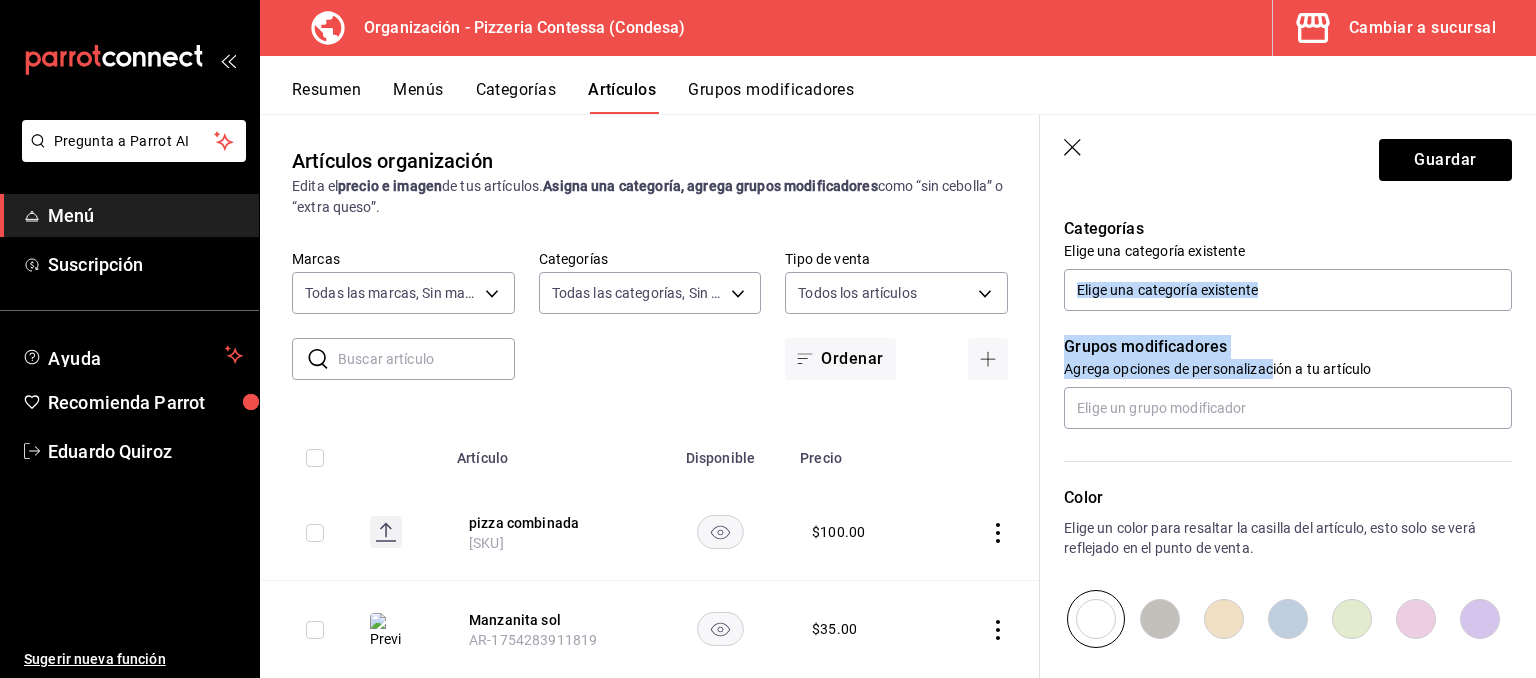 drag, startPoint x: 1272, startPoint y: 368, endPoint x: 1260, endPoint y: 253, distance: 115.62439 